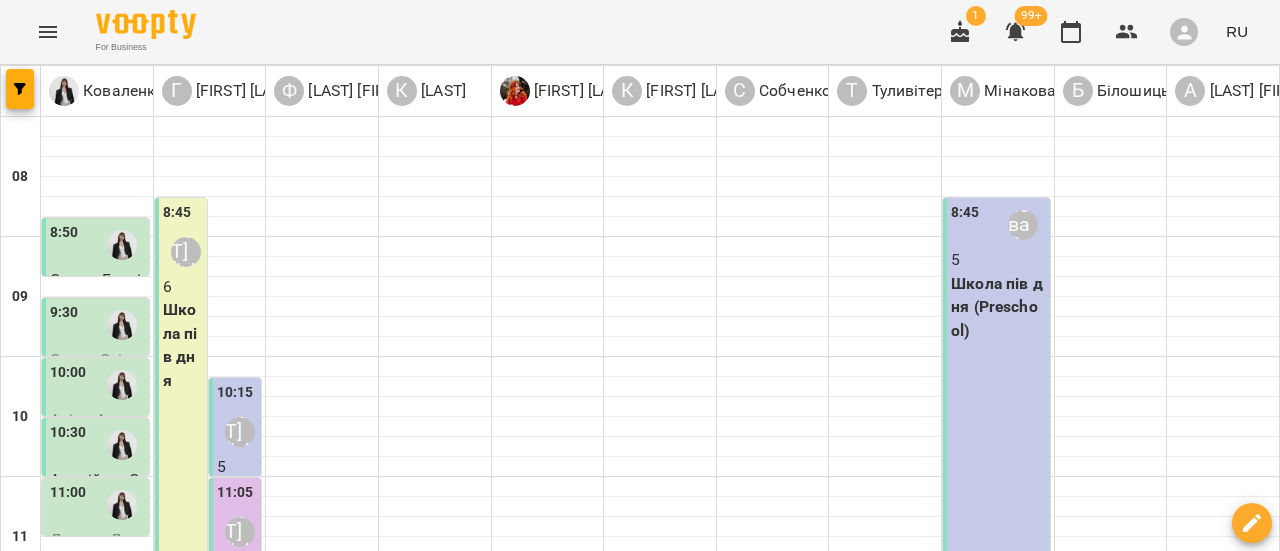 scroll, scrollTop: 0, scrollLeft: 0, axis: both 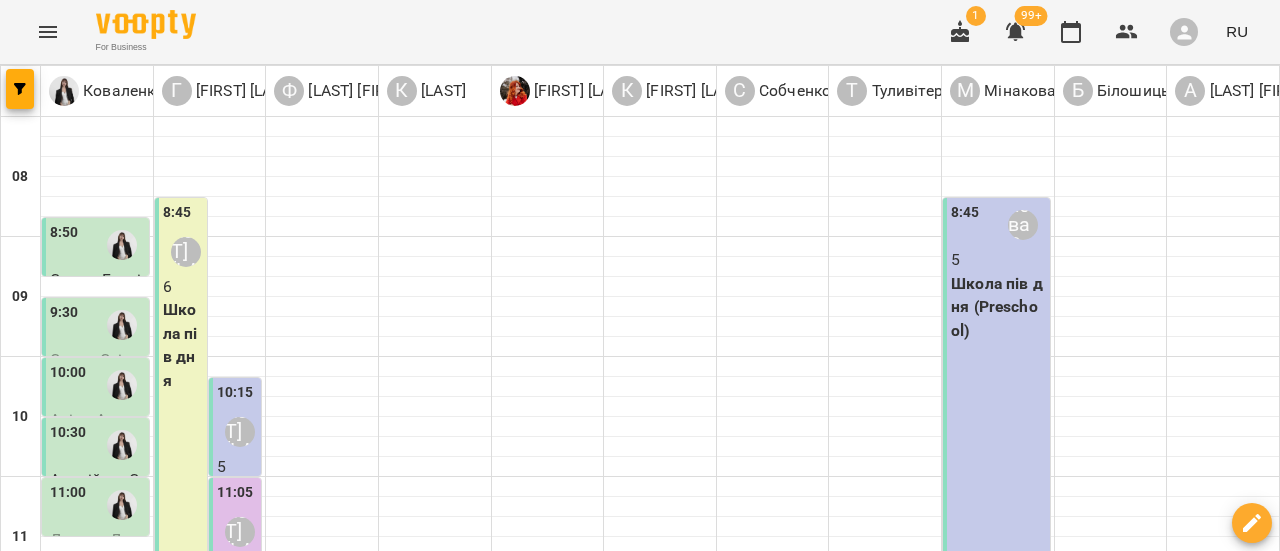 click on "12:00 Форофонтова Олена" at bounding box center [322, 625] 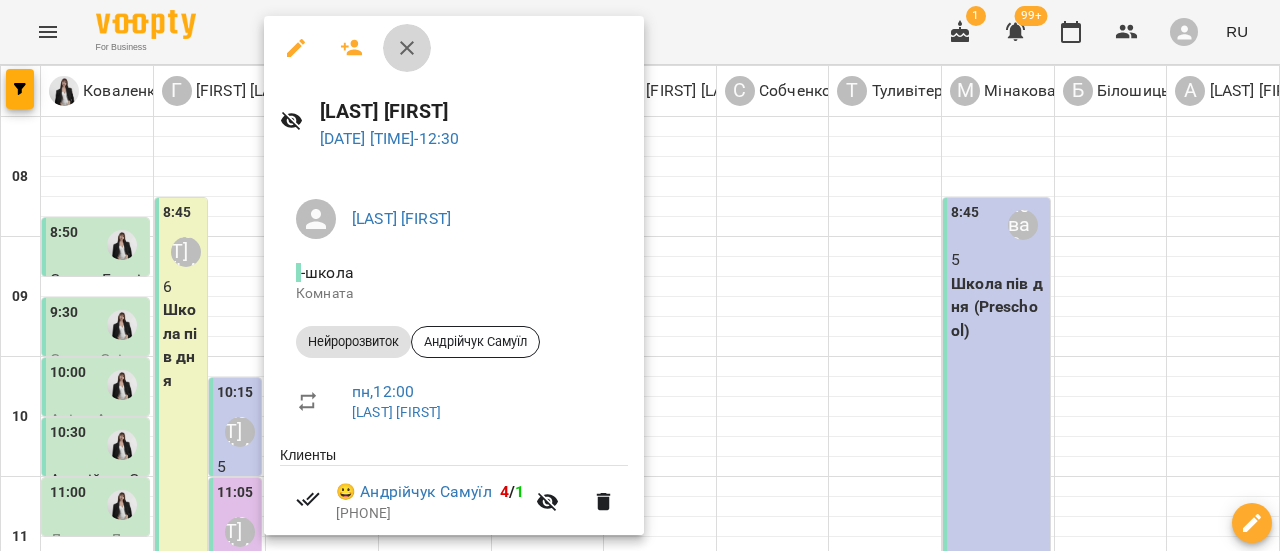 click 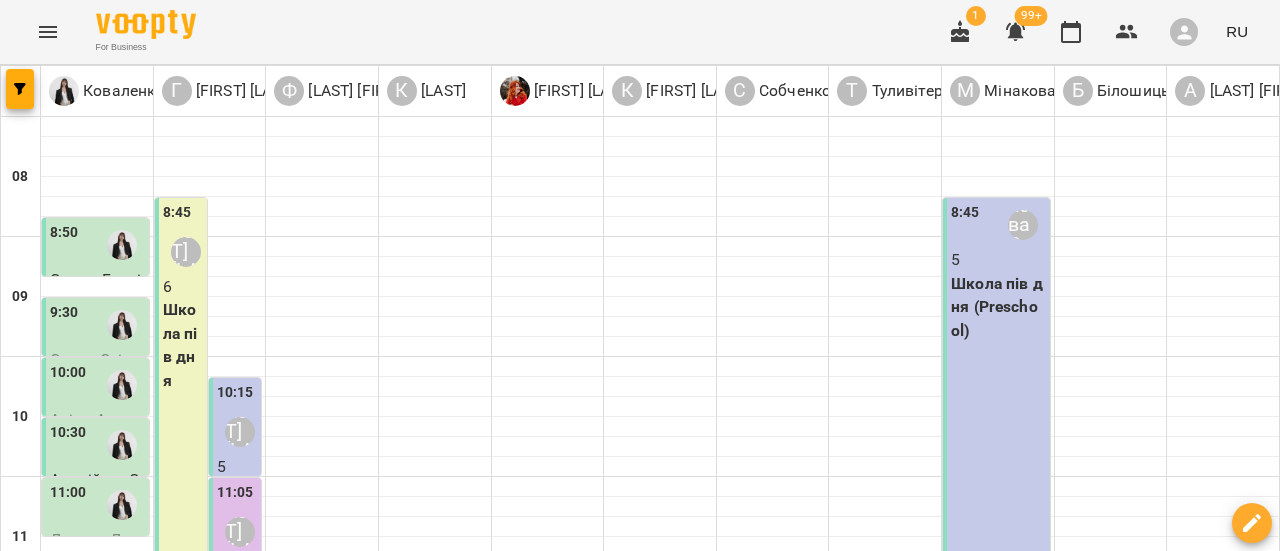 click on "[TIME] [LAST] [FIRST]" at bounding box center [322, 685] 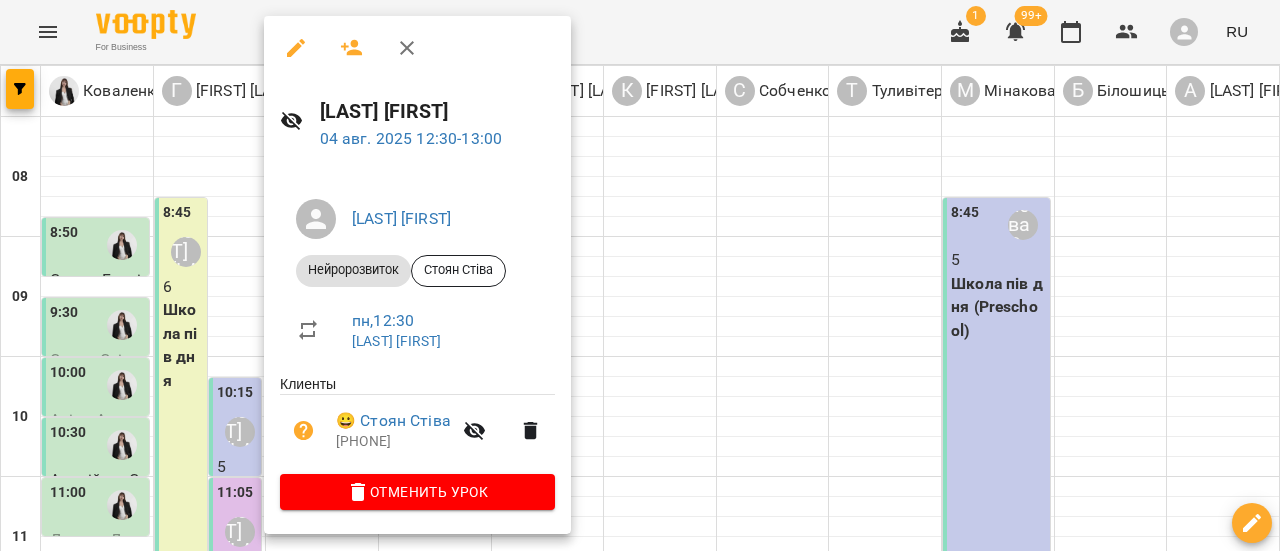click 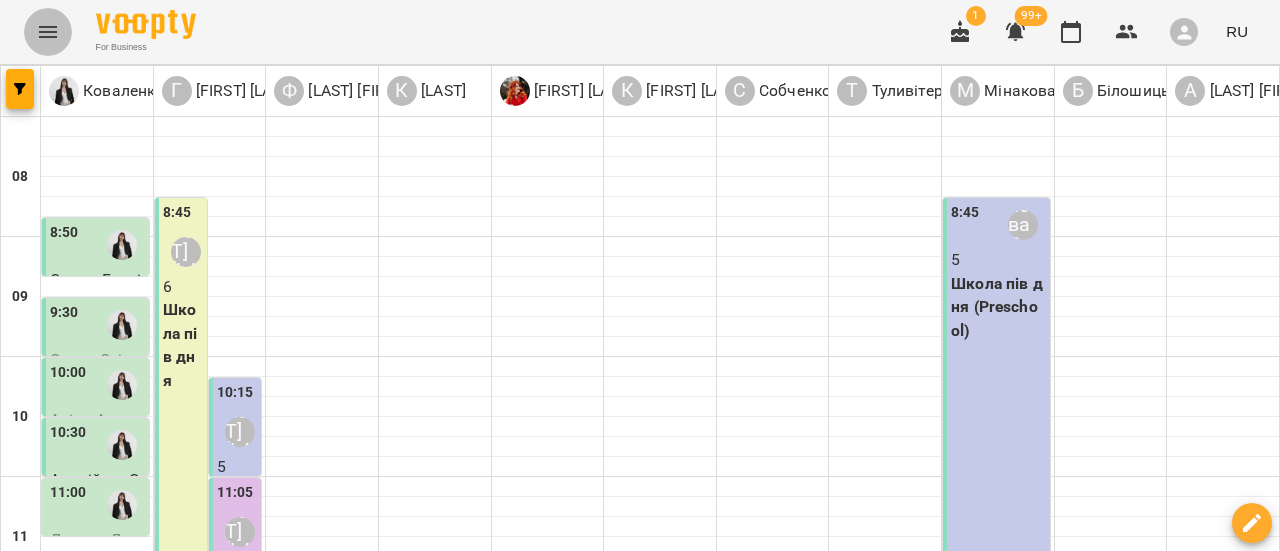 click 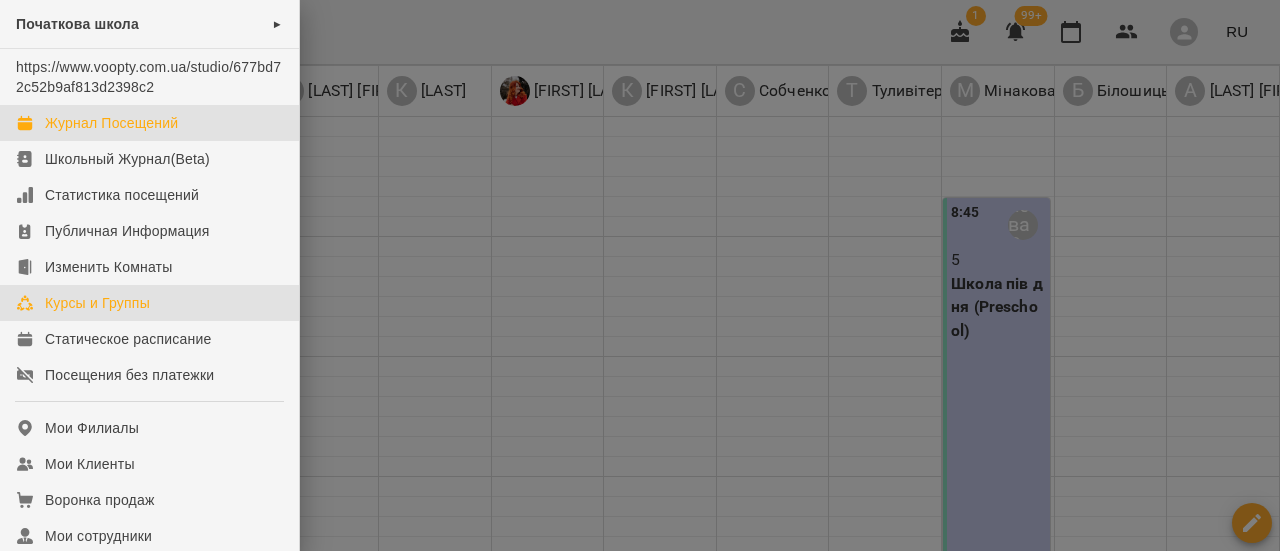 click on "Курсы и Группы" at bounding box center [97, 303] 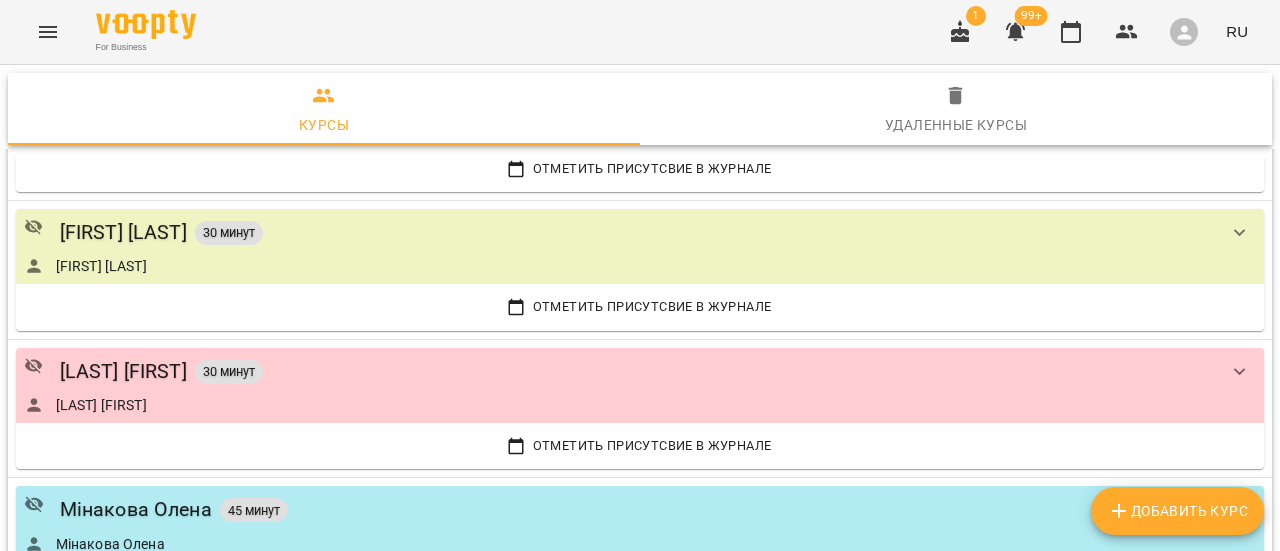 scroll, scrollTop: 900, scrollLeft: 0, axis: vertical 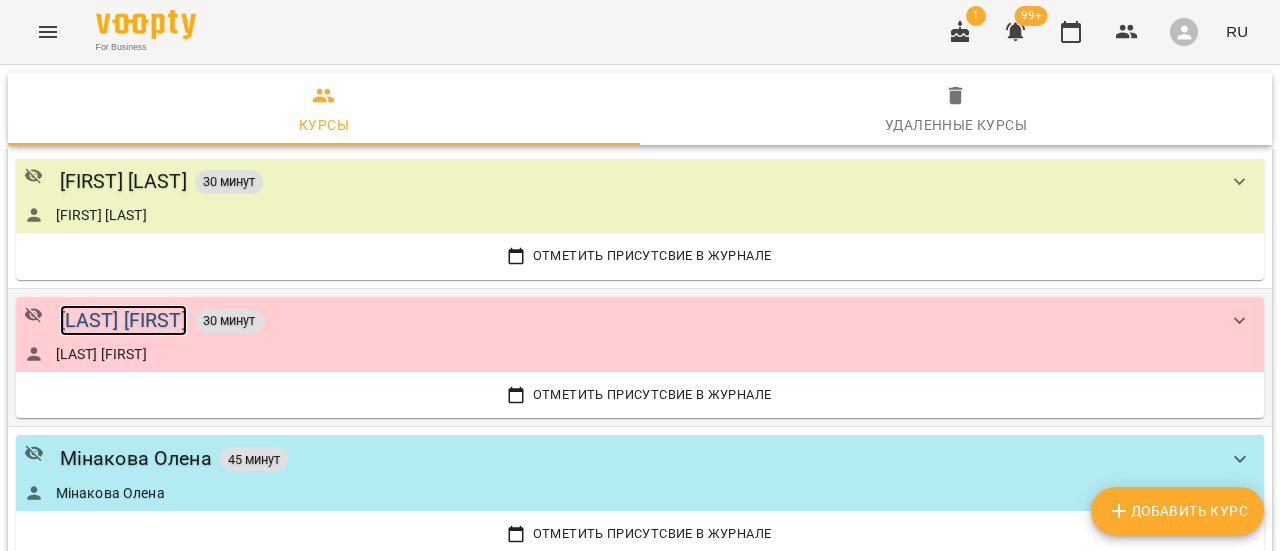 click on "[LAST] [FIRST]" at bounding box center [123, 320] 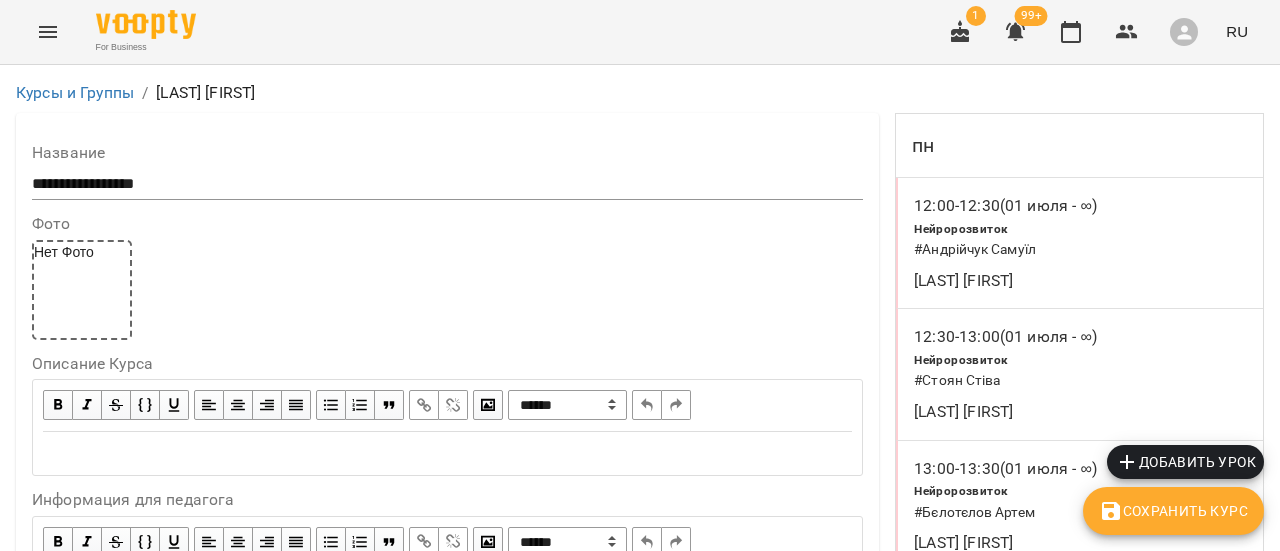 click on "Добавить урок" at bounding box center (1185, 462) 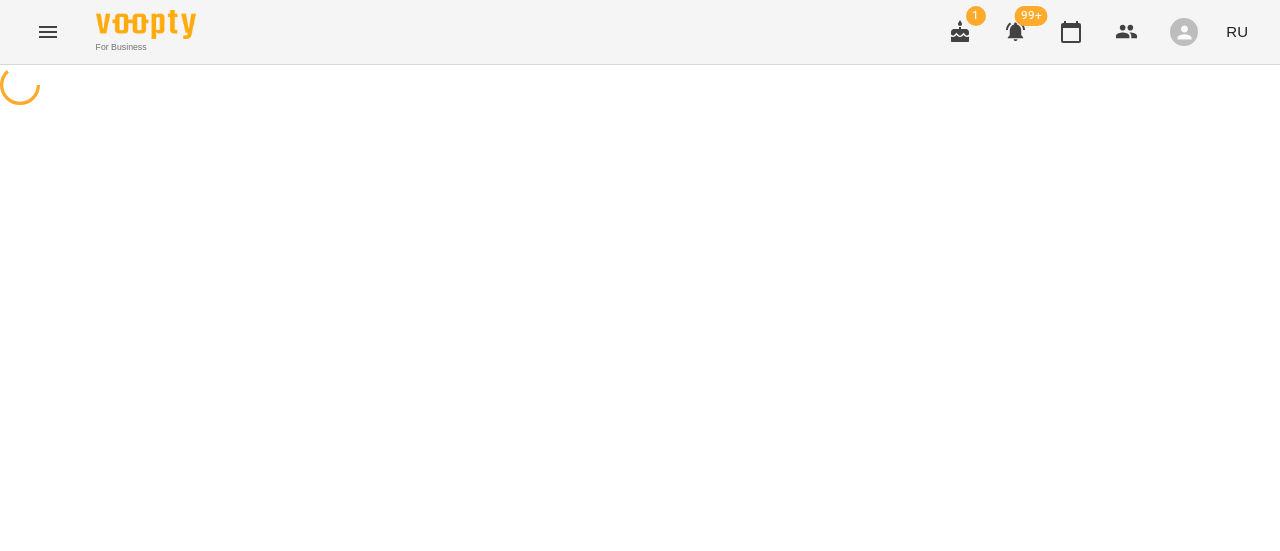 select on "**********" 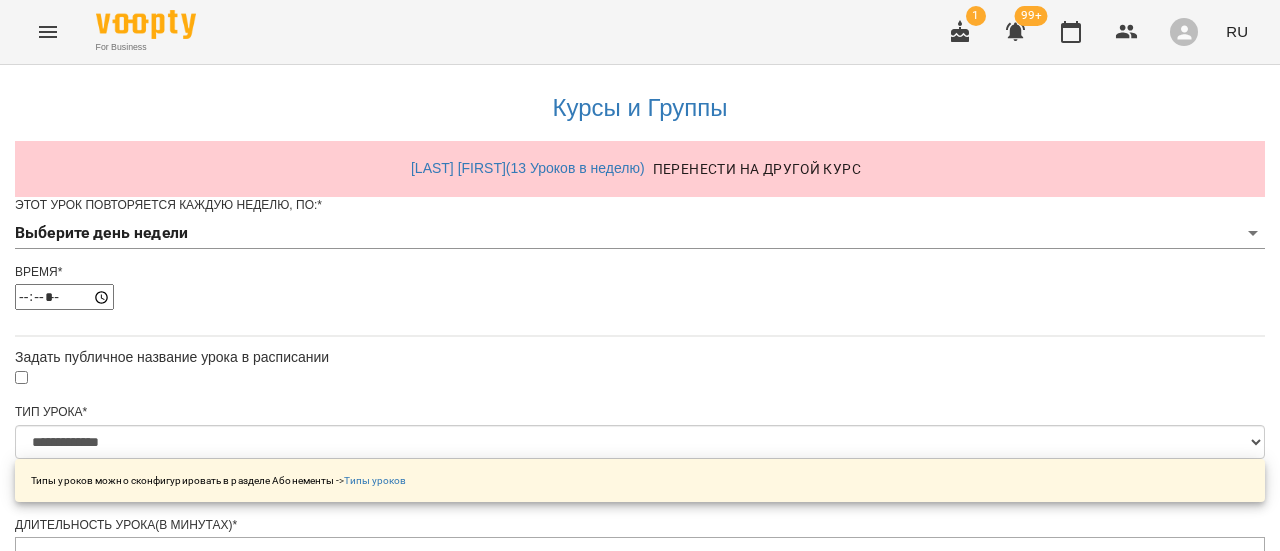 click on "**********" at bounding box center [640, 642] 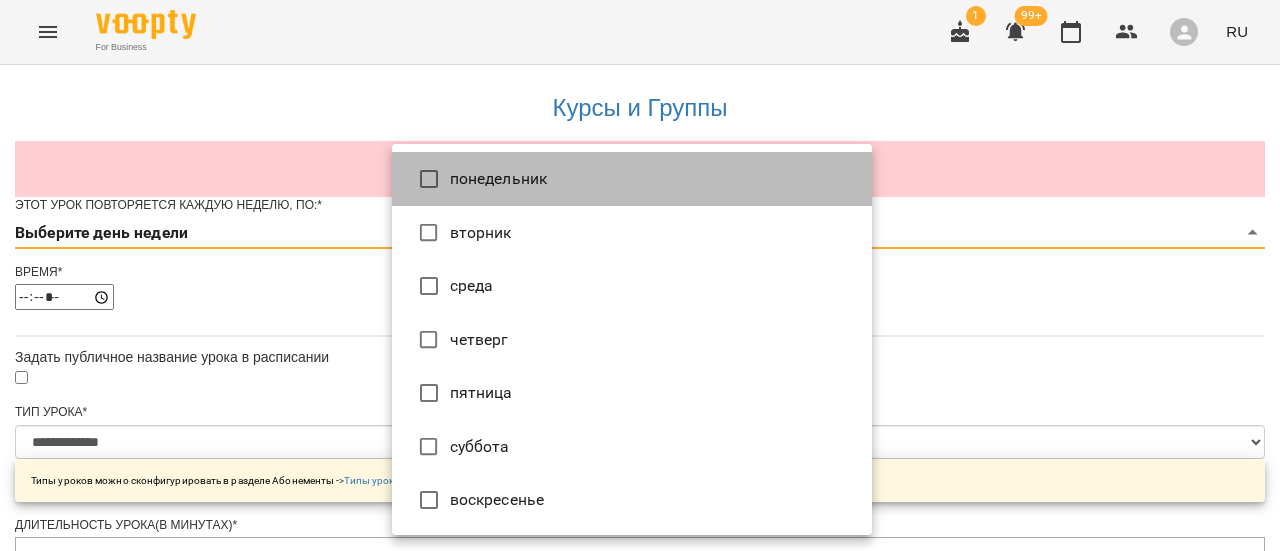 click on "понедельник" at bounding box center [632, 179] 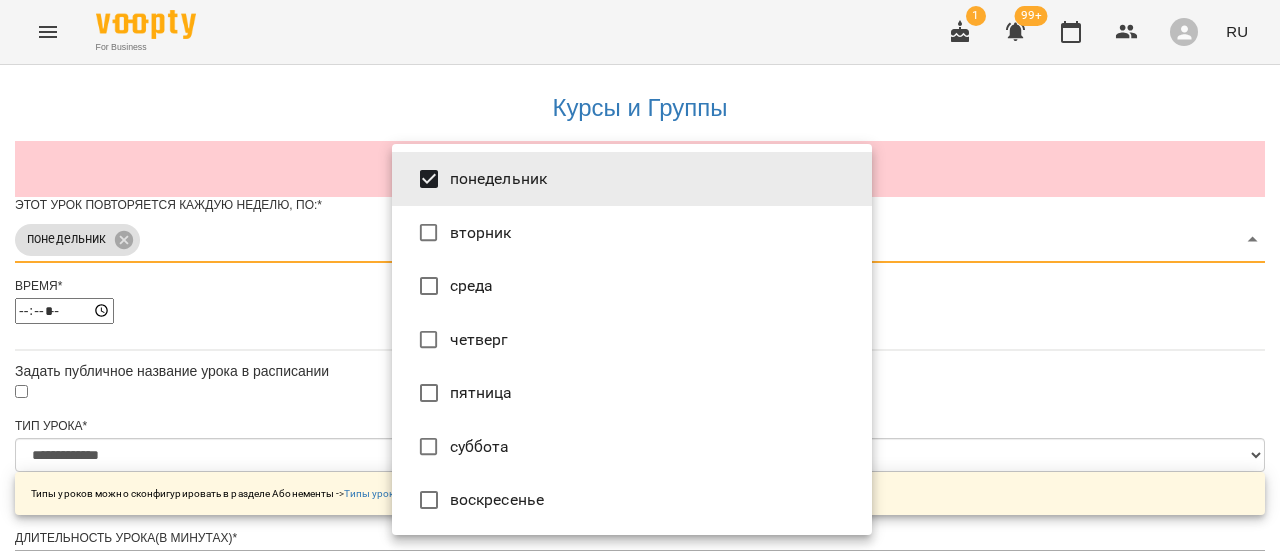 click at bounding box center [640, 275] 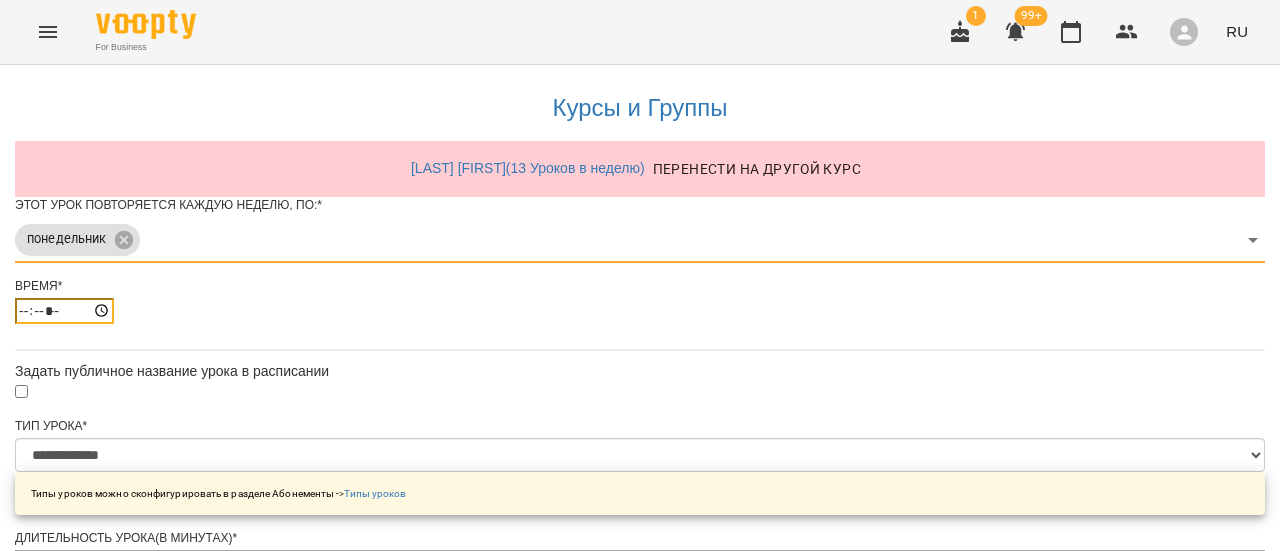 click on "*****" at bounding box center (64, 311) 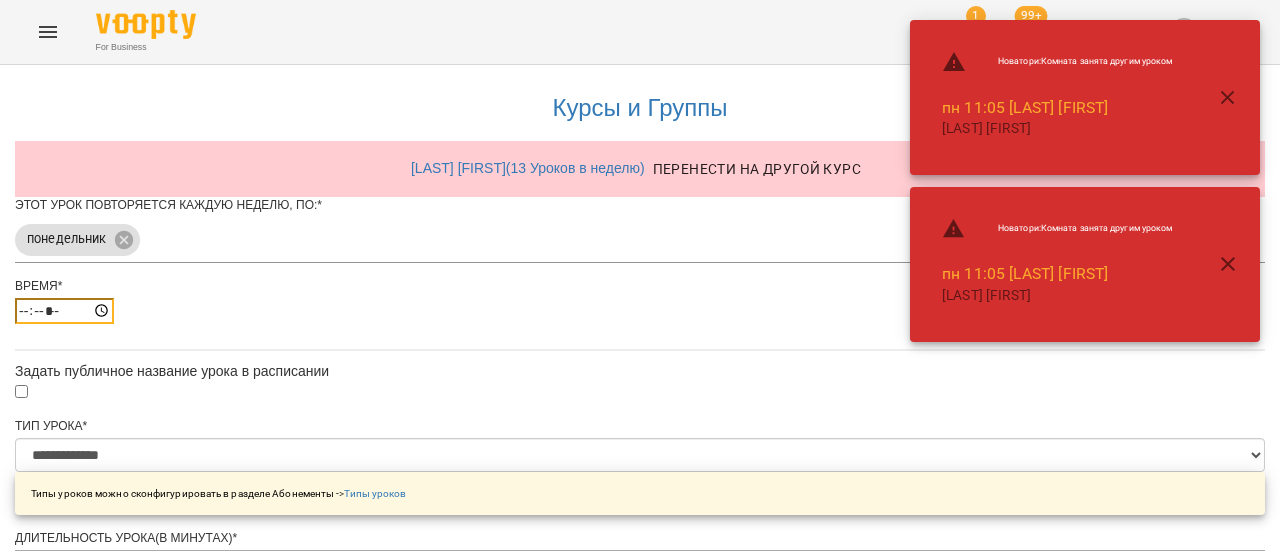 type on "*****" 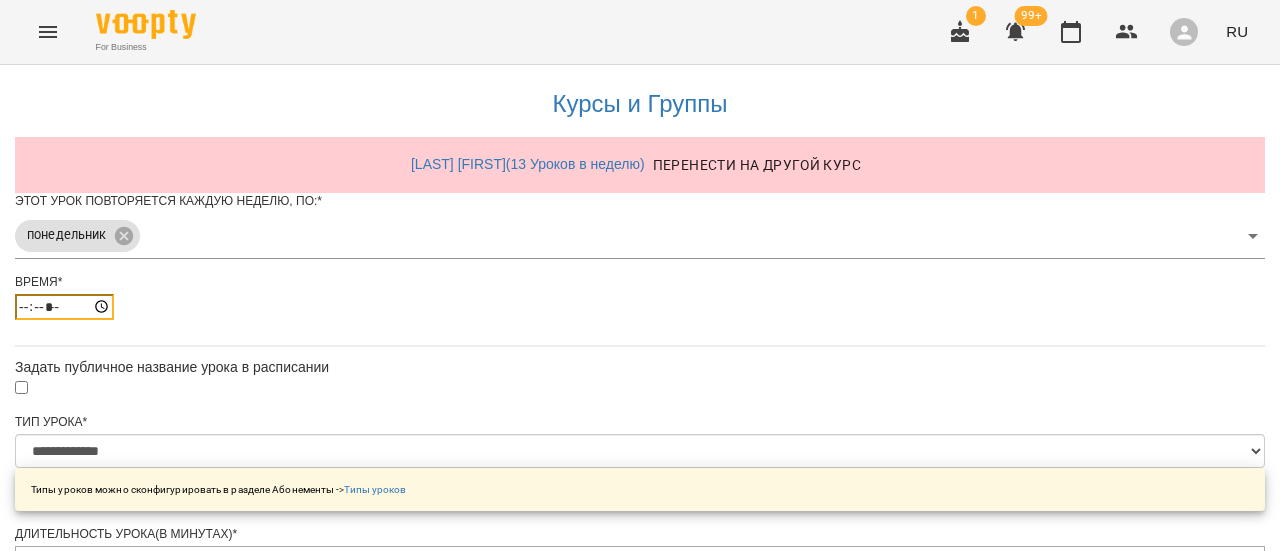 scroll, scrollTop: 844, scrollLeft: 0, axis: vertical 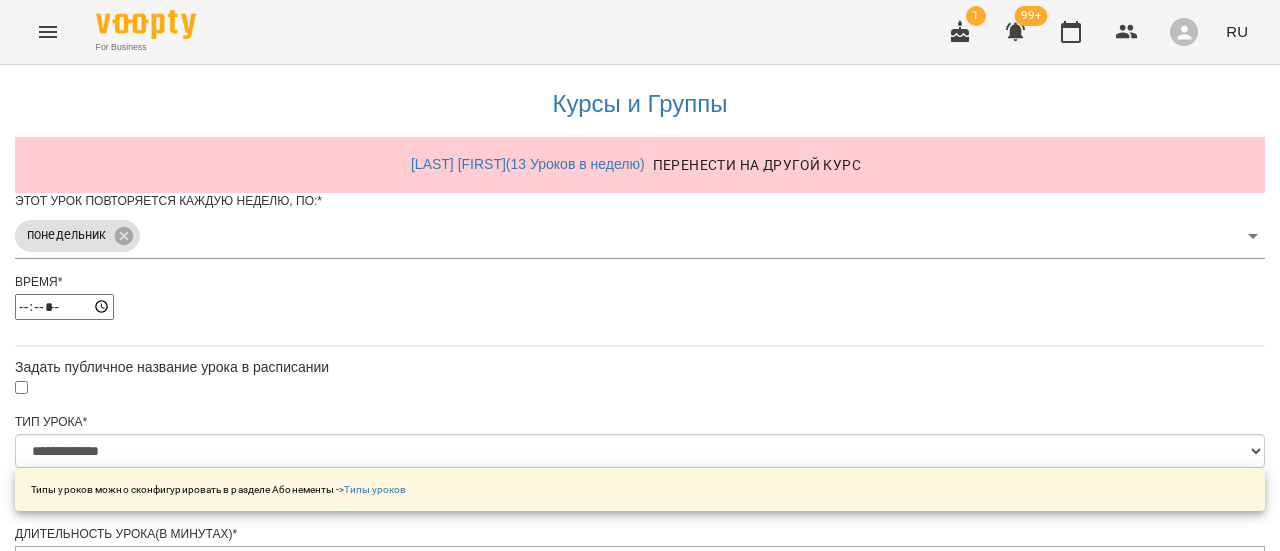click on "**********" at bounding box center (108, 1220) 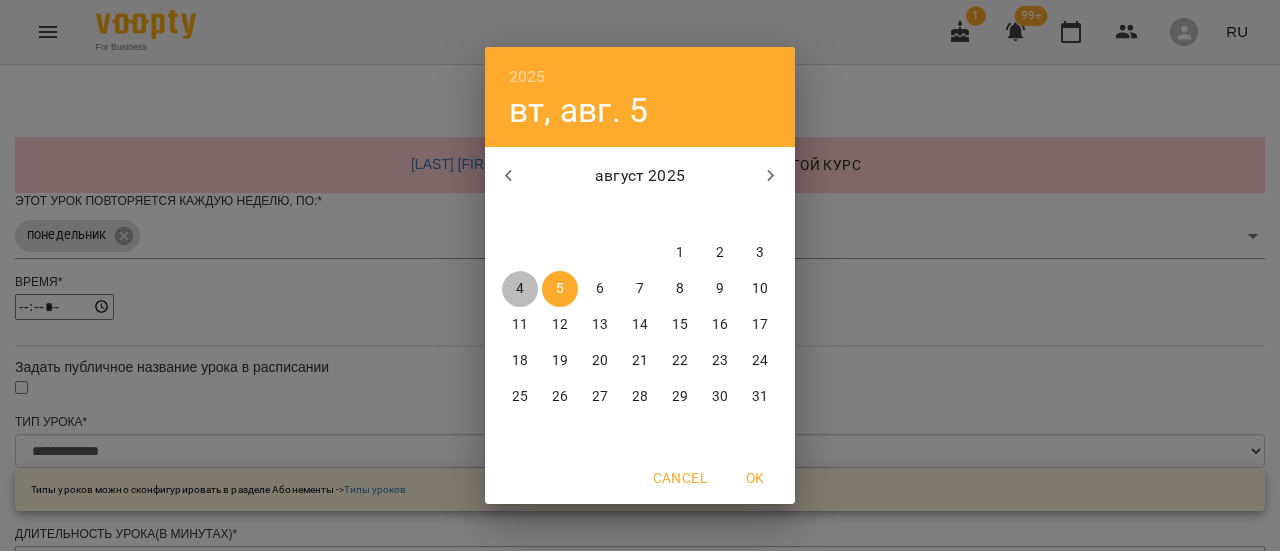 click on "4" at bounding box center (520, 289) 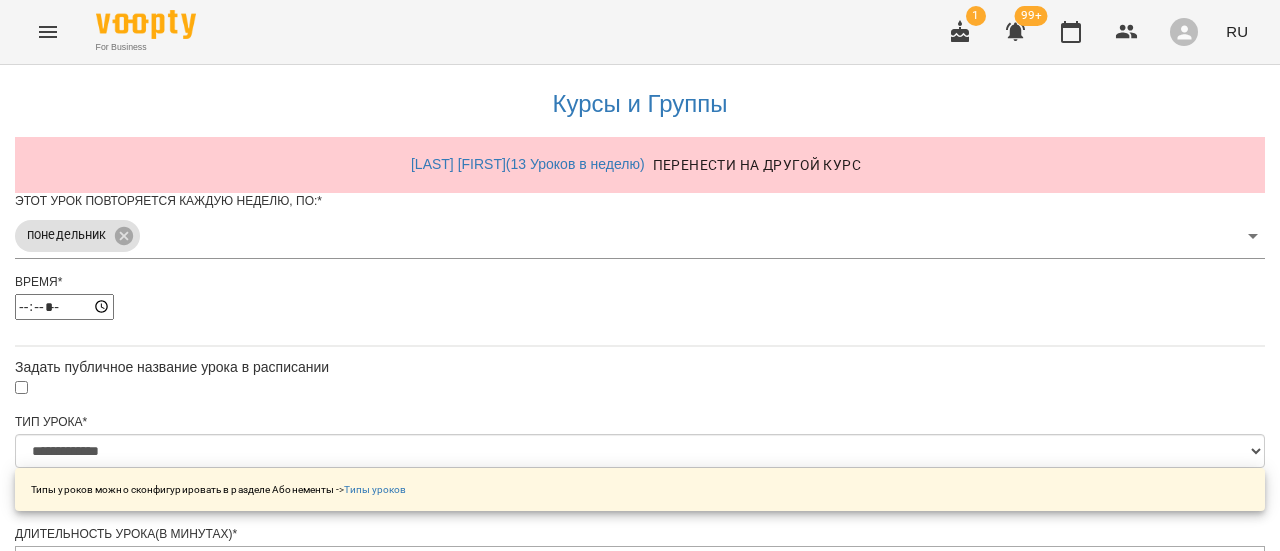 scroll, scrollTop: 899, scrollLeft: 0, axis: vertical 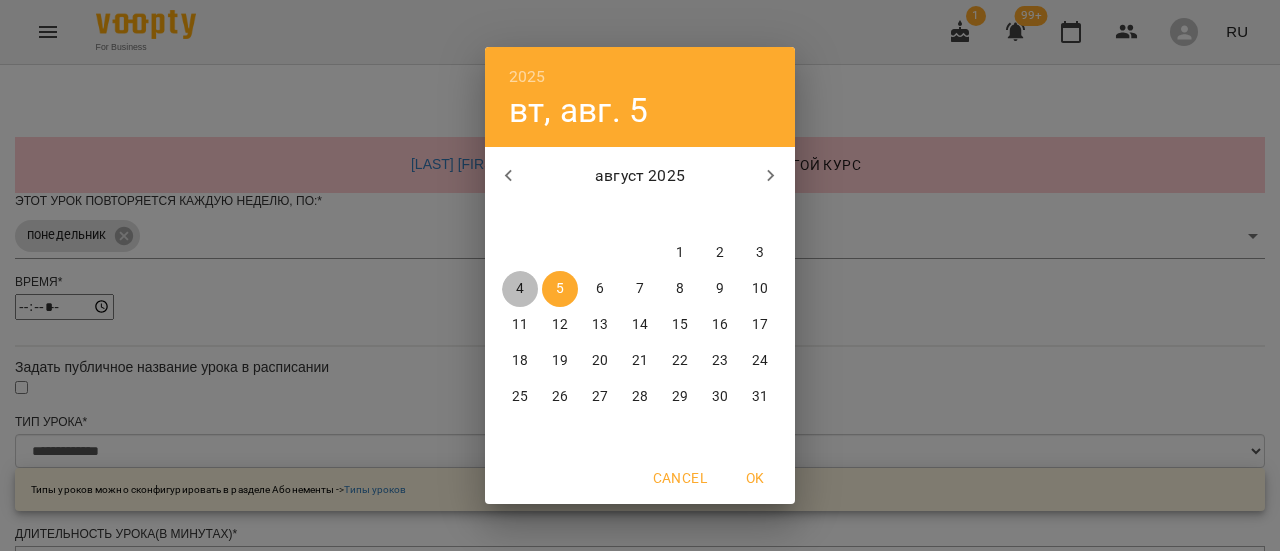 click on "4" at bounding box center (520, 289) 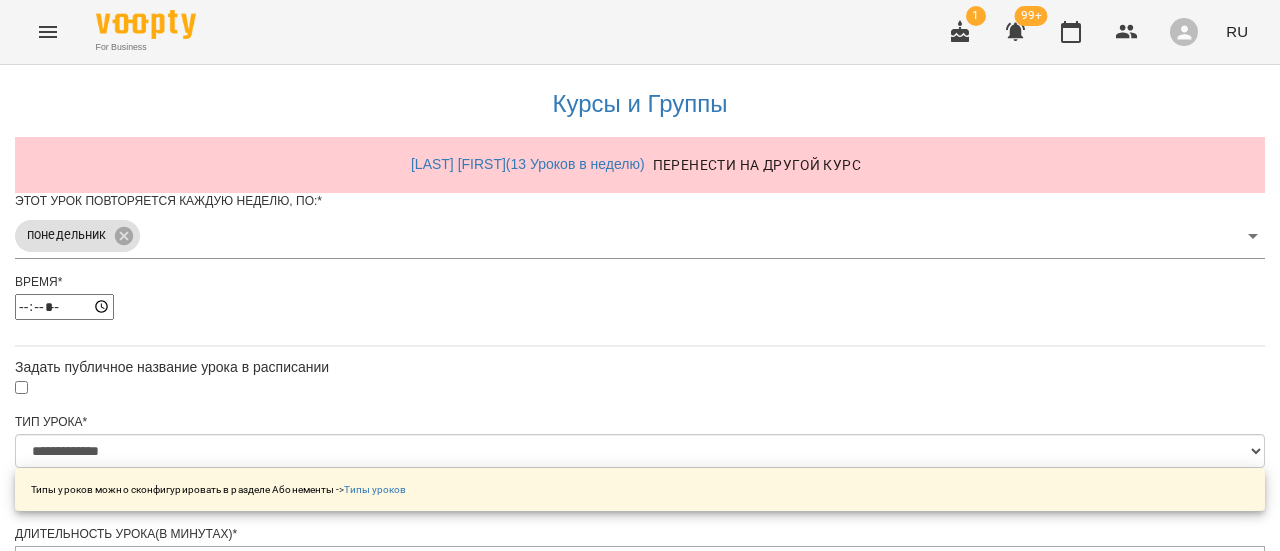 scroll, scrollTop: 970, scrollLeft: 0, axis: vertical 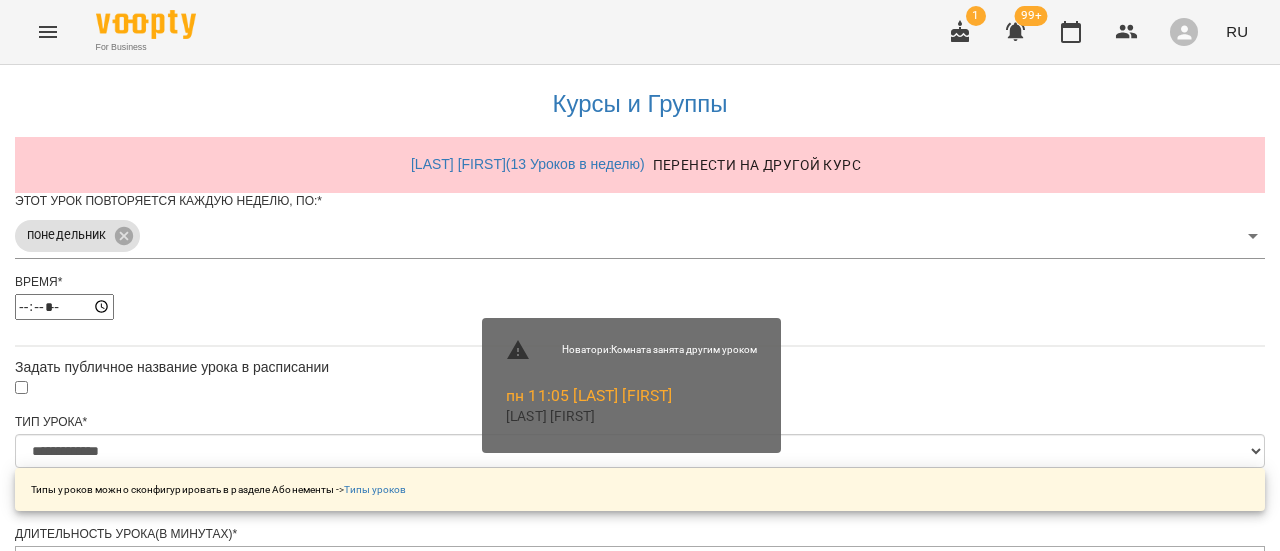 click on "Сохранить в расписании" at bounding box center [640, 1393] 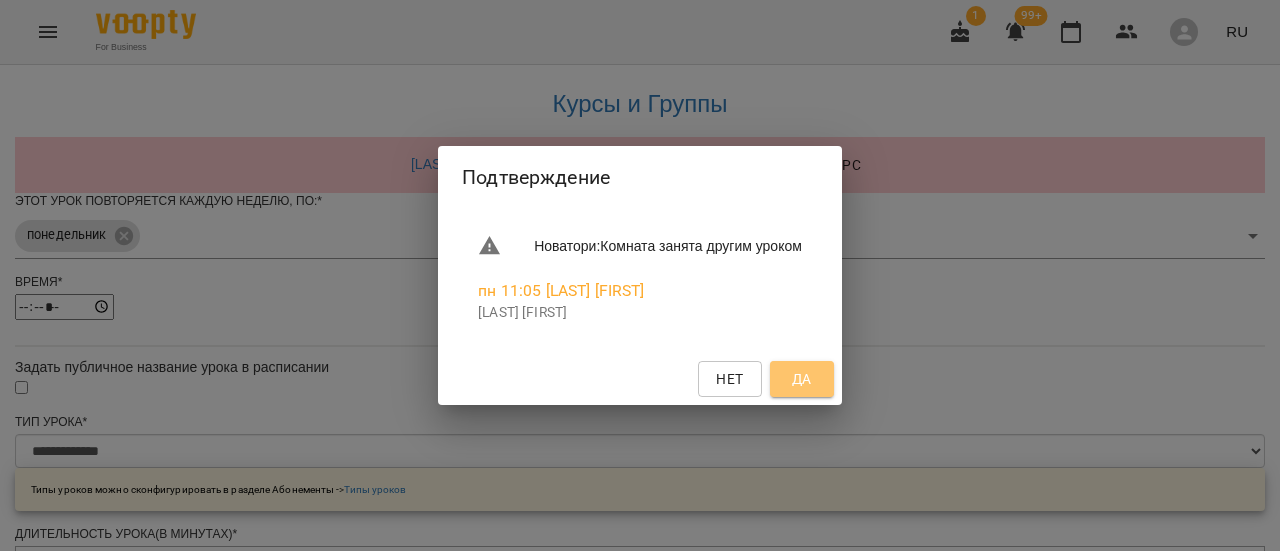 click on "Да" at bounding box center (802, 379) 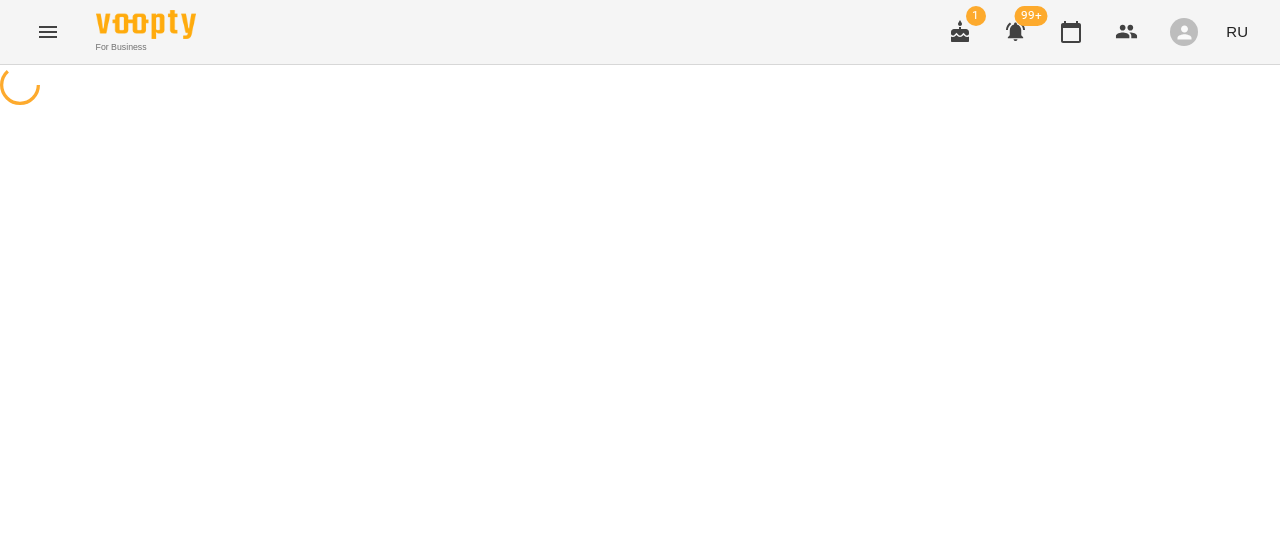 scroll, scrollTop: 0, scrollLeft: 0, axis: both 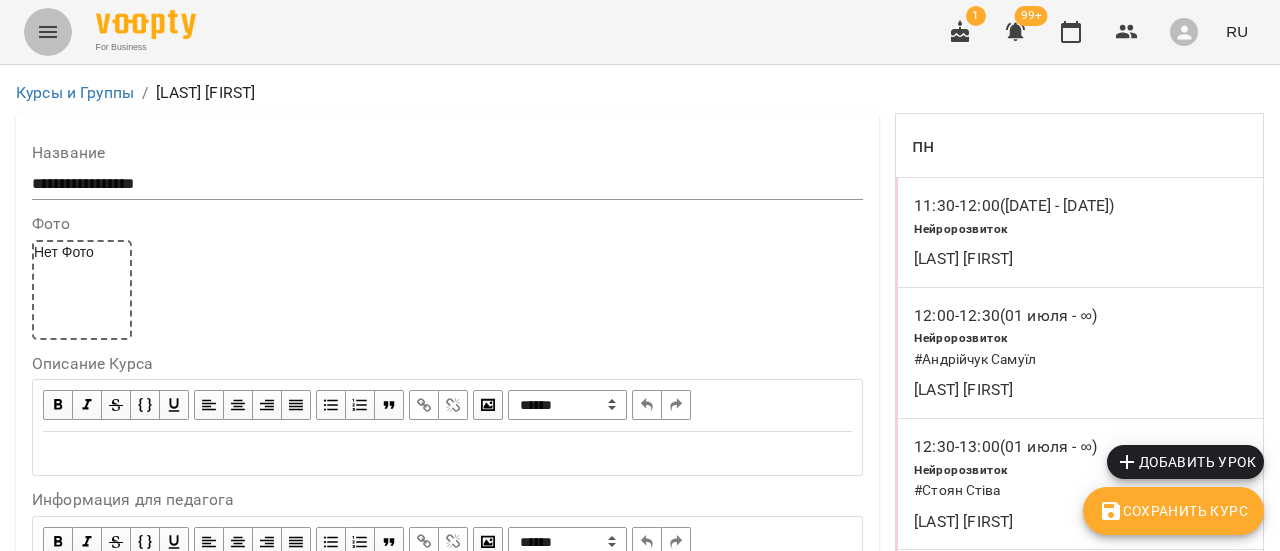 click at bounding box center [48, 32] 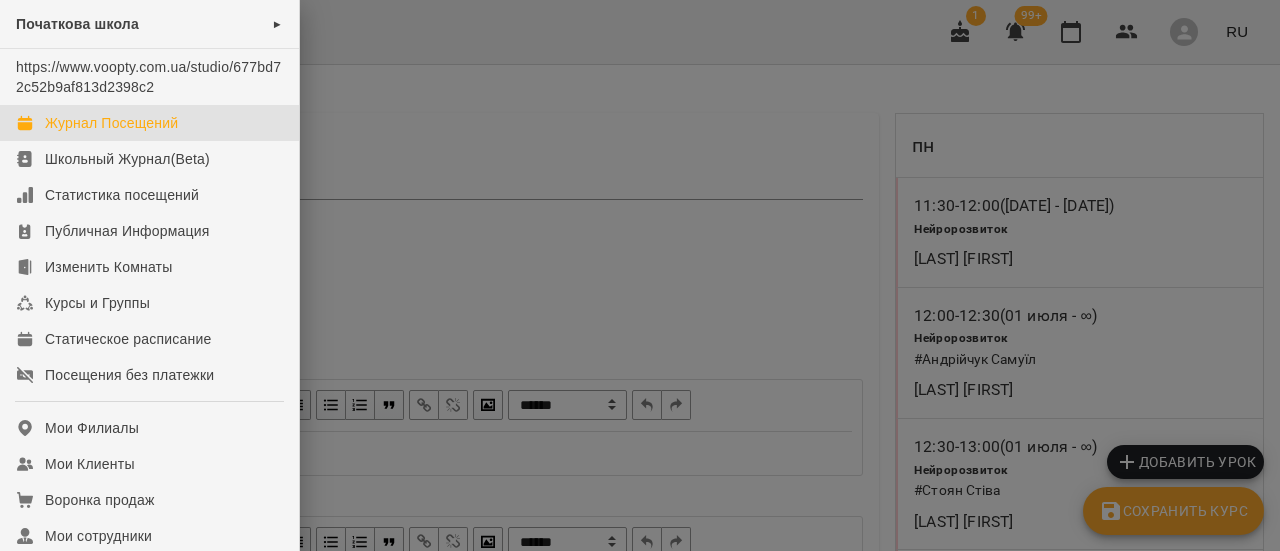 click on "Журнал Посещений" at bounding box center [111, 123] 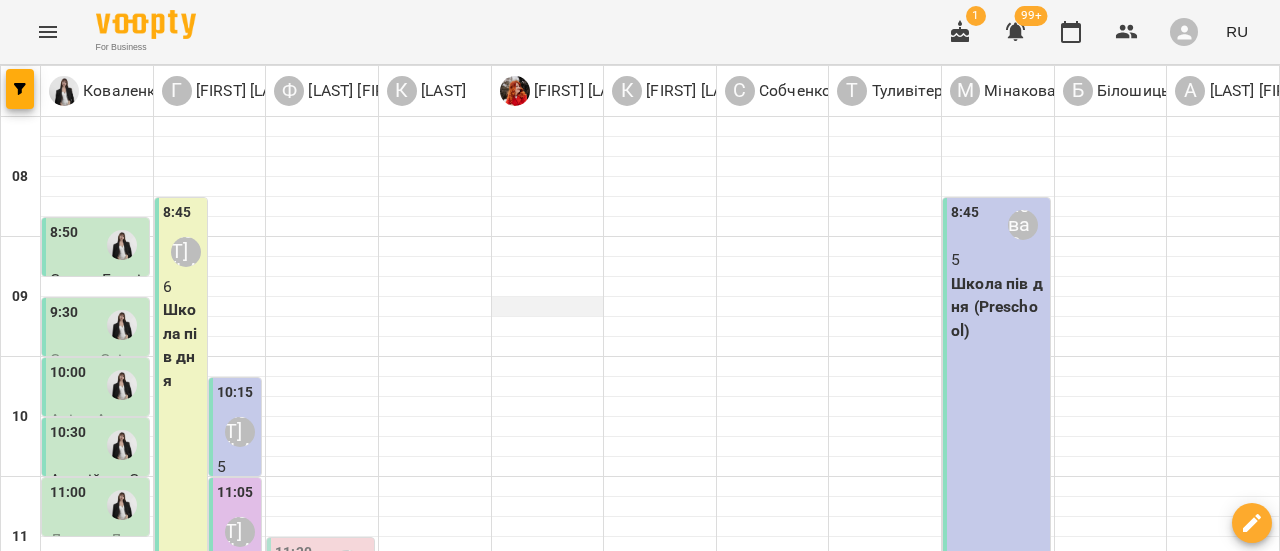 scroll, scrollTop: 300, scrollLeft: 0, axis: vertical 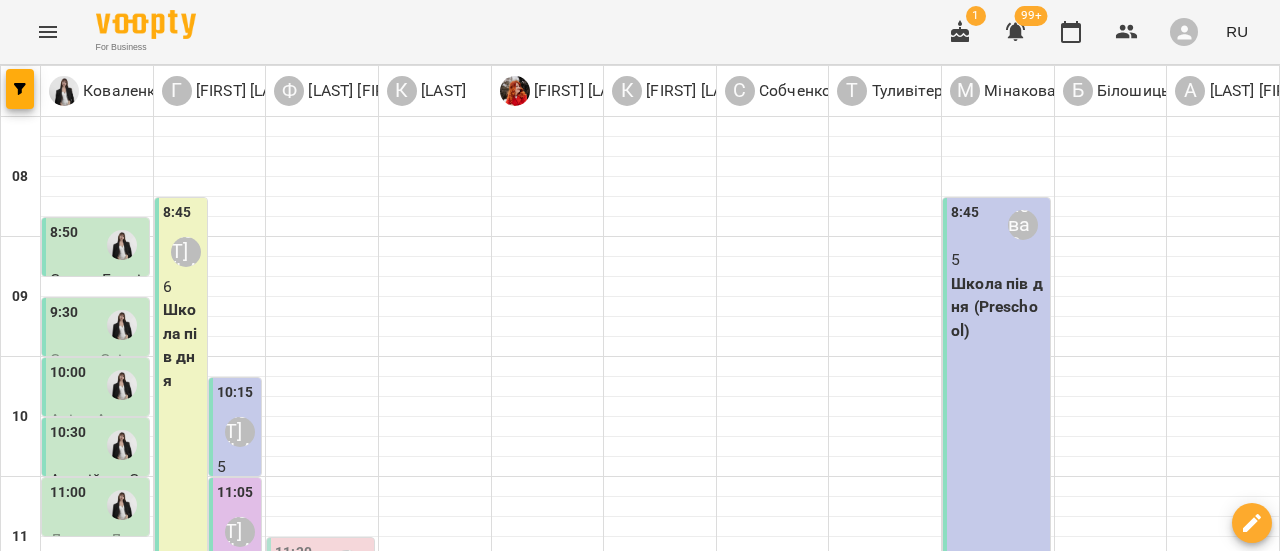 click on "11:30" at bounding box center [293, 553] 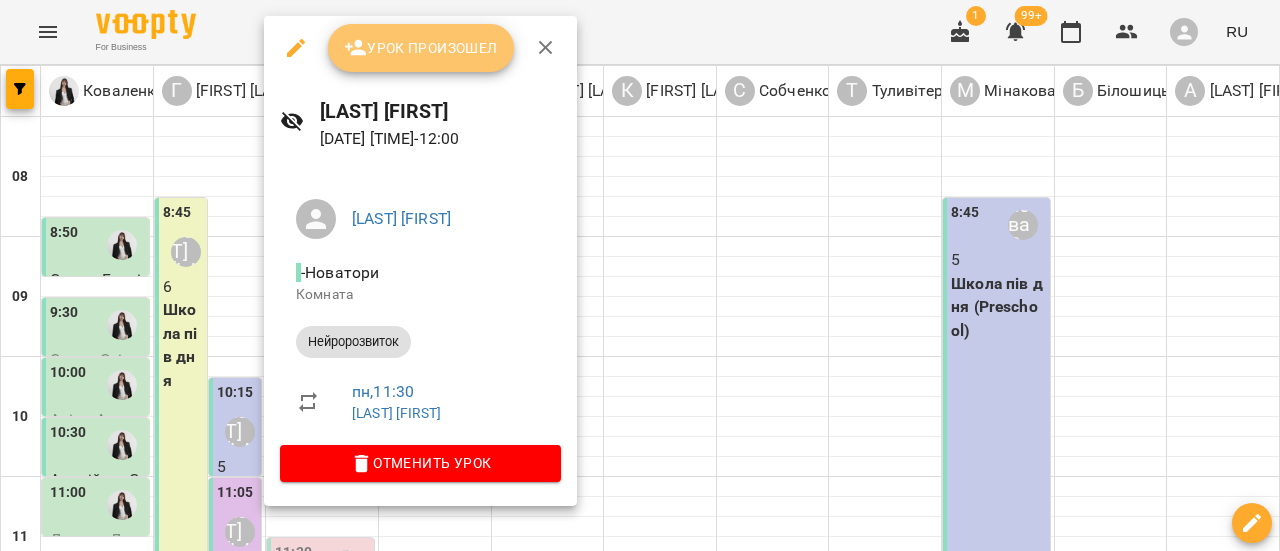 click on "Урок произошел" at bounding box center [421, 48] 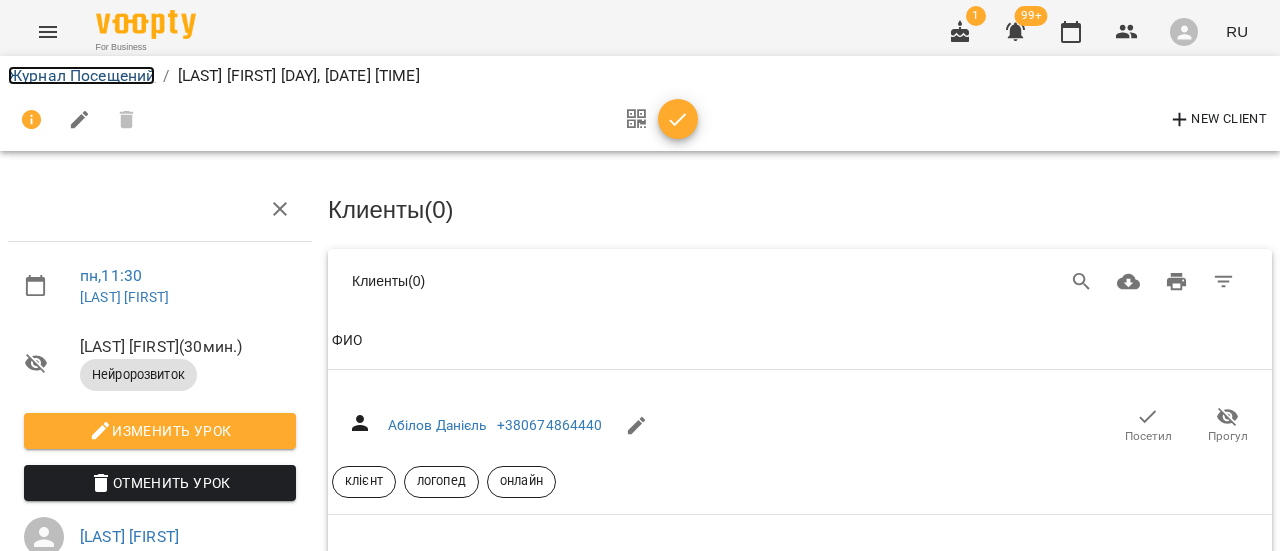 click on "Журнал Посещений" at bounding box center [81, 75] 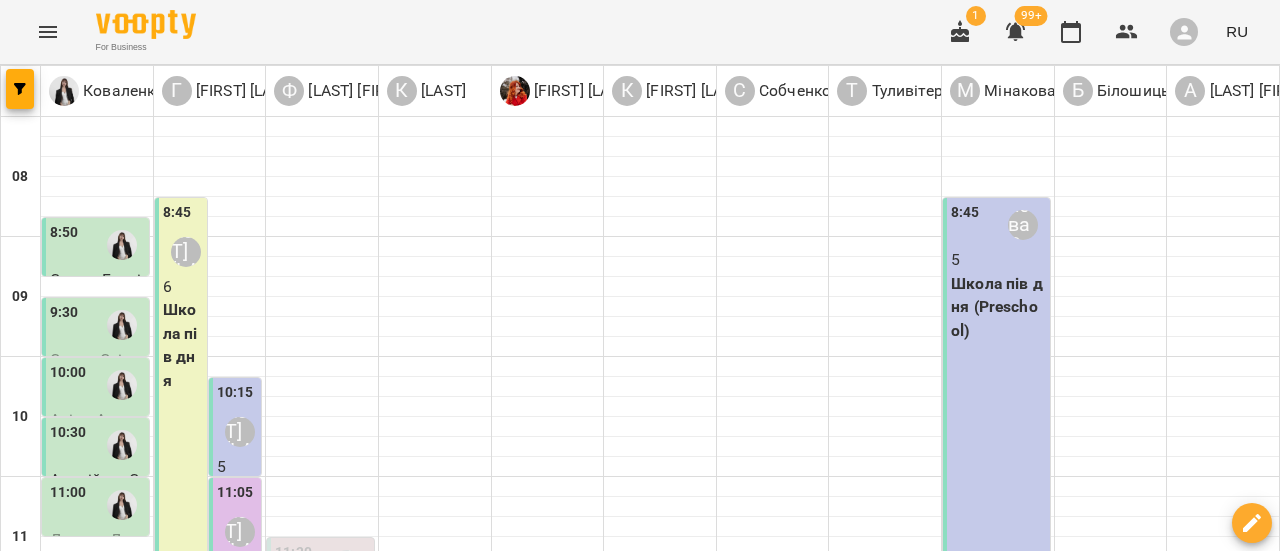 scroll, scrollTop: 300, scrollLeft: 0, axis: vertical 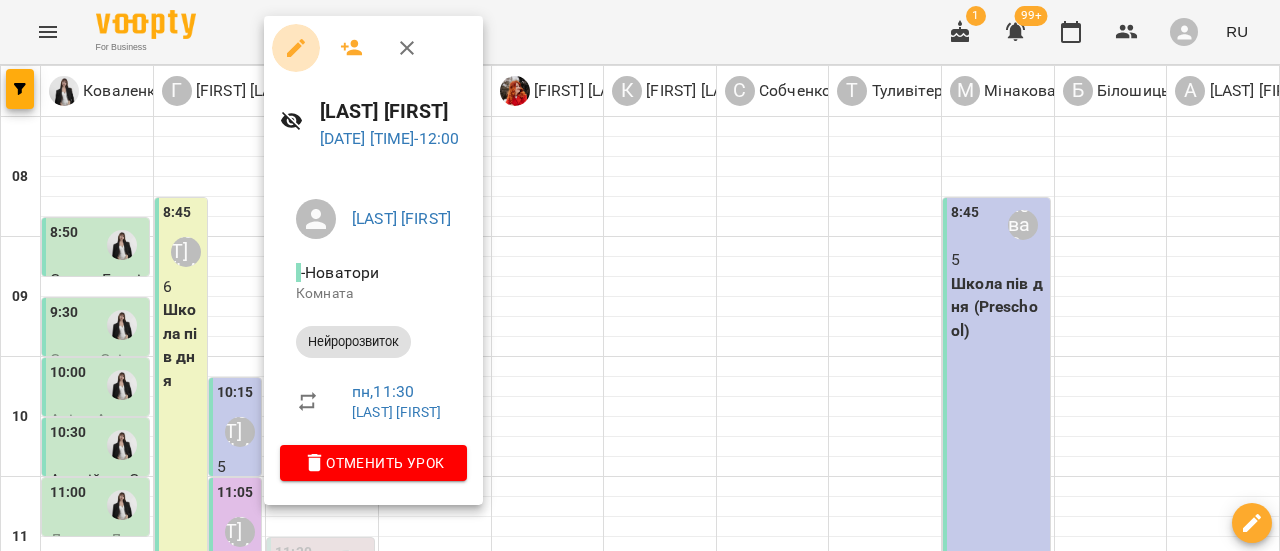 click 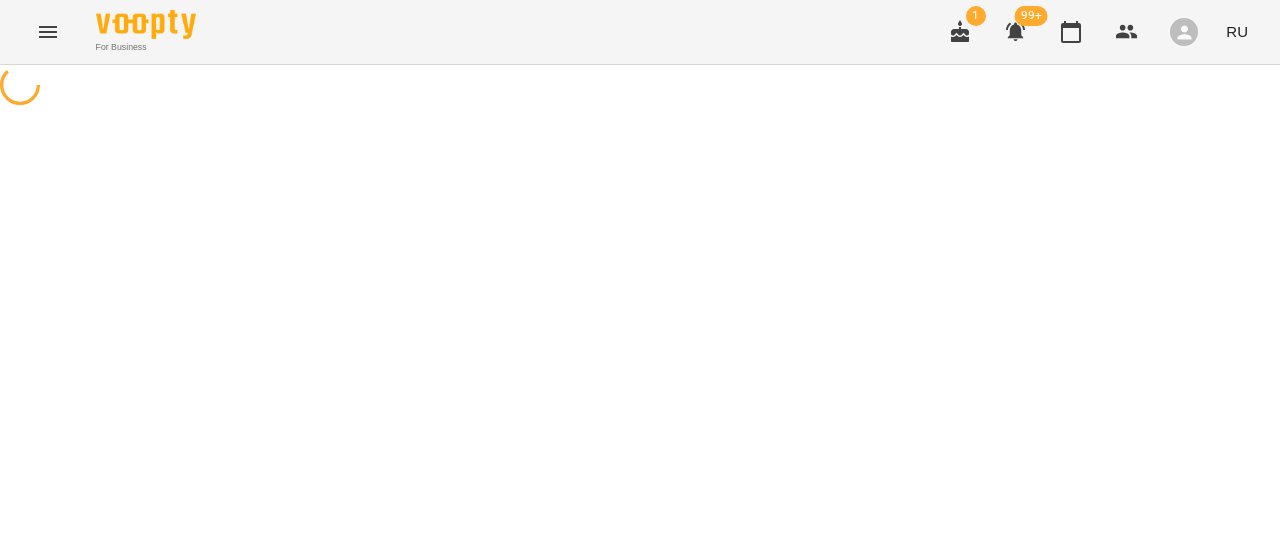 select on "**********" 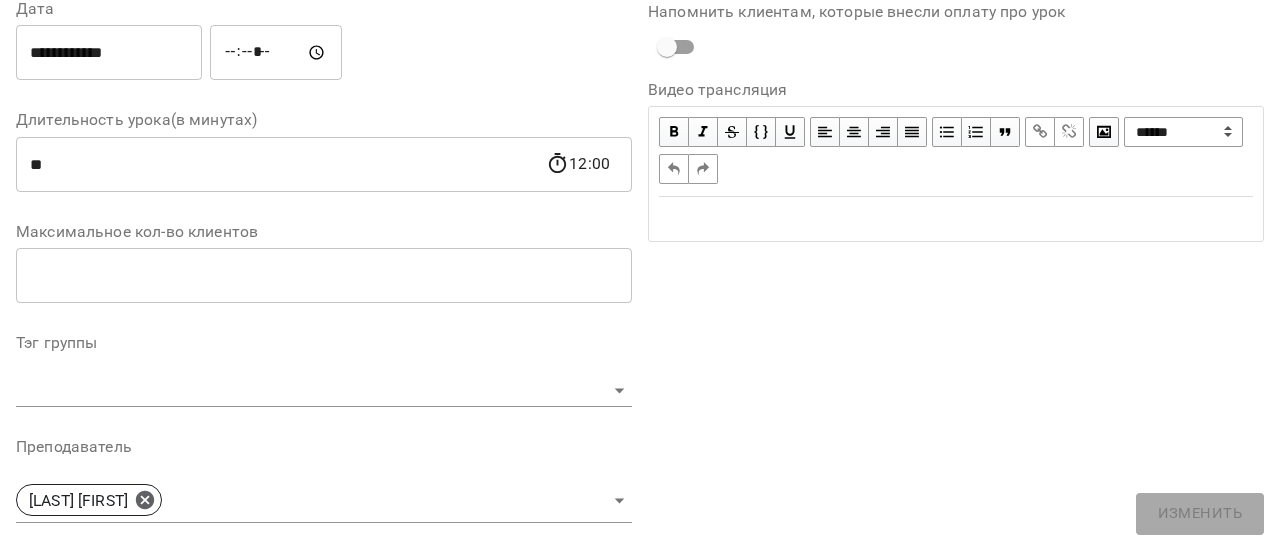 scroll, scrollTop: 400, scrollLeft: 0, axis: vertical 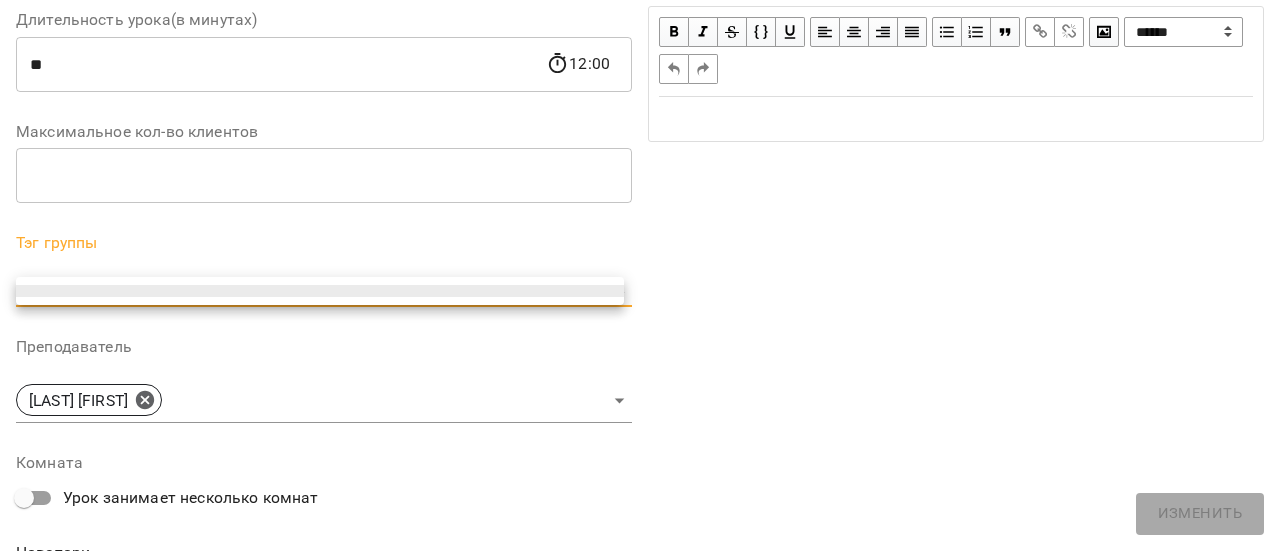 click on "For Business 1 99+ RU Журнал Посещений / Форофонтова Олена   пн, 04 авг. 2025 11:30 New Client пн ,  11:30 Форофонтова Олена   Форофонтова Олена ( 30 мин. ) Нейророзвиток Изменить урок Отменить Урок Форофонтова Олена Новатори Комната 2025-08-05 09:17:43 Клиенты ( 0 ) Клиенты ( 0 ) Клиенты ( 0 ) ФИО ФИО Абілов Данієль +380674864440 Посетил Прогул клієнт логопед онлайн ФИО Аверченко Максим +380679609796 Посетил Прогул клієнт нейророзвиток логопед підписати договір відпустка ФИО Агриненко Данило +380958343401 Посетил Прогул клієнт дозвіл на фото сенсорна інтеграція Перлинки ФИО *" at bounding box center [640, 7487] 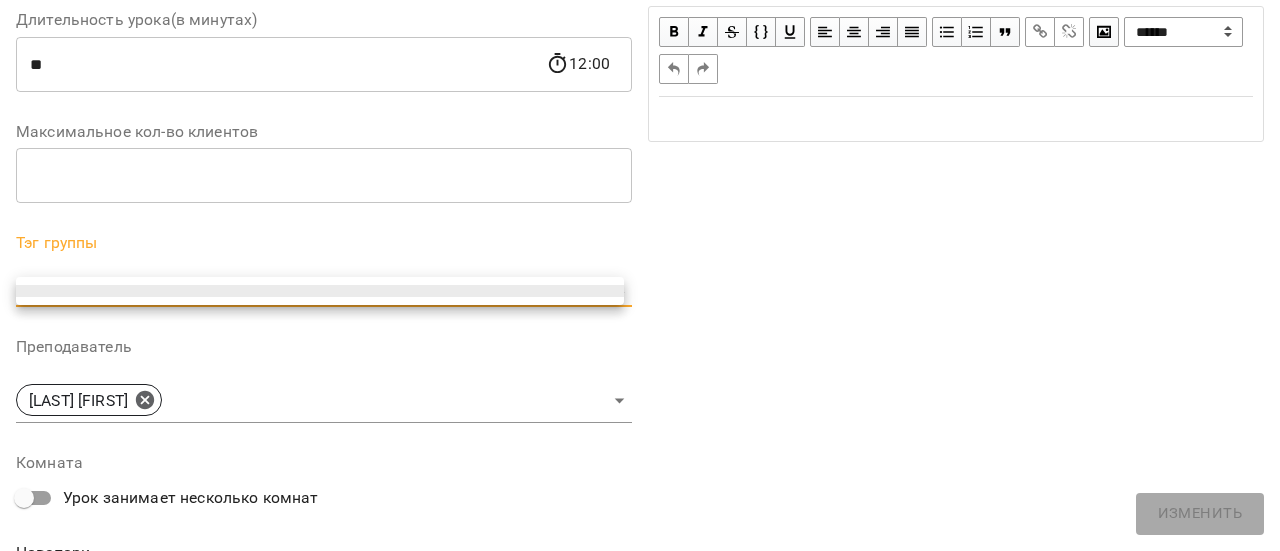 drag, startPoint x: 755, startPoint y: 221, endPoint x: 765, endPoint y: 215, distance: 11.661903 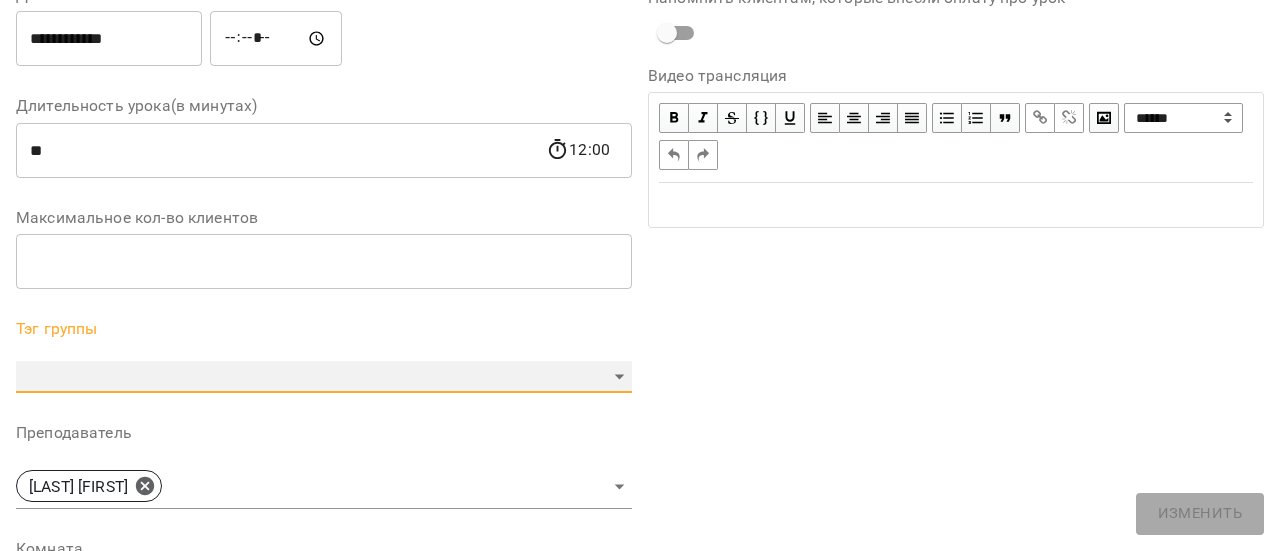 scroll, scrollTop: 400, scrollLeft: 0, axis: vertical 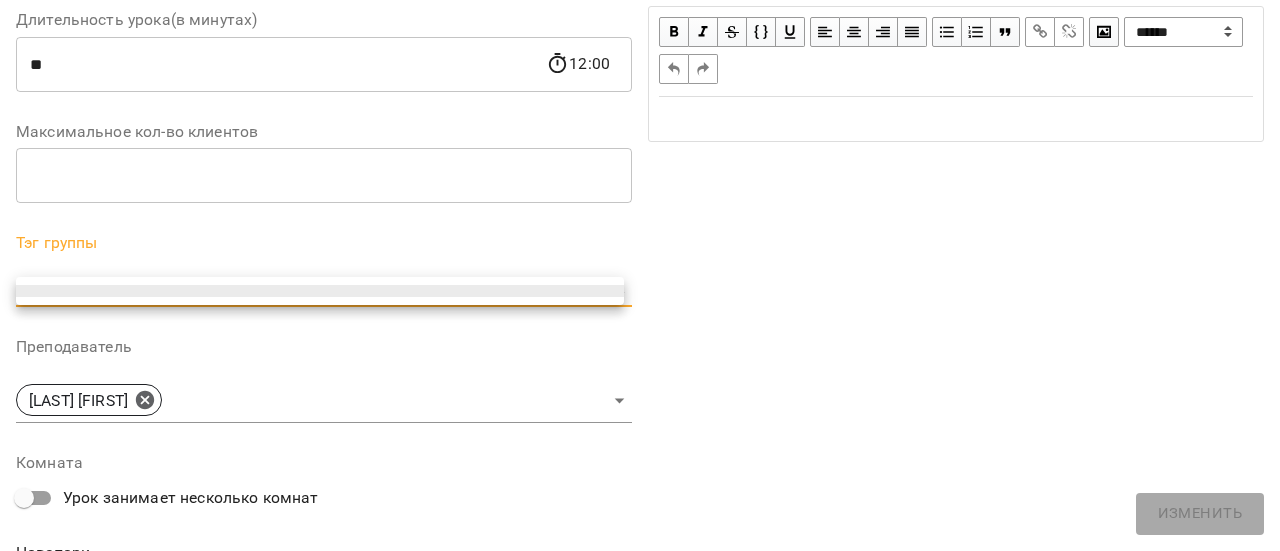 click on "For Business 1 99+ RU Журнал Посещений / Форофонтова Олена   пн, 04 авг. 2025 11:30 New Client пн ,  11:30 Форофонтова Олена   Форофонтова Олена ( 30 мин. ) Нейророзвиток Изменить урок Отменить Урок Форофонтова Олена Новатори Комната 2025-08-05 09:17:43 Клиенты ( 0 ) Клиенты ( 0 ) Клиенты ( 0 ) ФИО ФИО Абілов Данієль +380674864440 Посетил Прогул клієнт логопед онлайн ФИО Аверченко Максим +380679609796 Посетил Прогул клієнт нейророзвиток логопед підписати договір відпустка ФИО Агриненко Данило +380958343401 Посетил Прогул клієнт дозвіл на фото сенсорна інтеграція Перлинки ФИО *" at bounding box center (640, 7487) 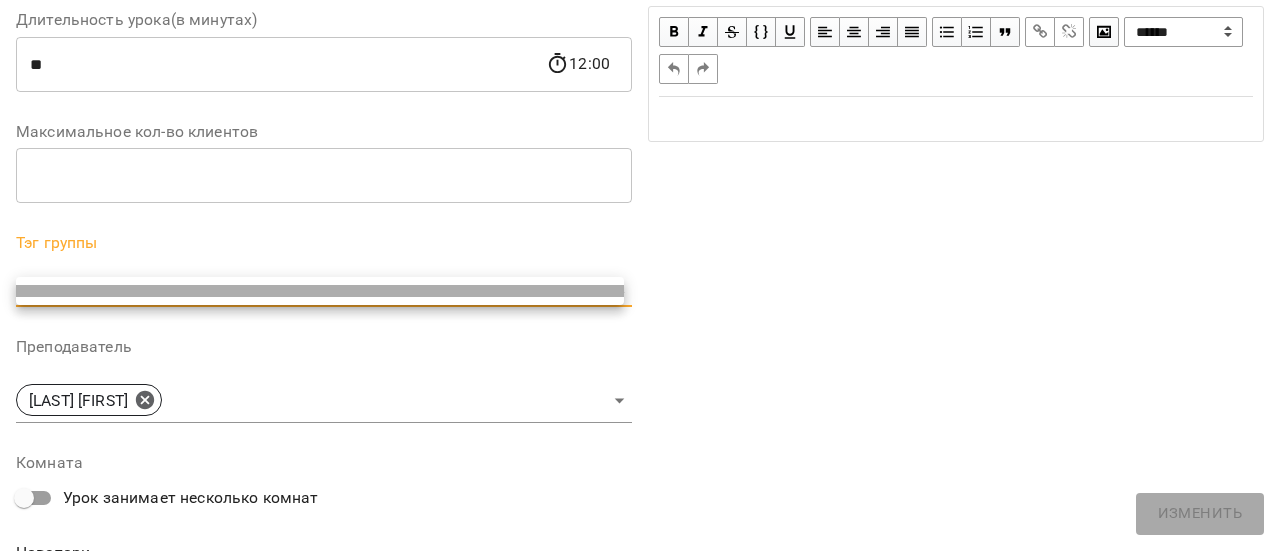 click at bounding box center [320, 291] 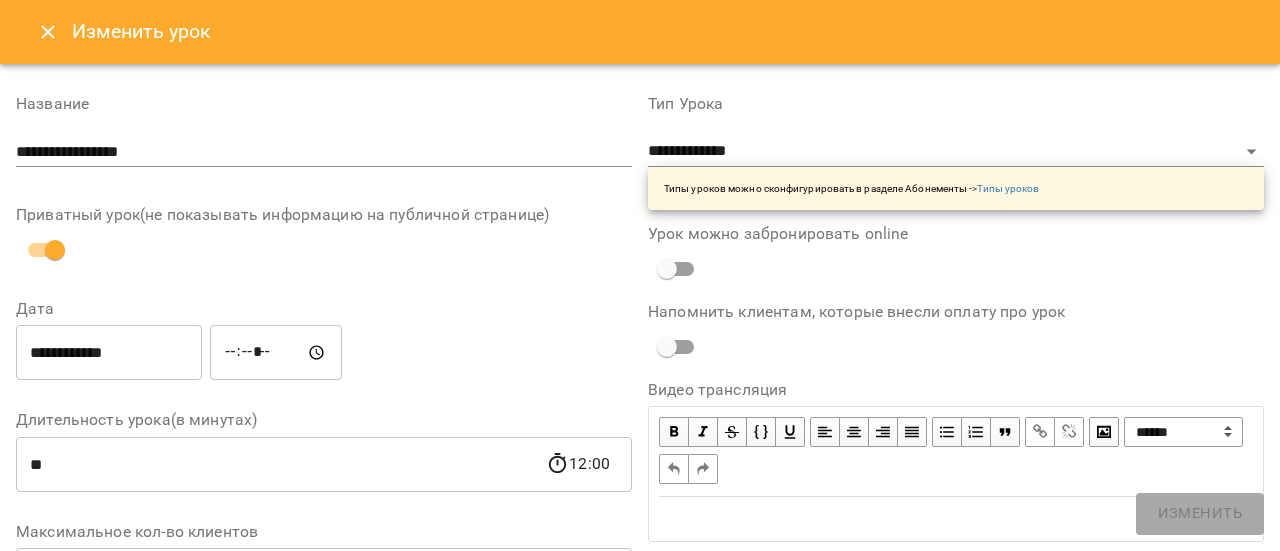 scroll, scrollTop: 0, scrollLeft: 0, axis: both 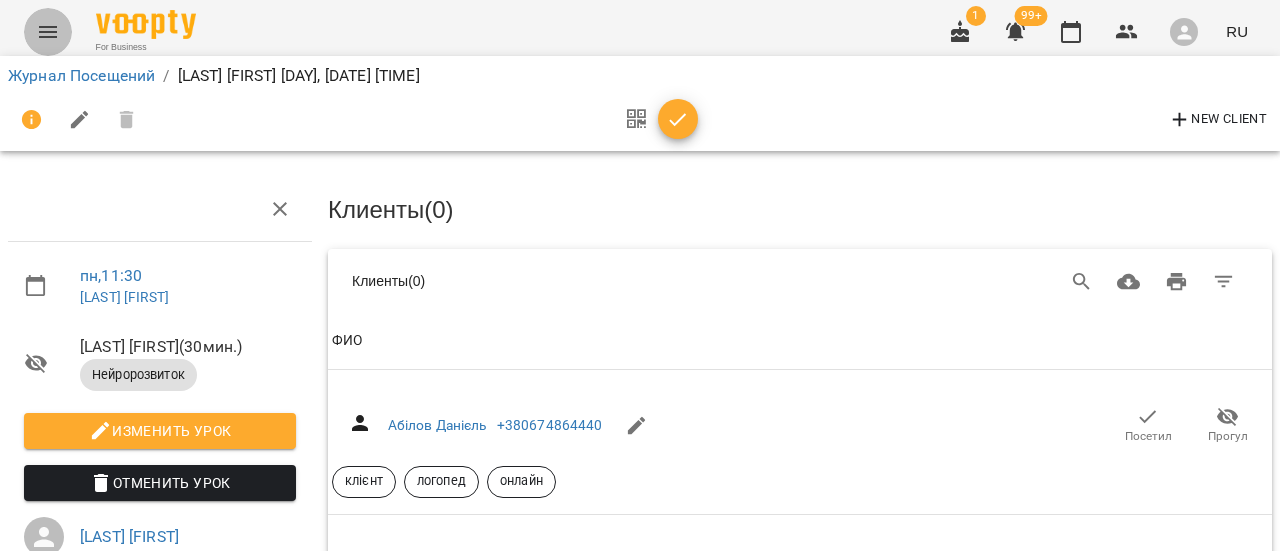 click 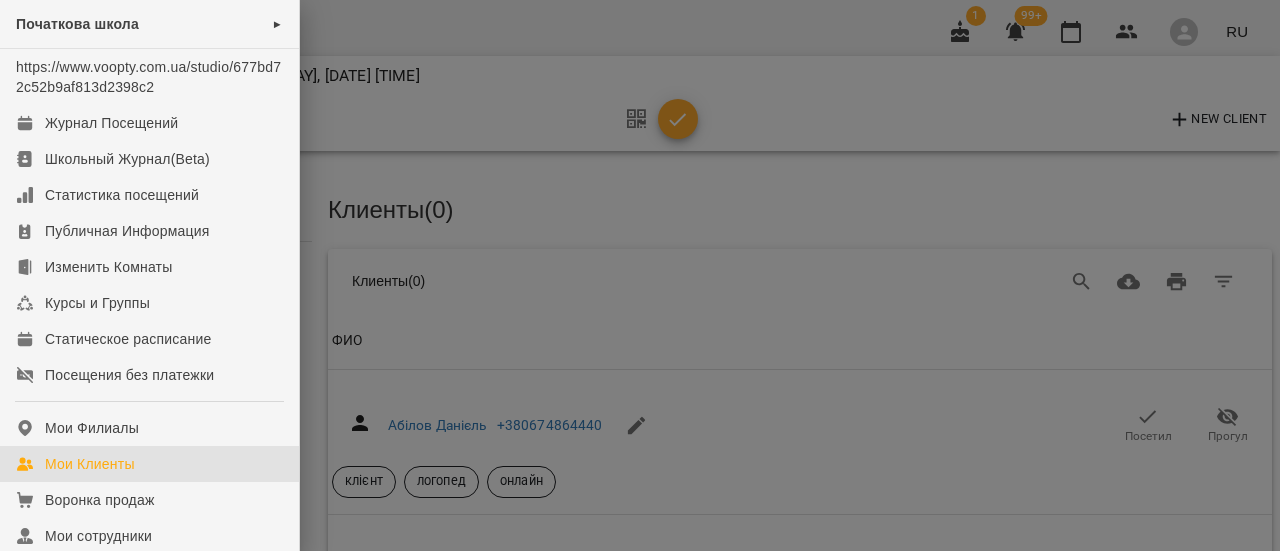 click on "Мои Клиенты" at bounding box center [90, 464] 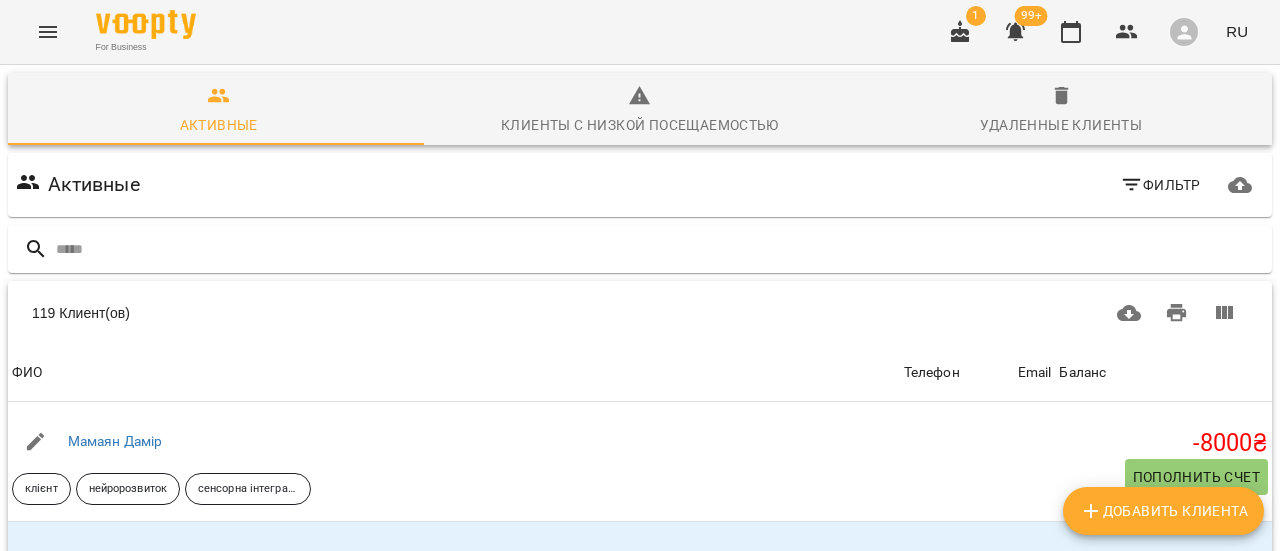 click 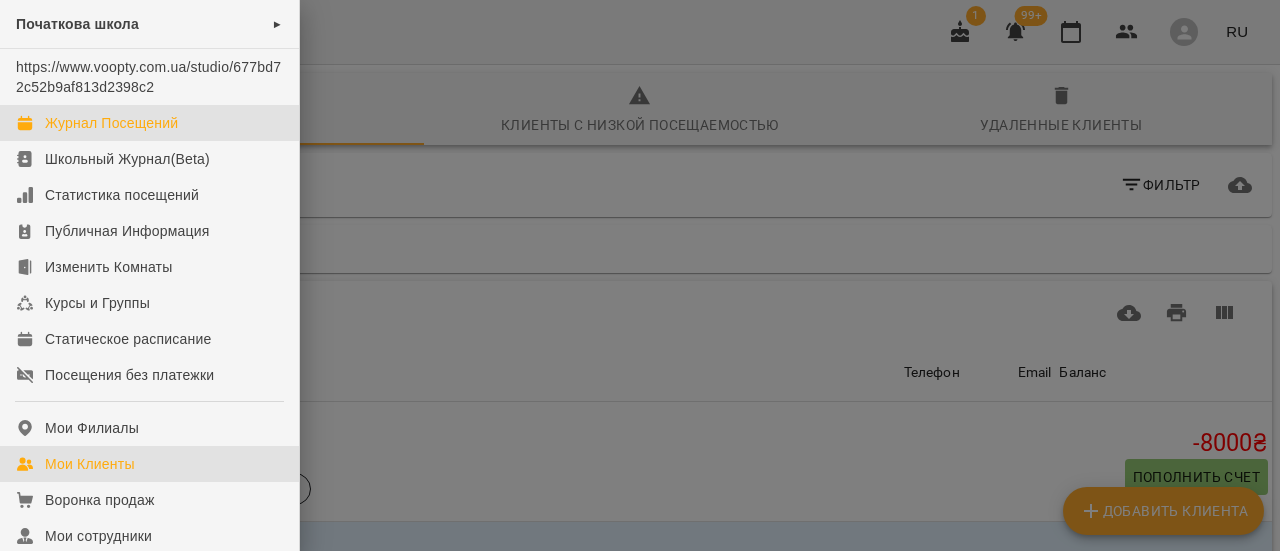 click on "Журнал Посещений" at bounding box center [149, 123] 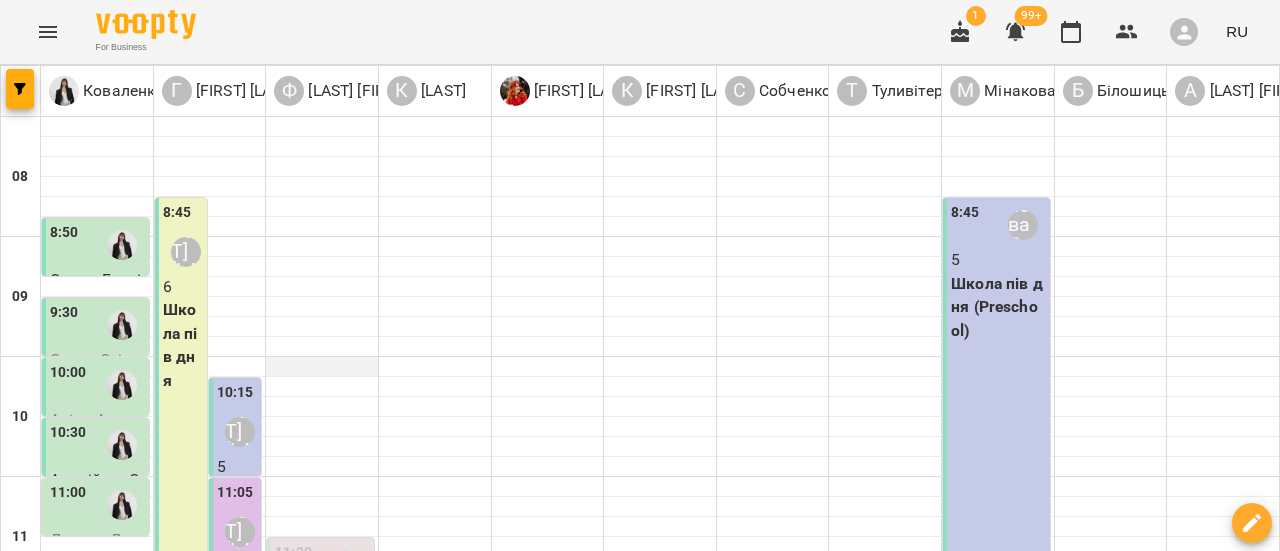 scroll, scrollTop: 400, scrollLeft: 0, axis: vertical 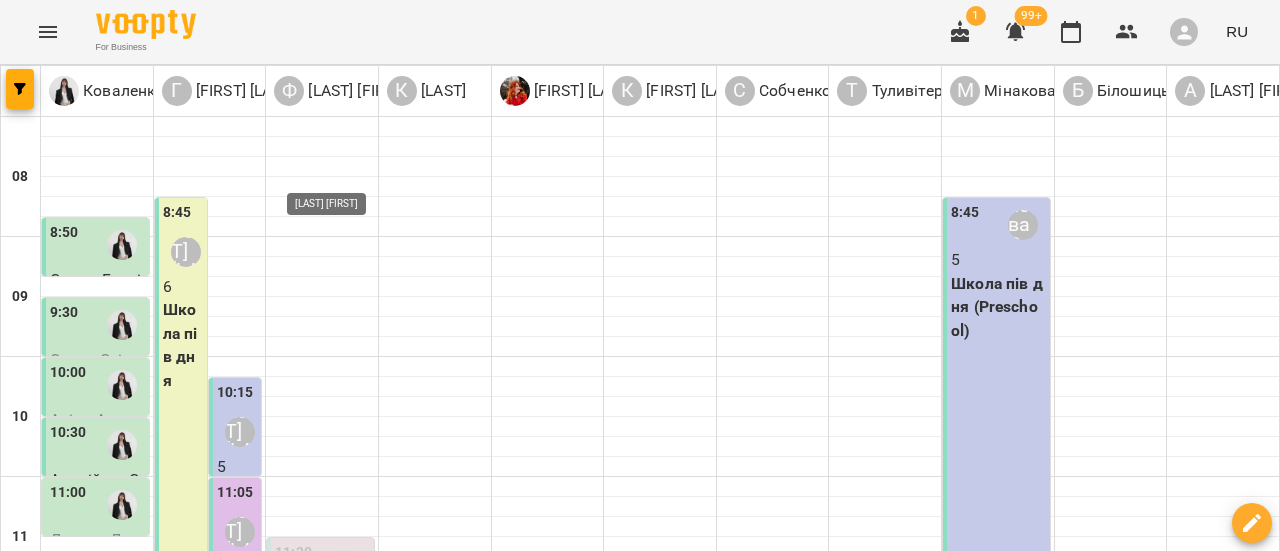 click on "[LAST] [FIRST]" at bounding box center (347, 565) 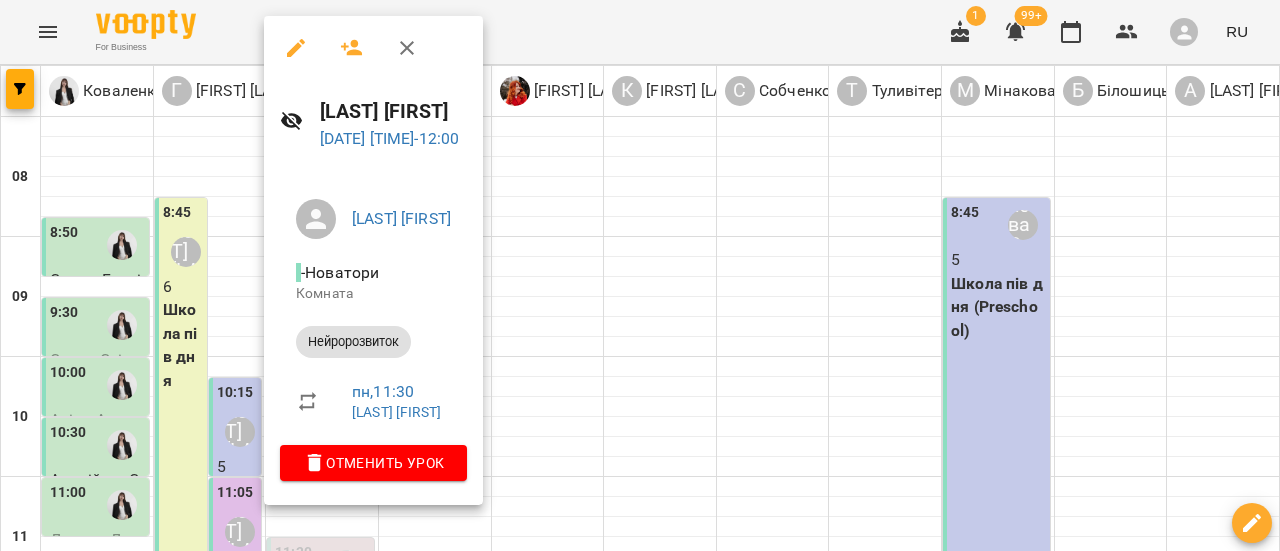 click 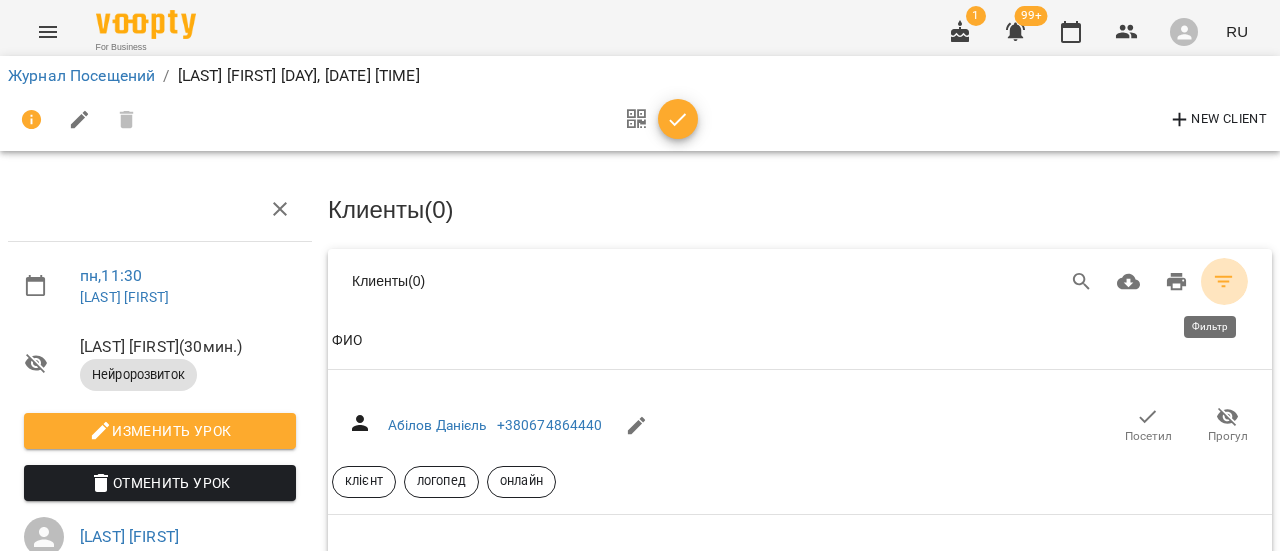 click 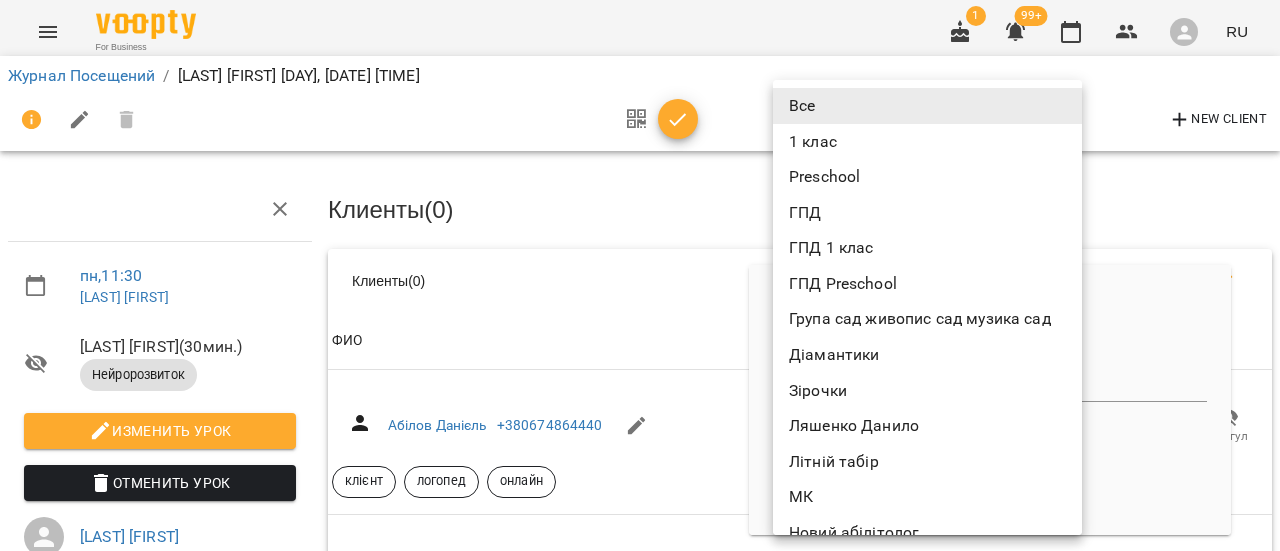 click on "For Business 1 99+ RU Журнал Посещений / Форофонтова Олена   пн, 04 авг. 2025 11:30 New Client пн ,  11:30 Форофонтова Олена   Форофонтова Олена ( 30 мин. ) Нейророзвиток Изменить урок Отменить Урок Форофонтова Олена Новатори Комната 2025-08-05 09:17:43 Клиенты ( 0 ) Клиенты ( 0 ) Клиенты ( 0 ) ФИО ФИО Абілов Данієль +380674864440 Посетил Прогул клієнт логопед онлайн ФИО Аверченко Максим +380679609796 Посетил Прогул клієнт нейророзвиток логопед підписати договір відпустка ФИО Агриненко Данило +380958343401 Посетил Прогул клієнт дозвіл на фото сенсорна інтеграція Перлинки ФИО #" at bounding box center [640, 7487] 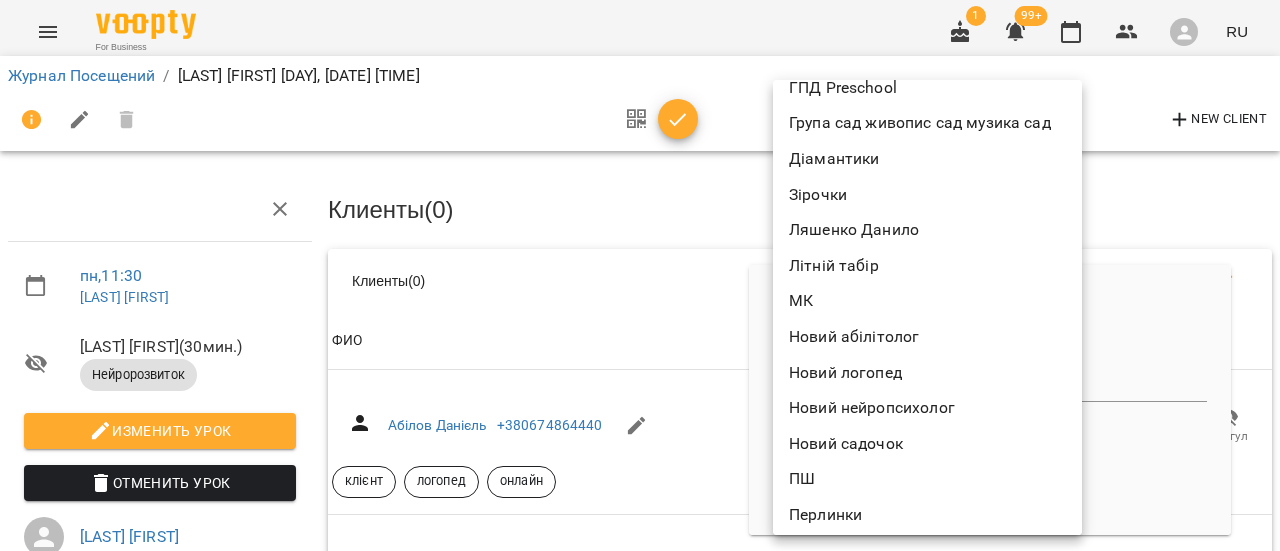 scroll, scrollTop: 200, scrollLeft: 0, axis: vertical 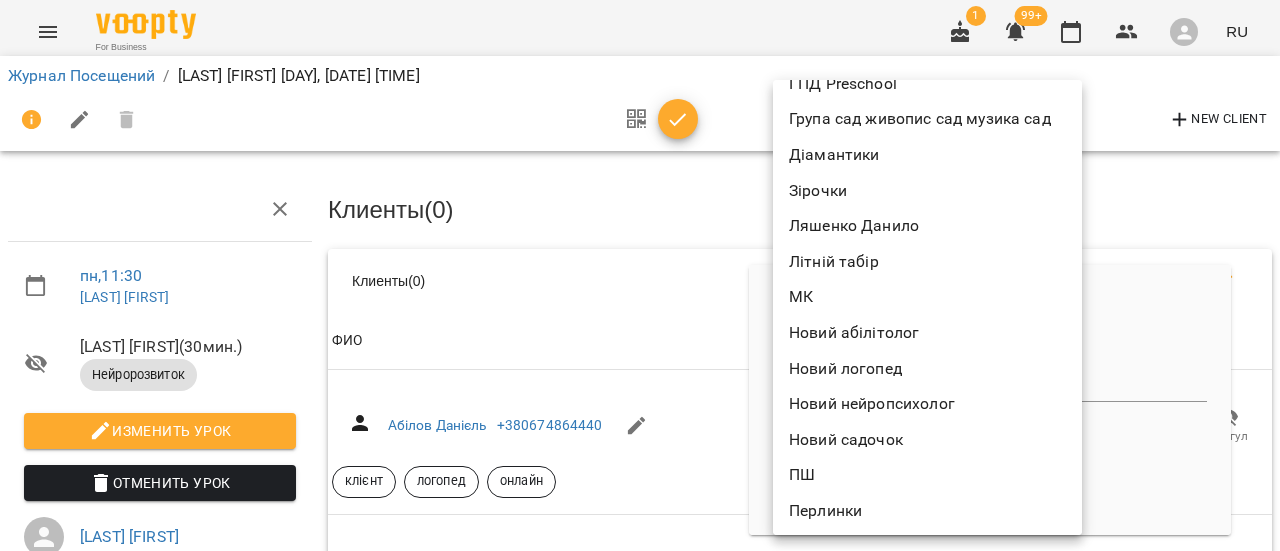 click at bounding box center (640, 275) 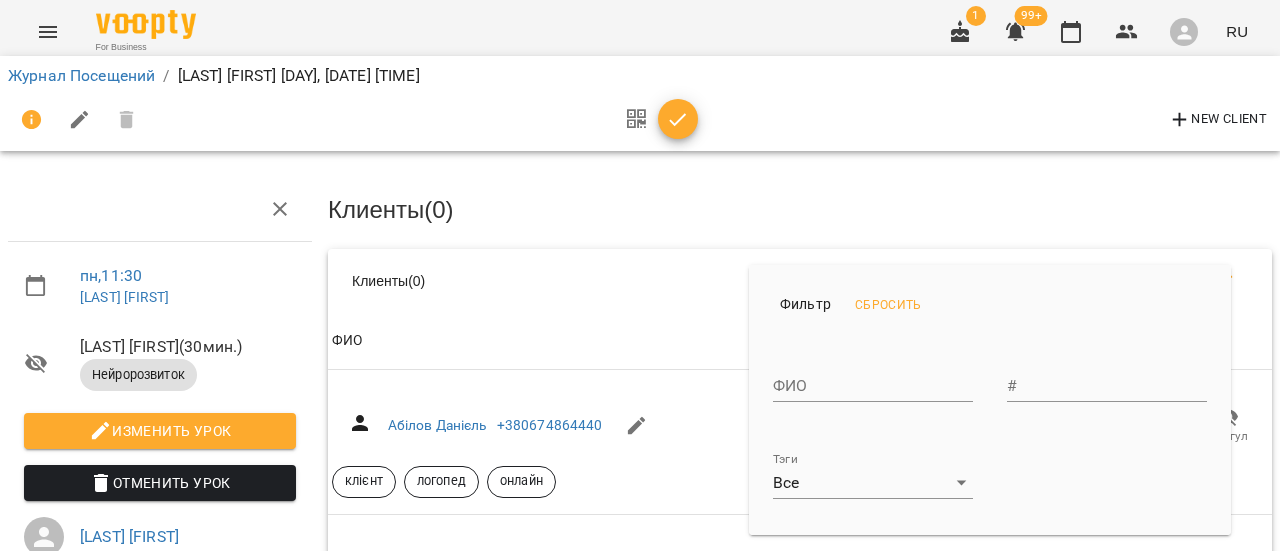 click at bounding box center [640, 275] 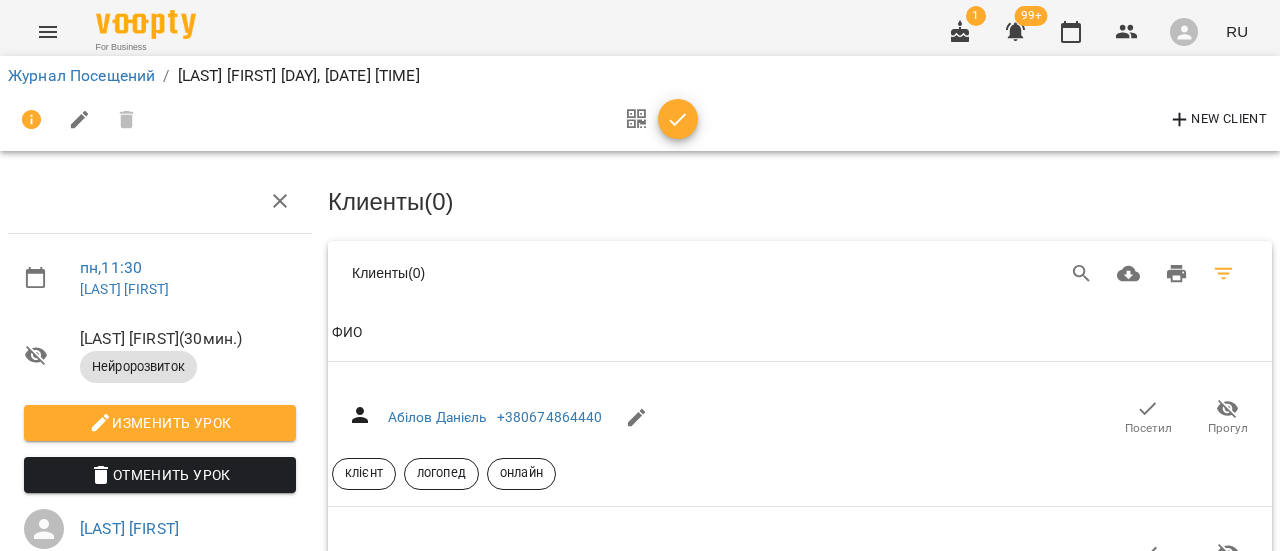 scroll, scrollTop: 0, scrollLeft: 0, axis: both 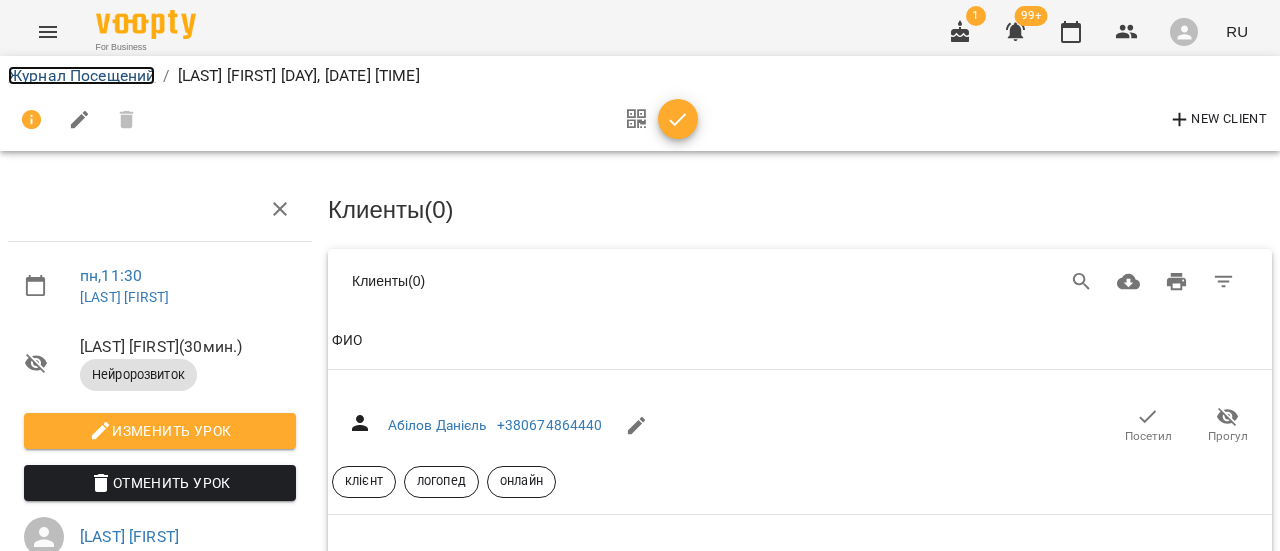 click on "Журнал Посещений" at bounding box center (81, 75) 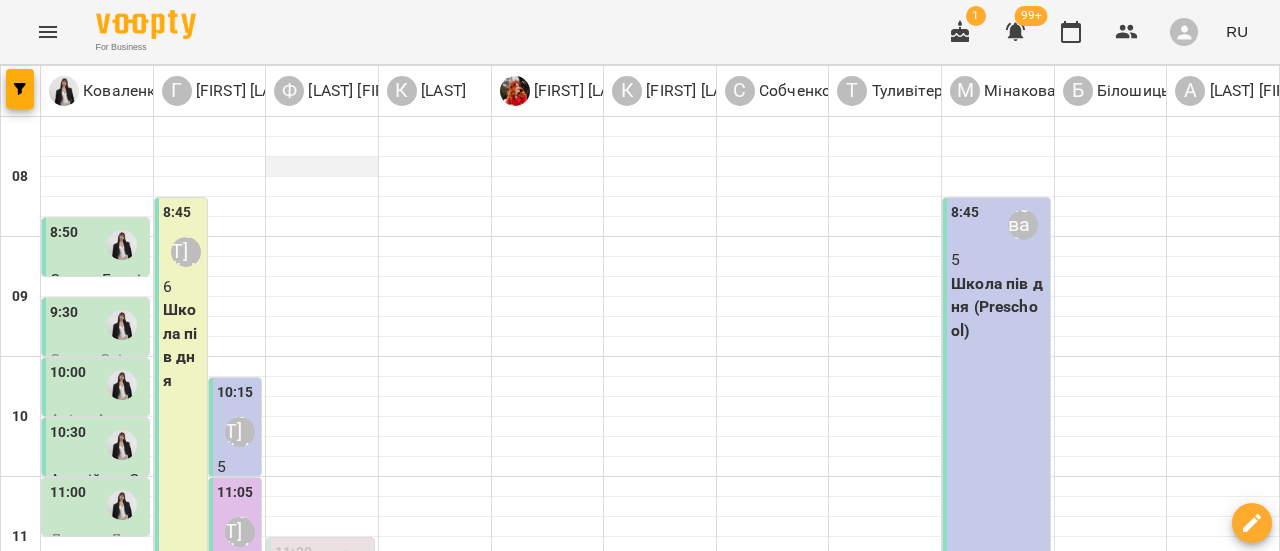 scroll, scrollTop: 300, scrollLeft: 0, axis: vertical 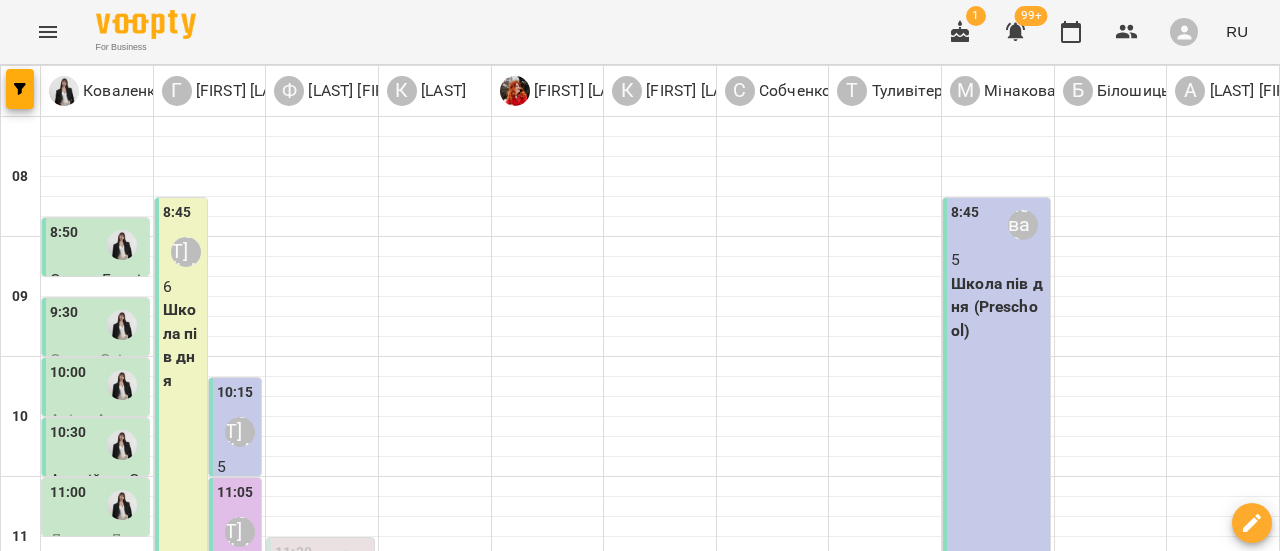 click on "[LAST] [FIRST]" at bounding box center (347, 565) 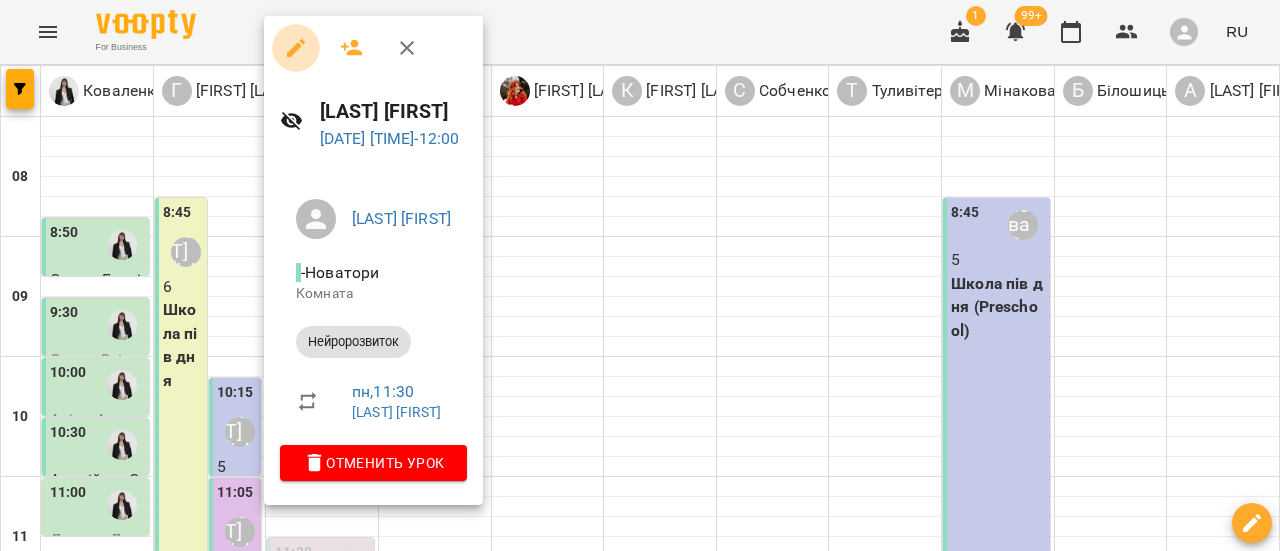 click 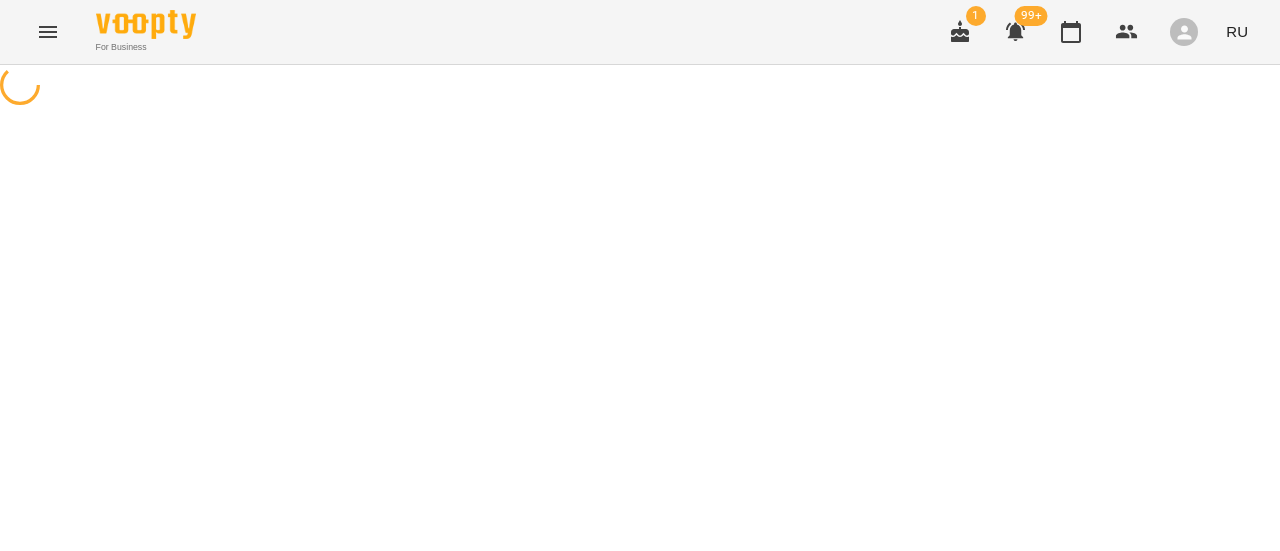 select on "**********" 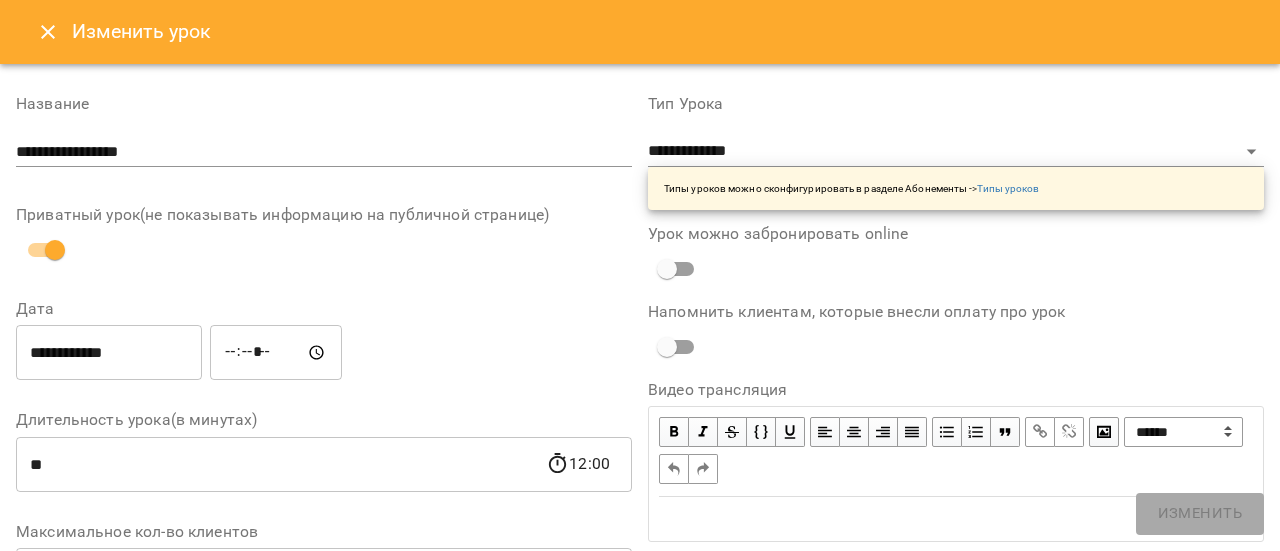 scroll, scrollTop: 400, scrollLeft: 0, axis: vertical 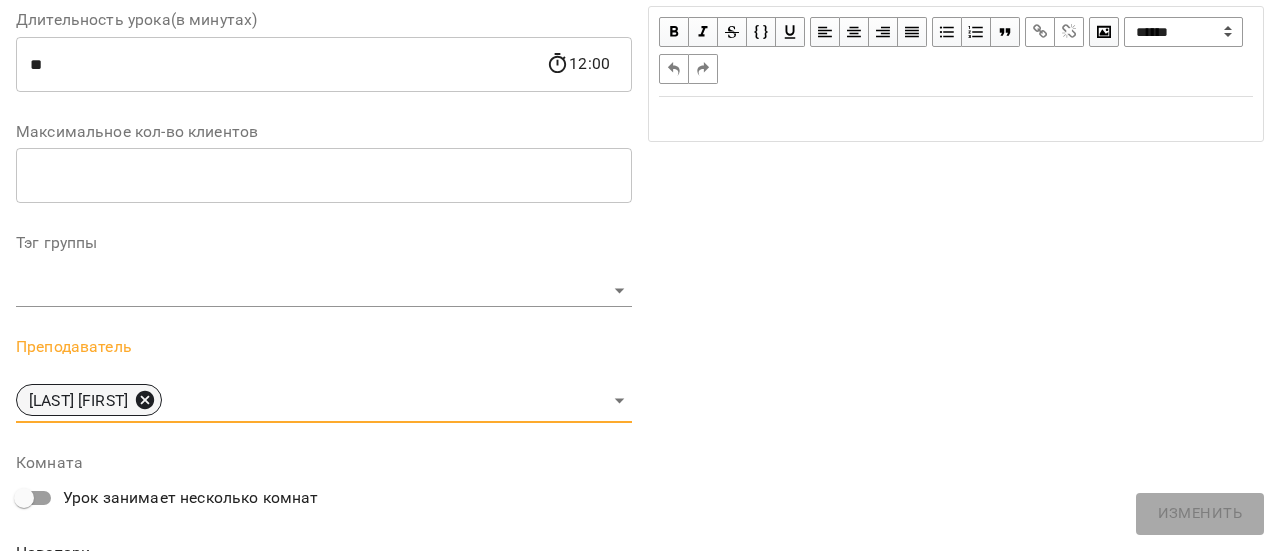 click 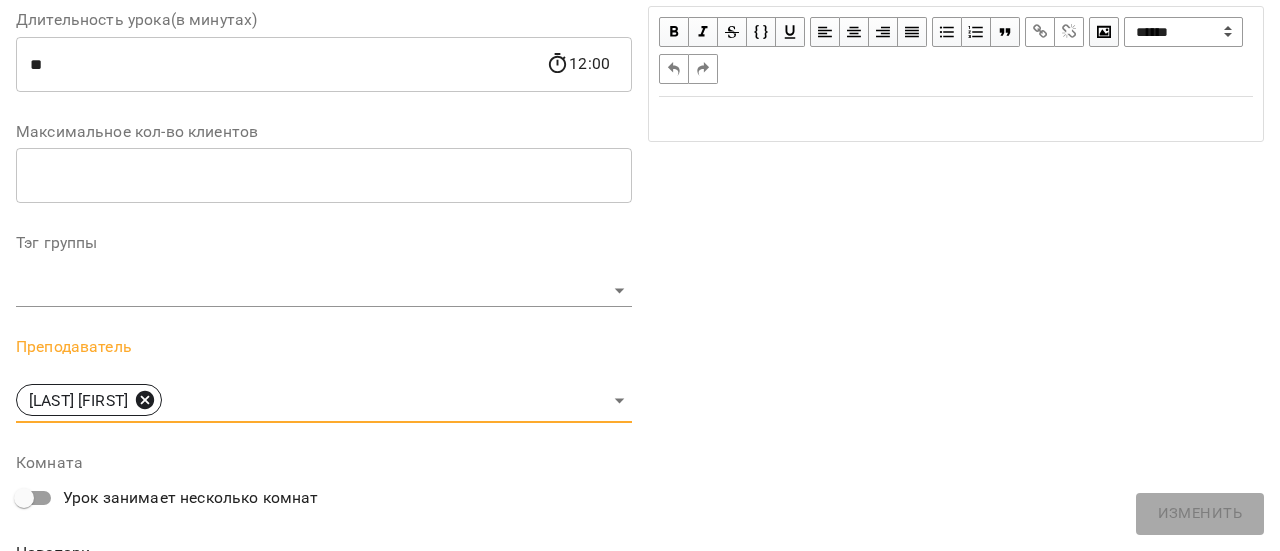 type 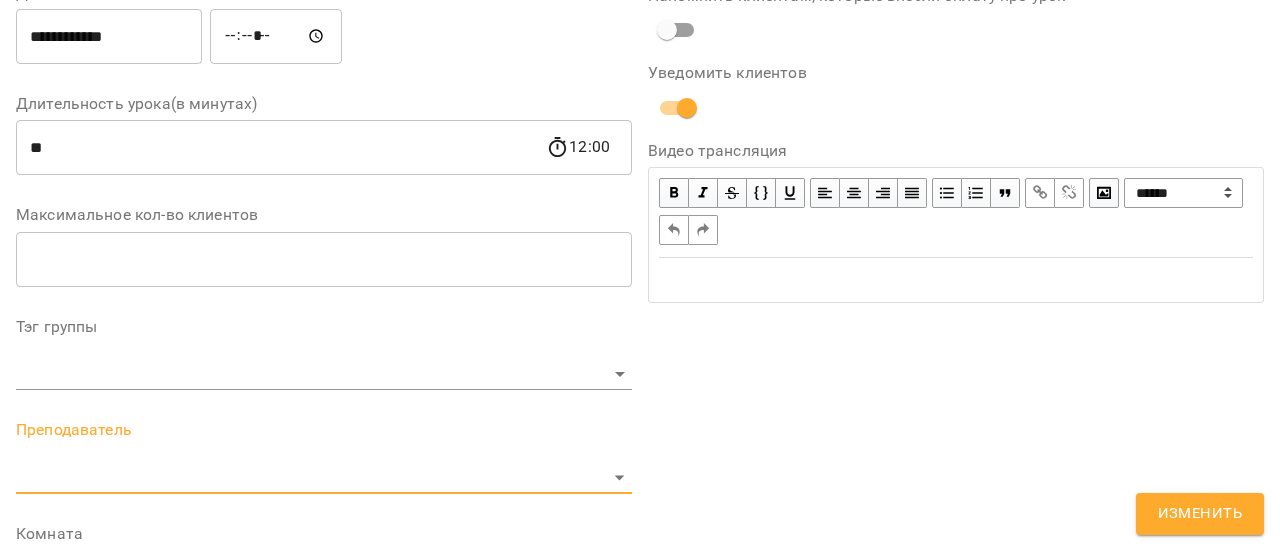 scroll, scrollTop: 483, scrollLeft: 0, axis: vertical 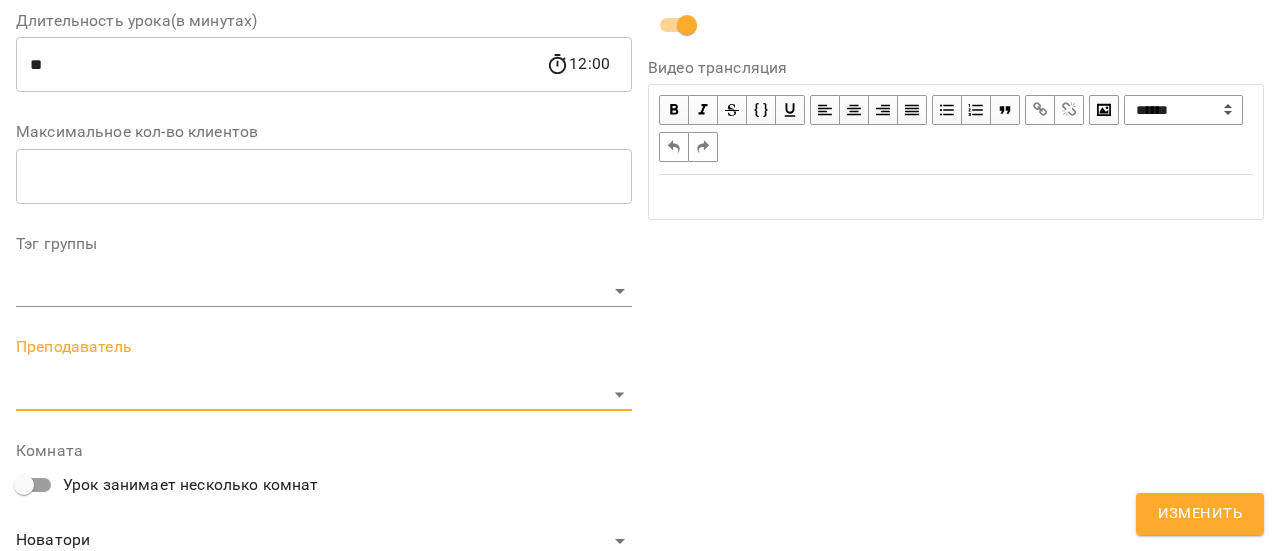 click on "Изменить" at bounding box center [1200, 514] 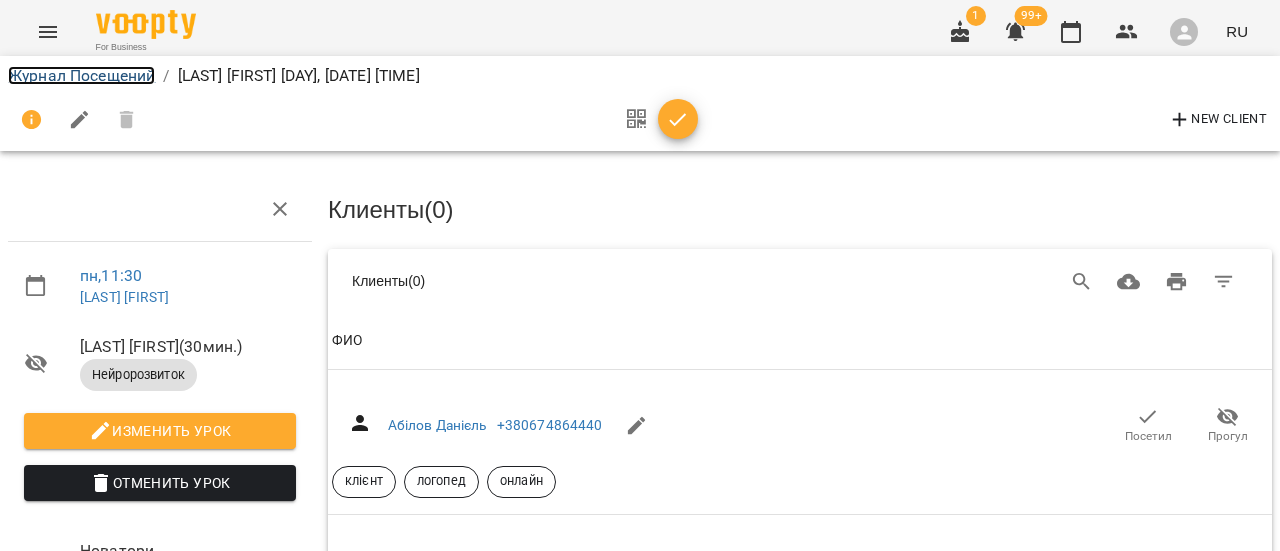 click on "Журнал Посещений" at bounding box center [81, 75] 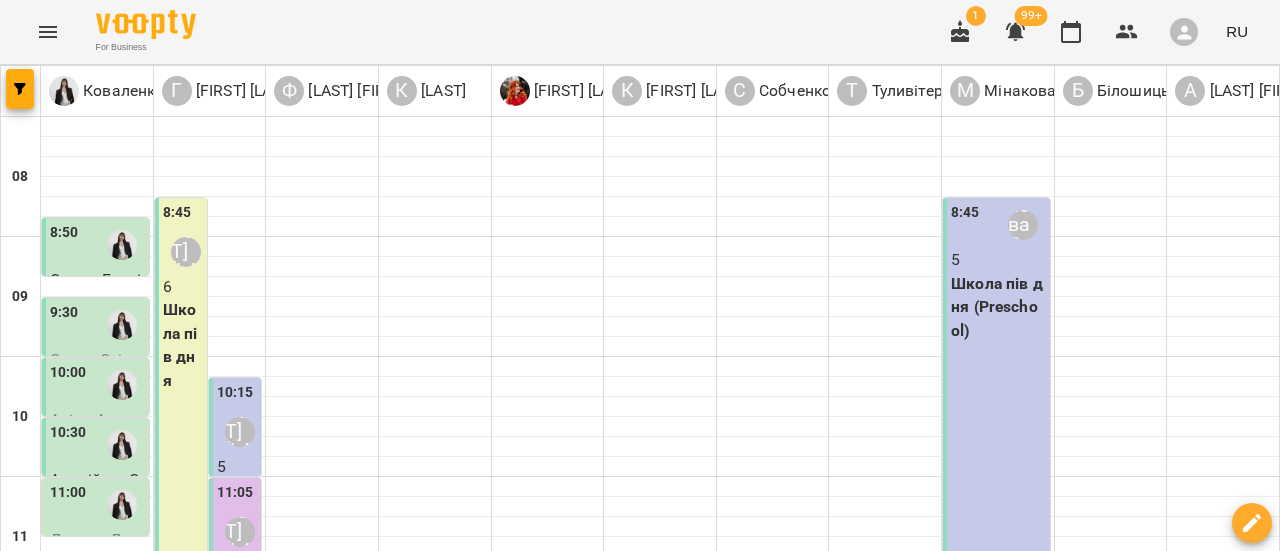 scroll, scrollTop: 0, scrollLeft: 0, axis: both 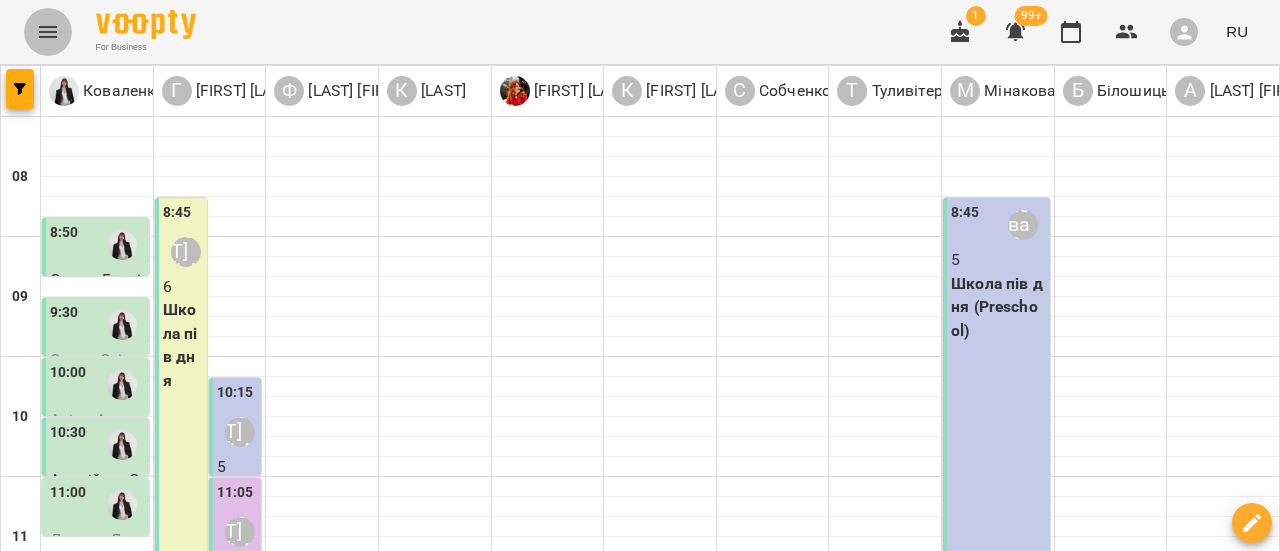 click at bounding box center (48, 32) 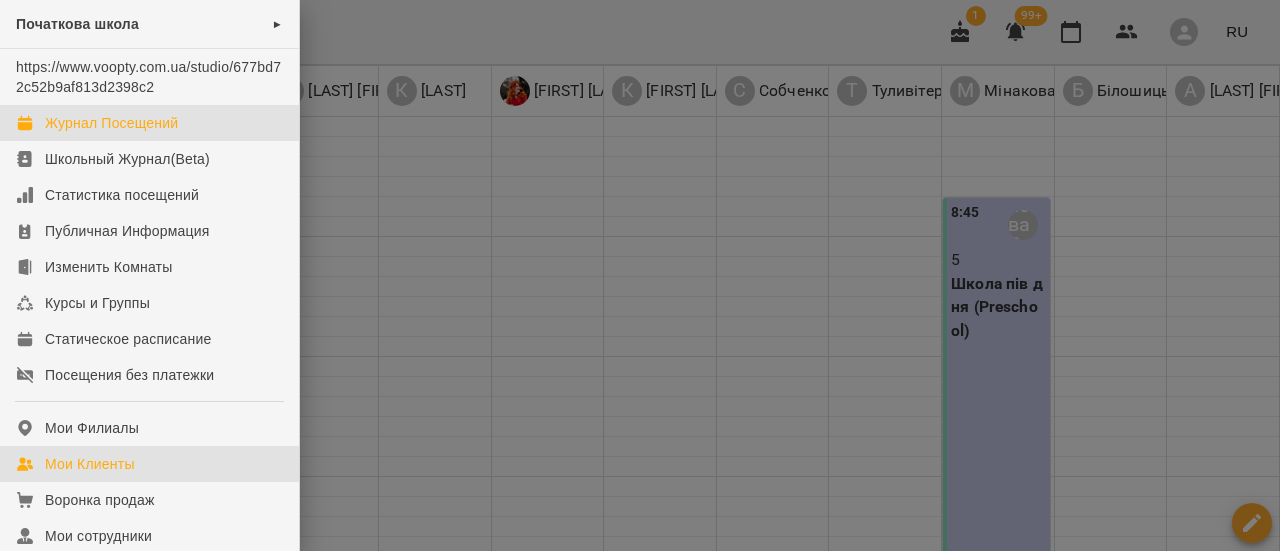 click on "Мои Клиенты" at bounding box center [90, 464] 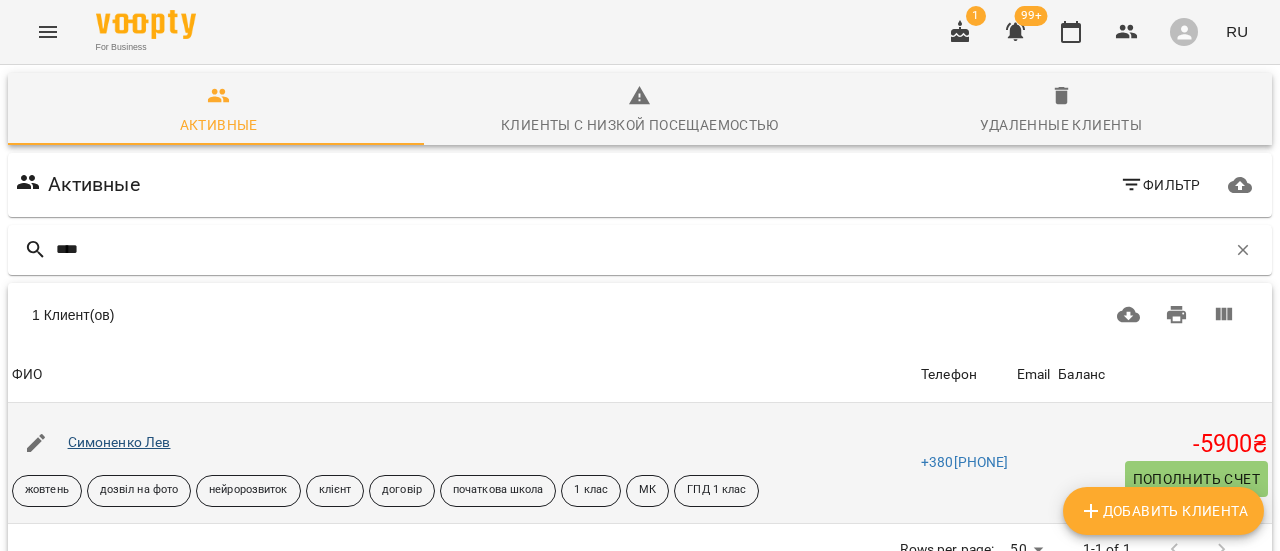 type on "****" 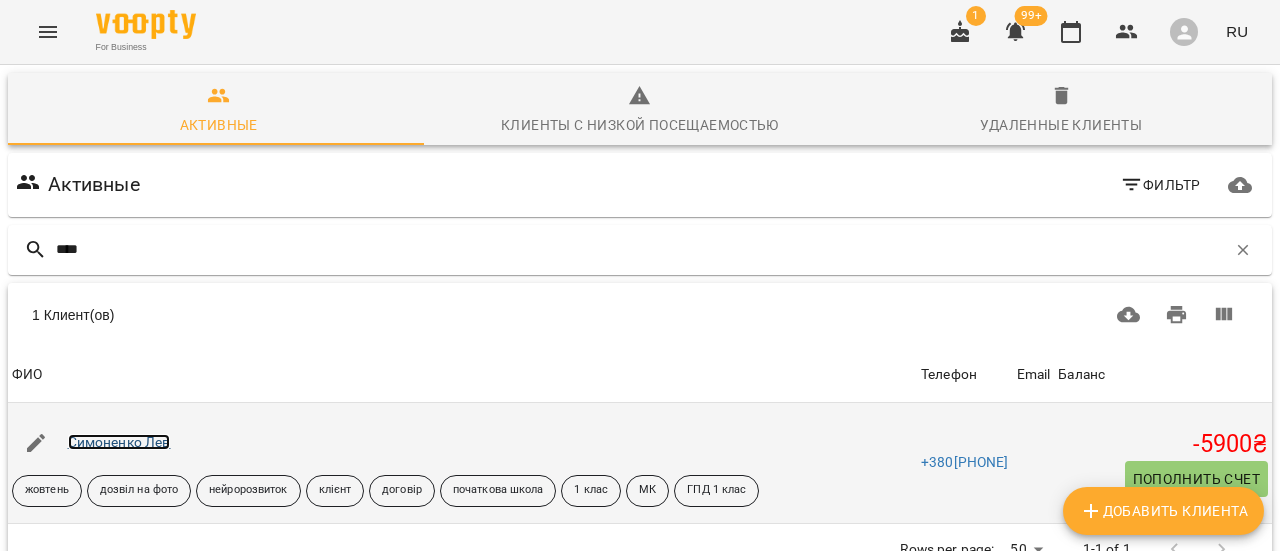 click on "Симоненко Лев" at bounding box center (119, 442) 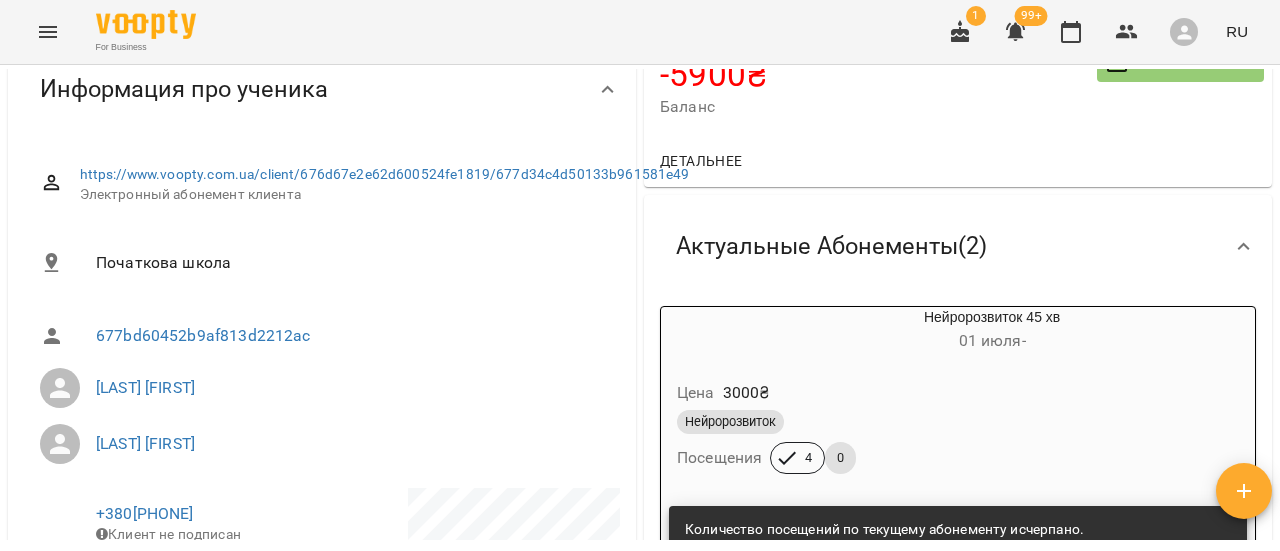 scroll, scrollTop: 400, scrollLeft: 0, axis: vertical 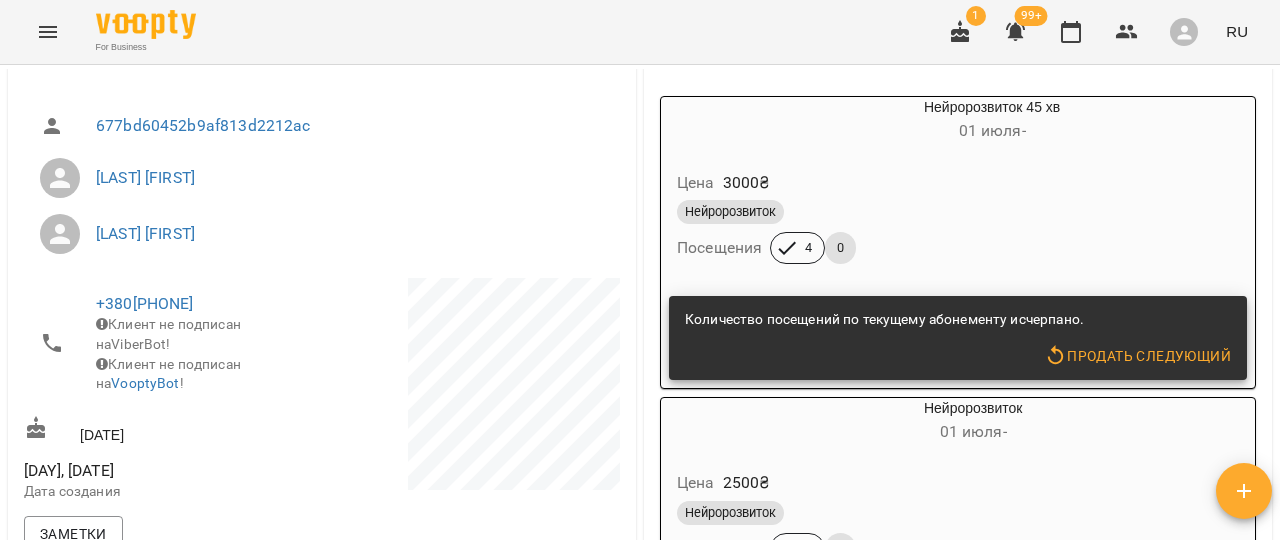 click 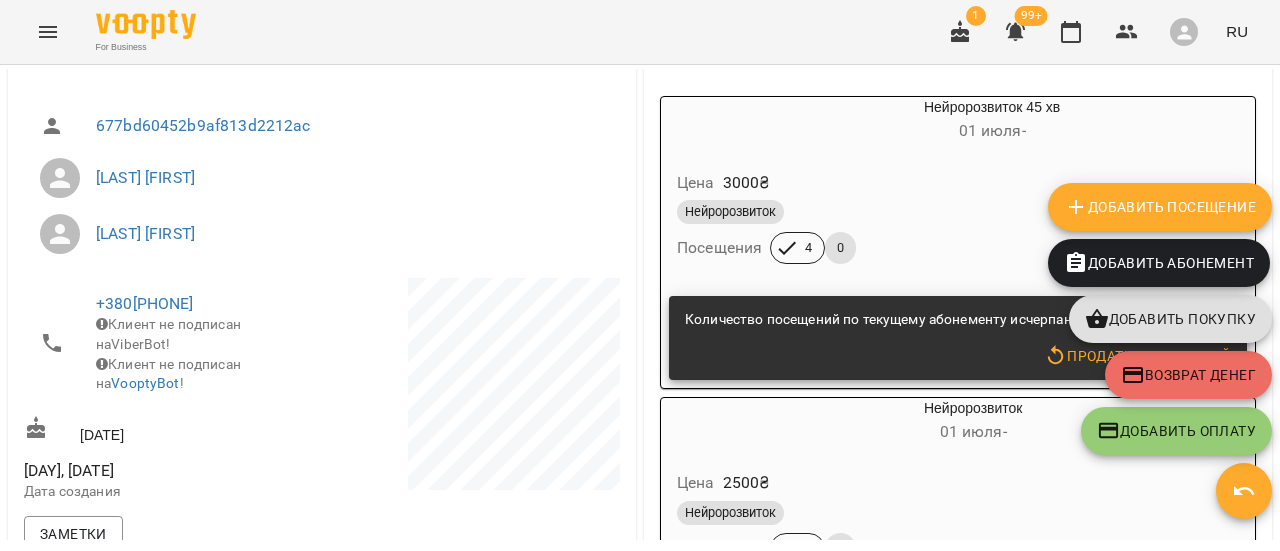 click on "Добавить Посещение" at bounding box center [1160, 207] 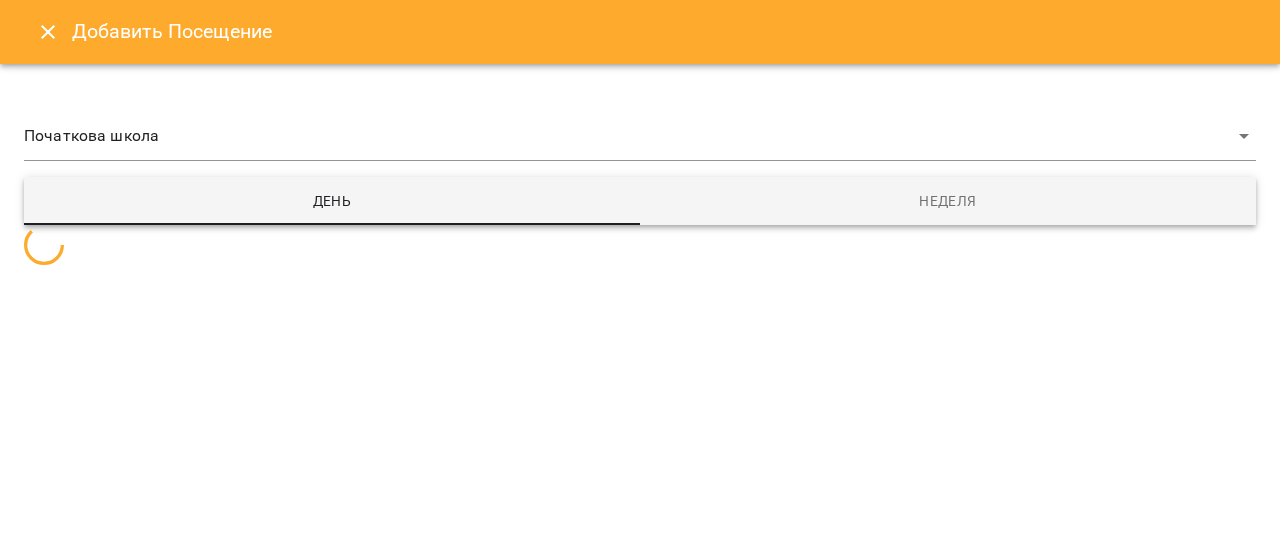 select 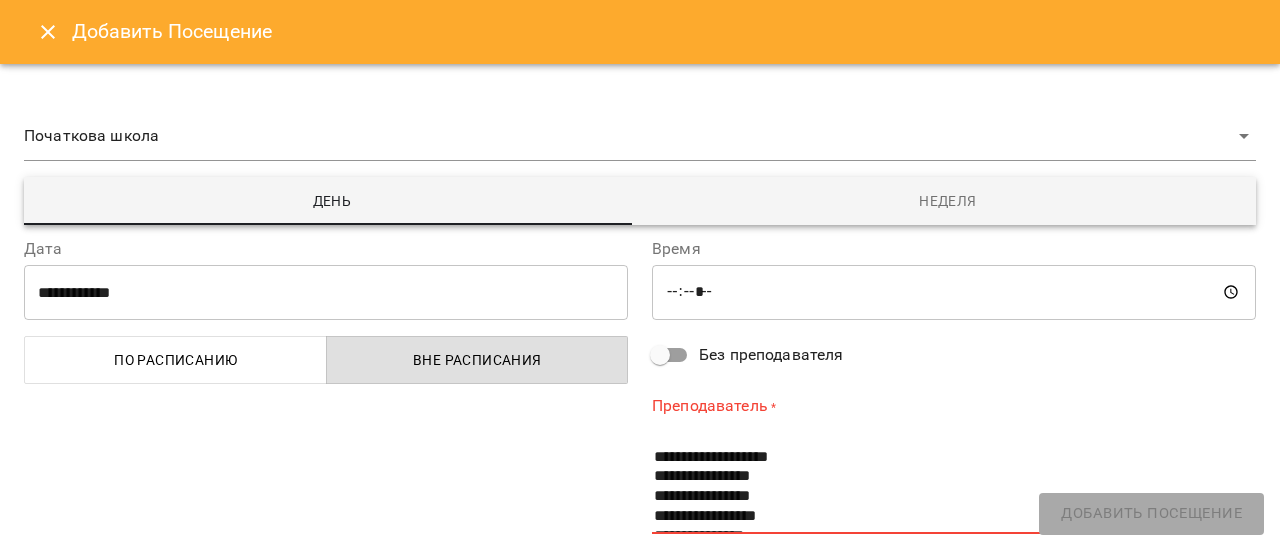 click on "**********" at bounding box center (326, 292) 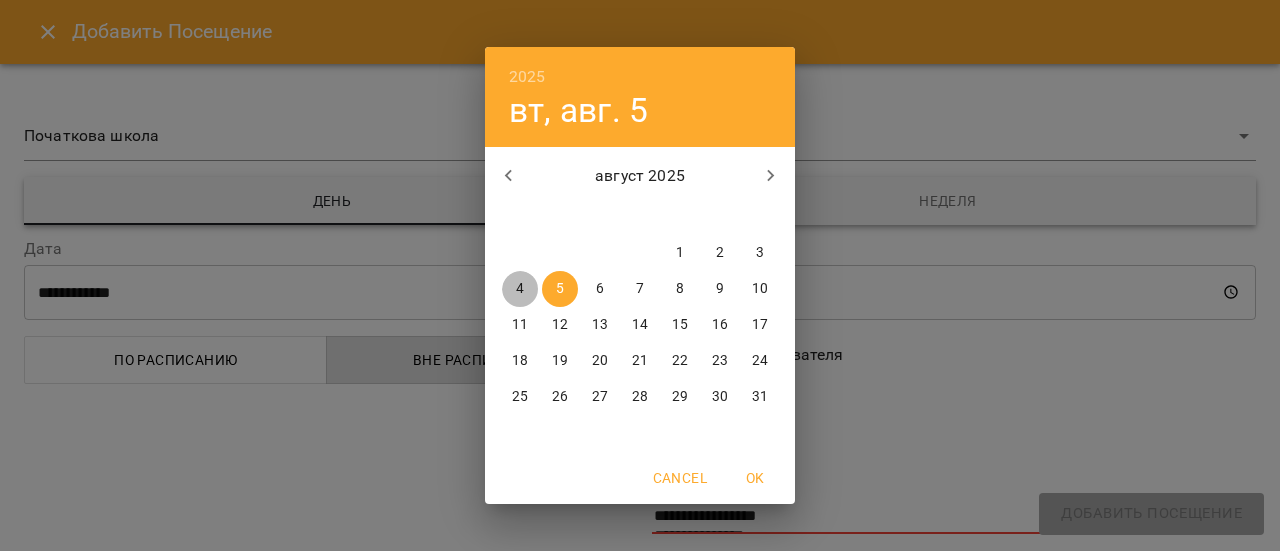 click on "4" at bounding box center (520, 289) 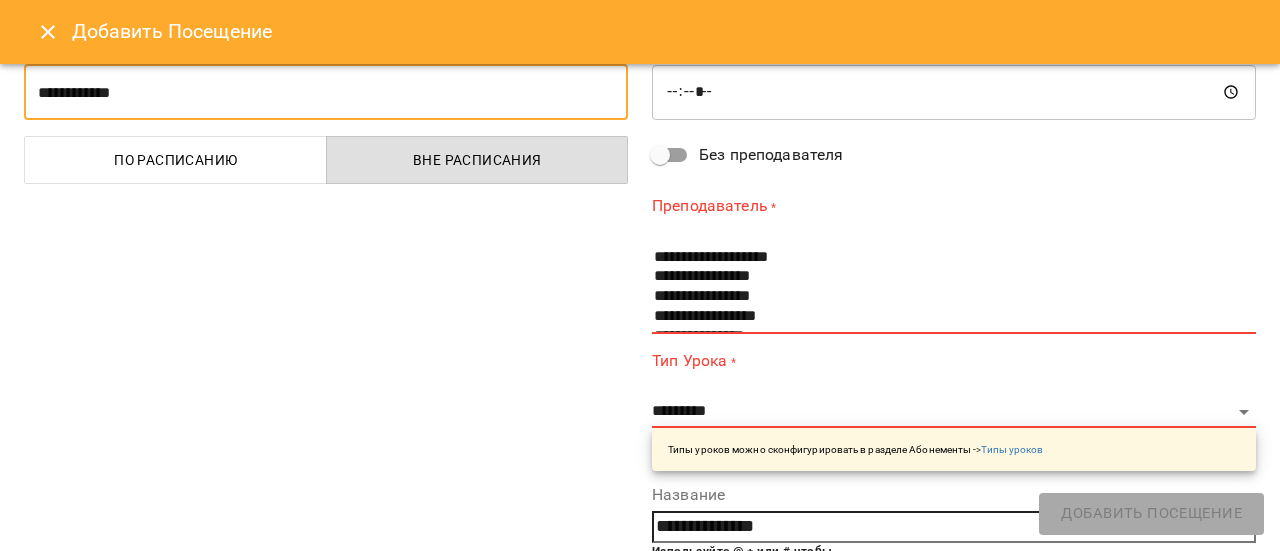 scroll, scrollTop: 300, scrollLeft: 0, axis: vertical 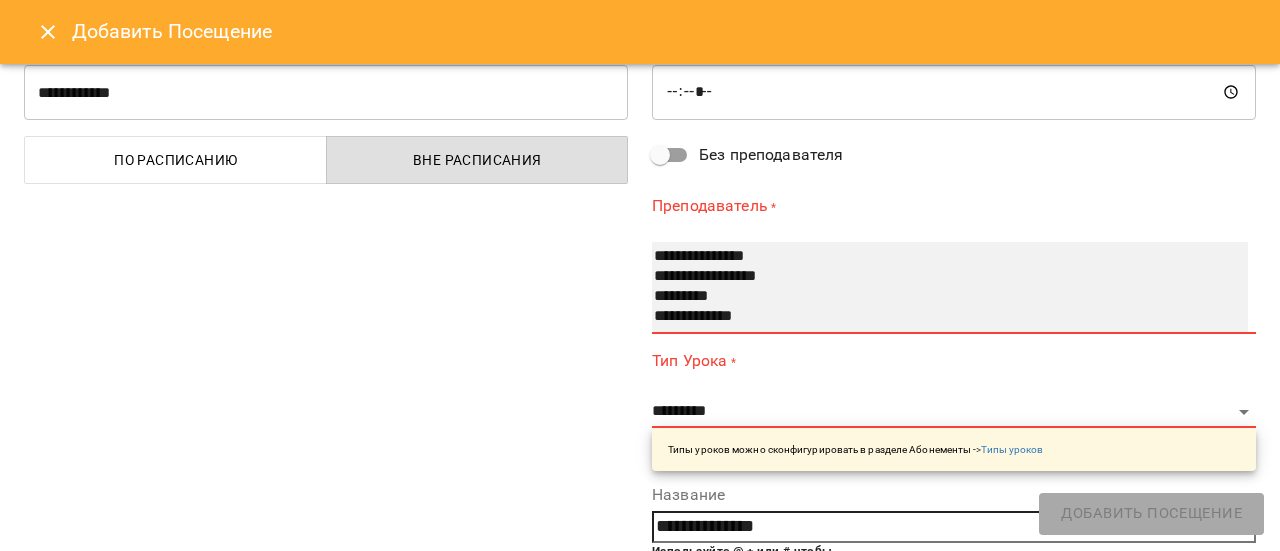 select on "**********" 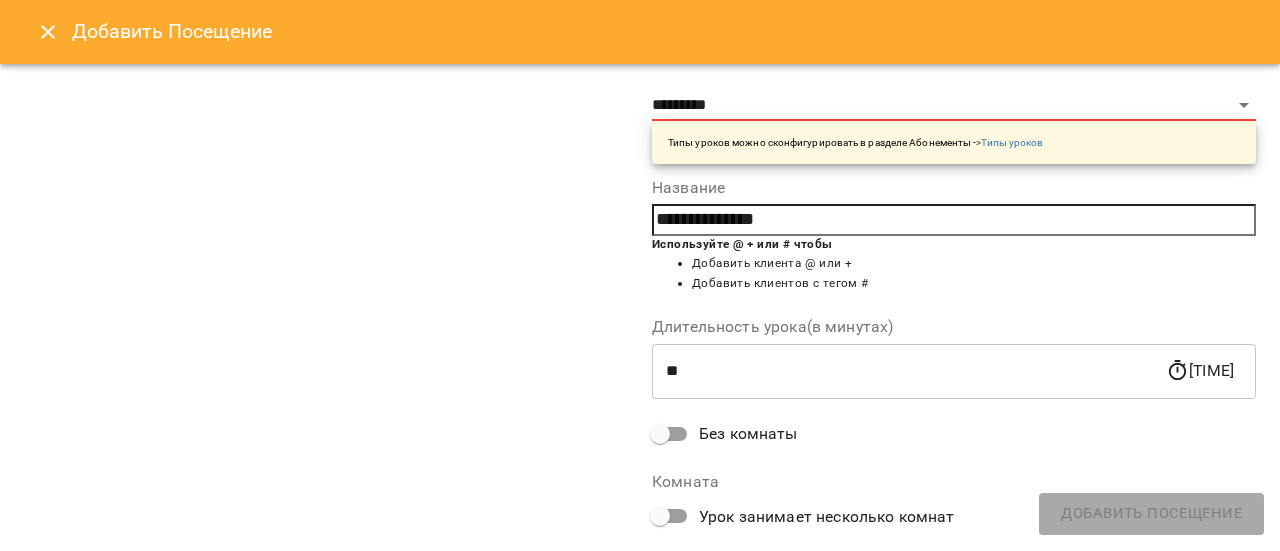scroll, scrollTop: 400, scrollLeft: 0, axis: vertical 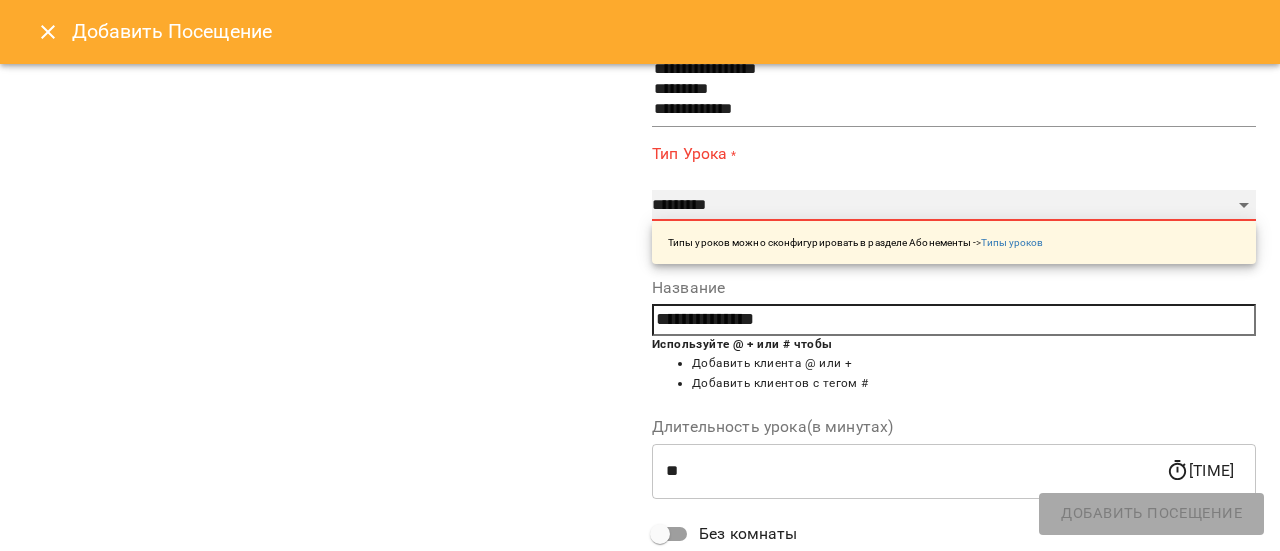 click on "**********" at bounding box center [954, 206] 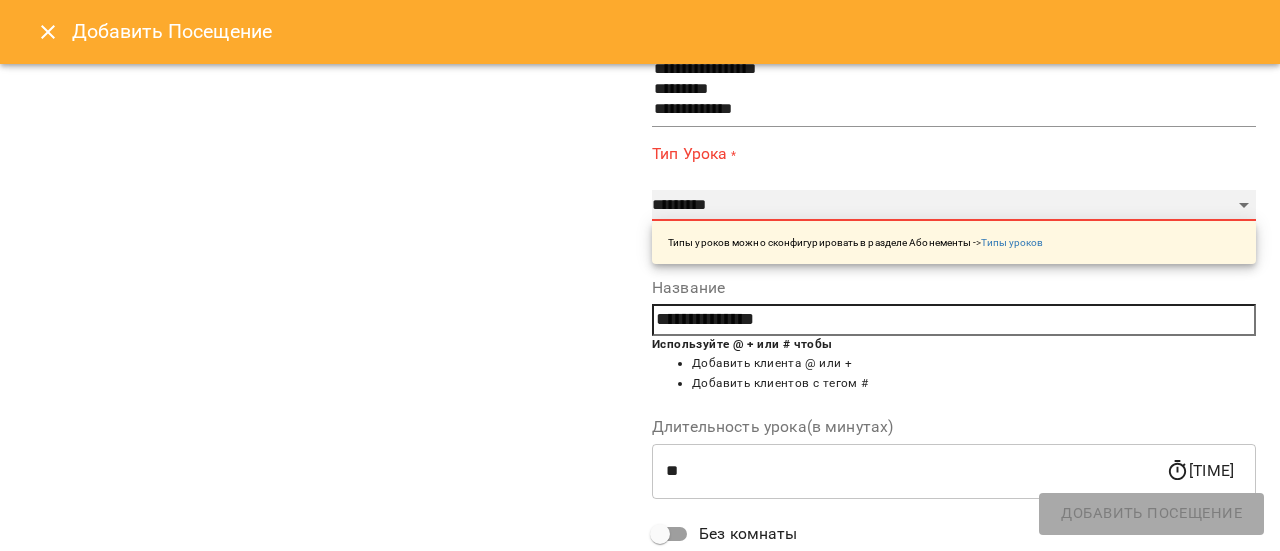 select on "**********" 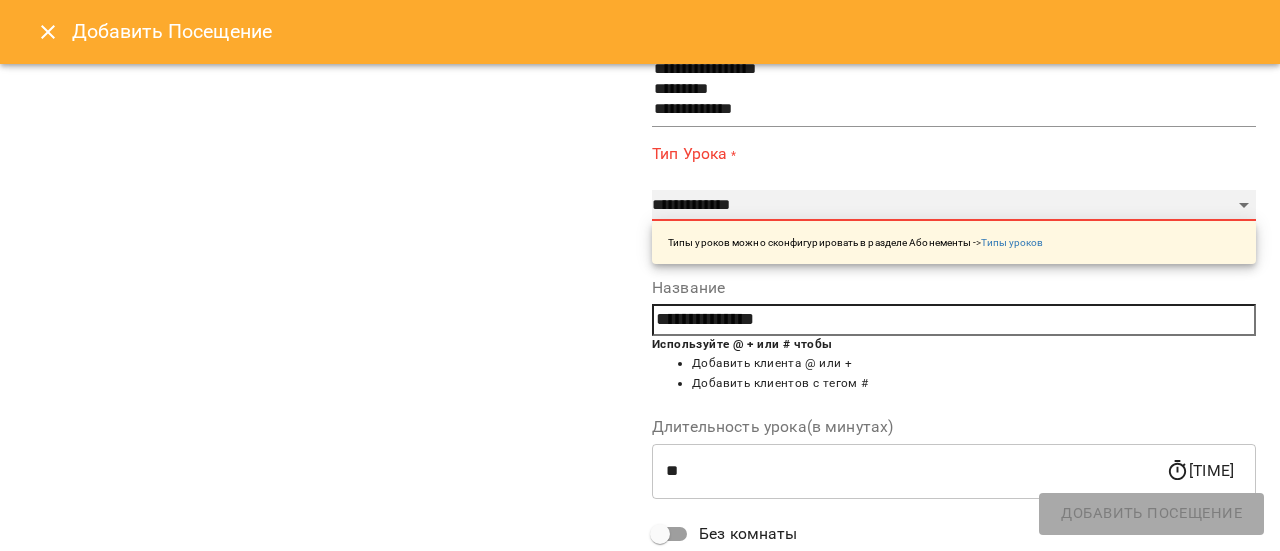click on "**********" at bounding box center (954, 206) 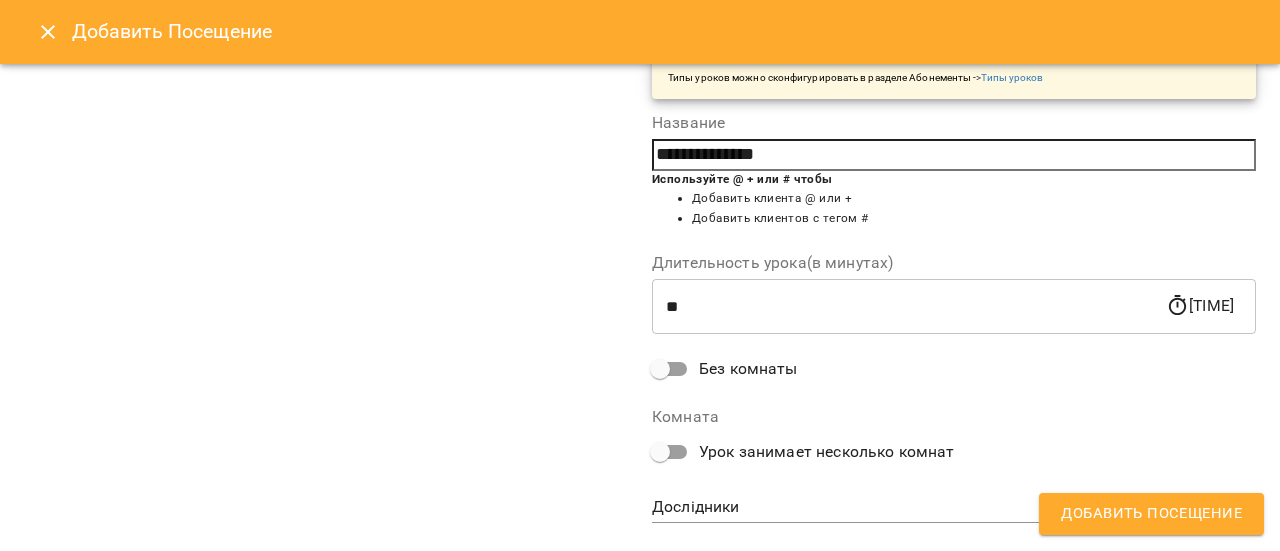 scroll, scrollTop: 598, scrollLeft: 0, axis: vertical 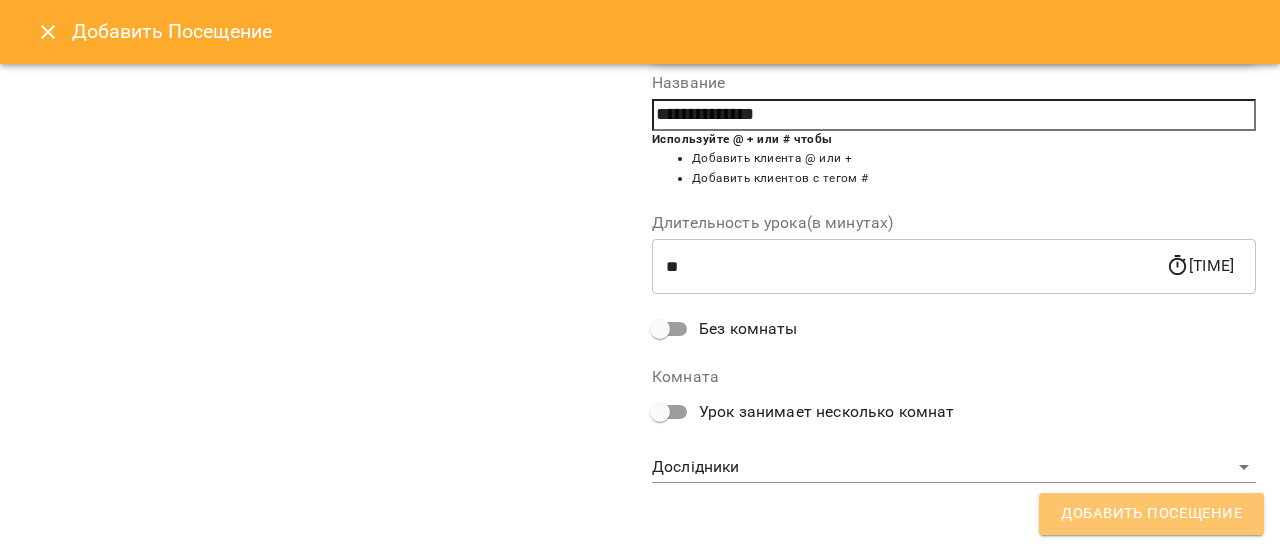 click on "Добавить Посещение" at bounding box center (1151, 514) 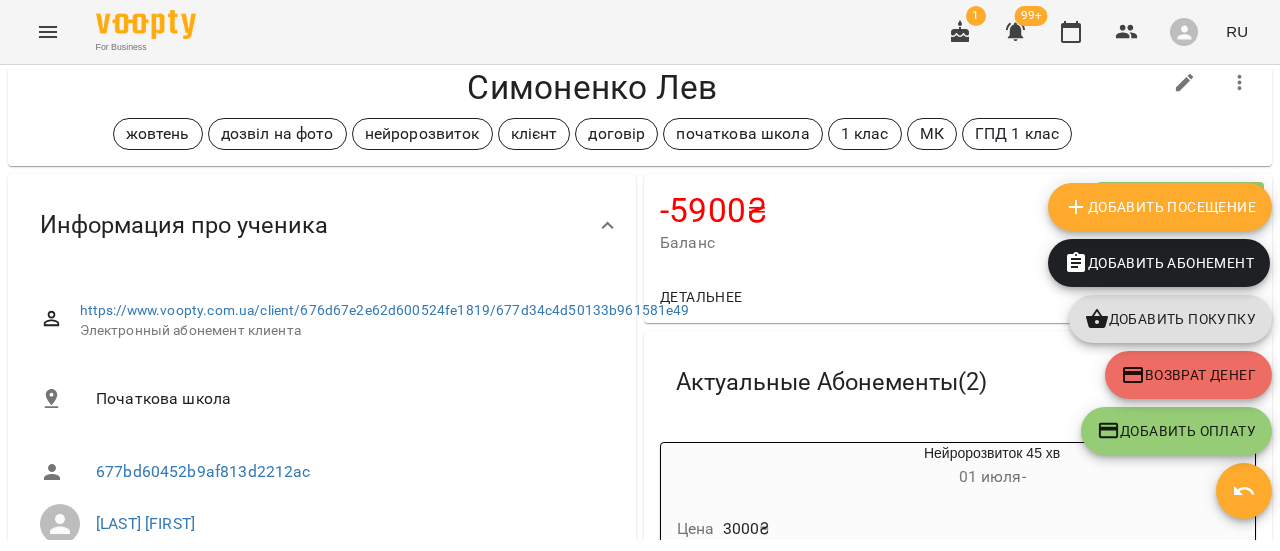 scroll, scrollTop: 0, scrollLeft: 0, axis: both 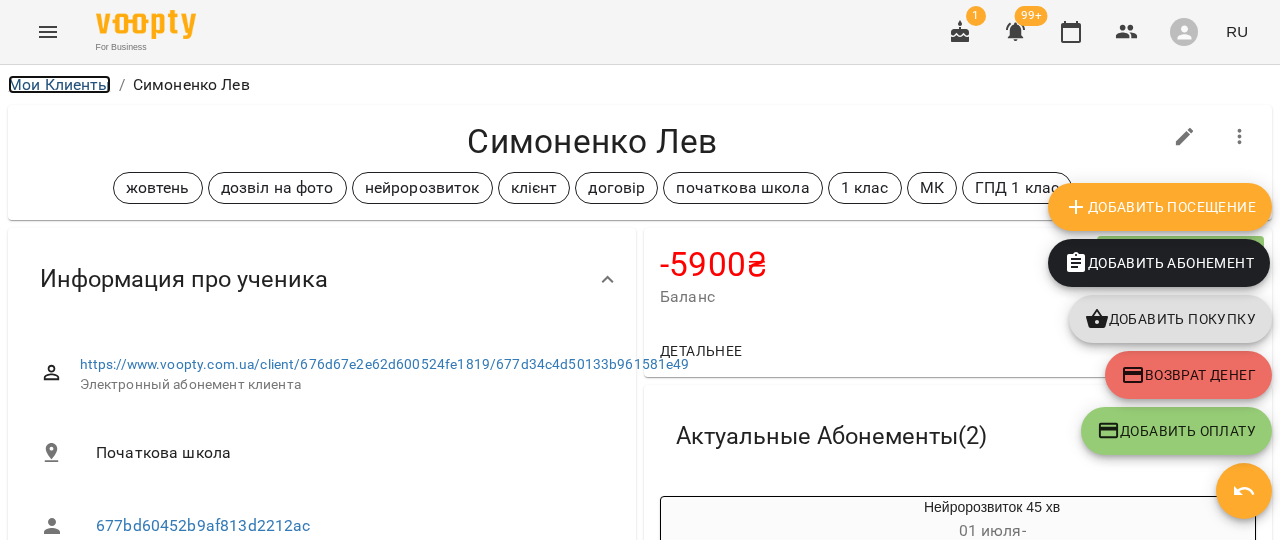 click on "Мои Клиенты" at bounding box center (59, 84) 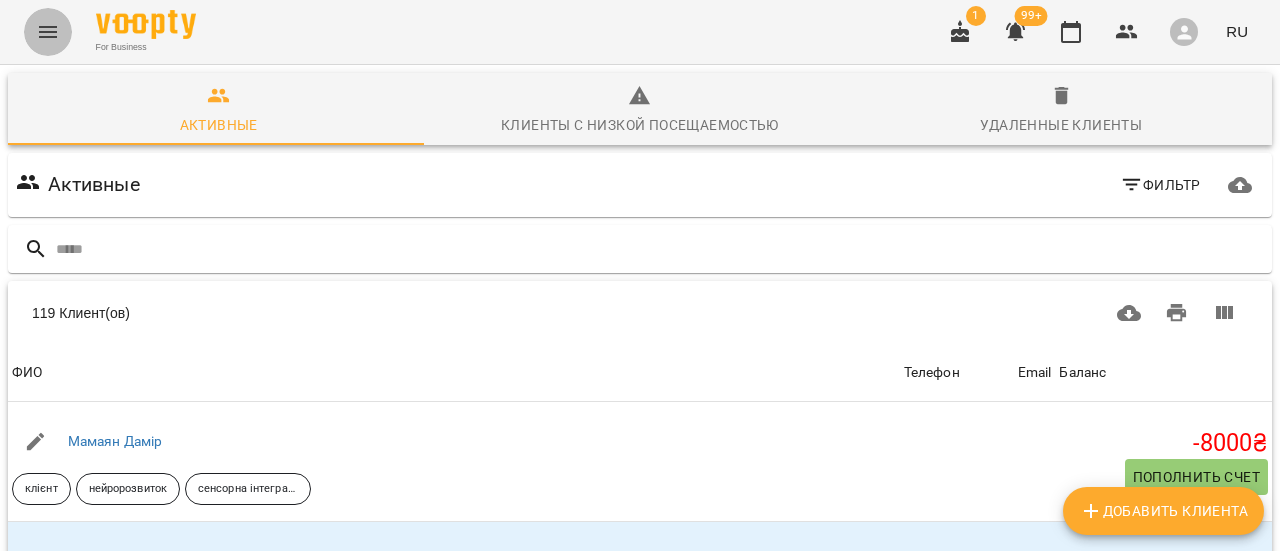 click 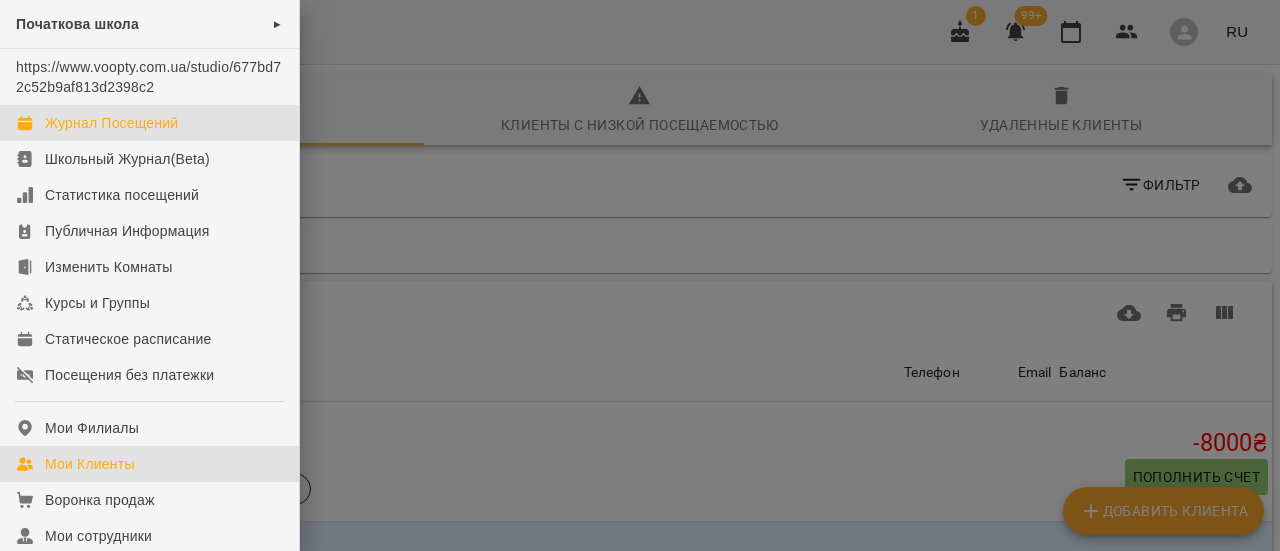 click on "Журнал Посещений" at bounding box center (111, 123) 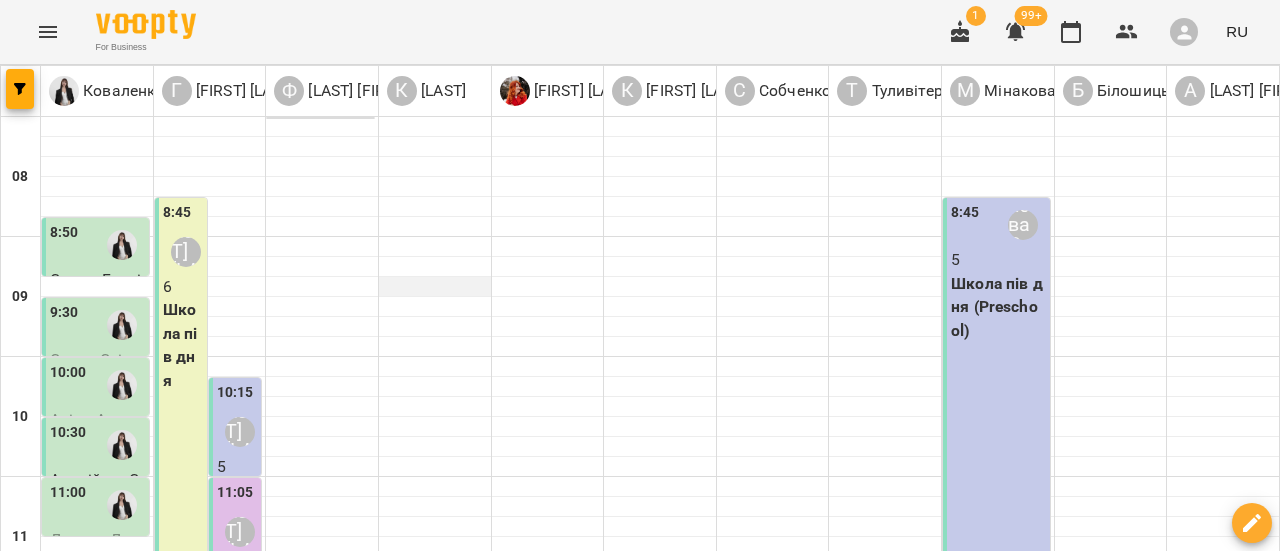 scroll, scrollTop: 0, scrollLeft: 0, axis: both 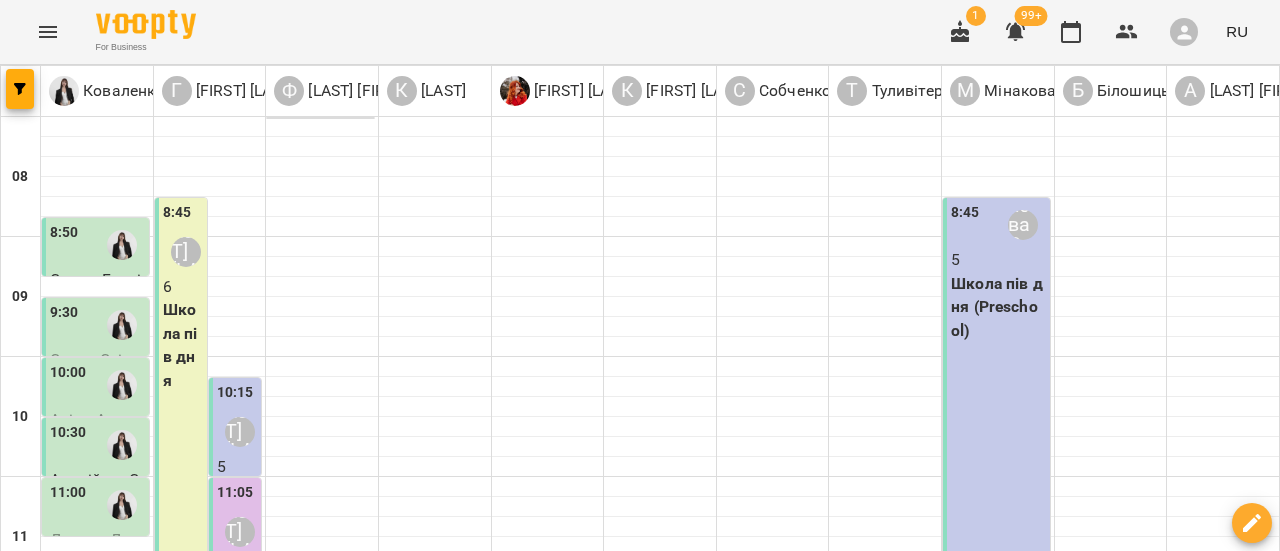 click 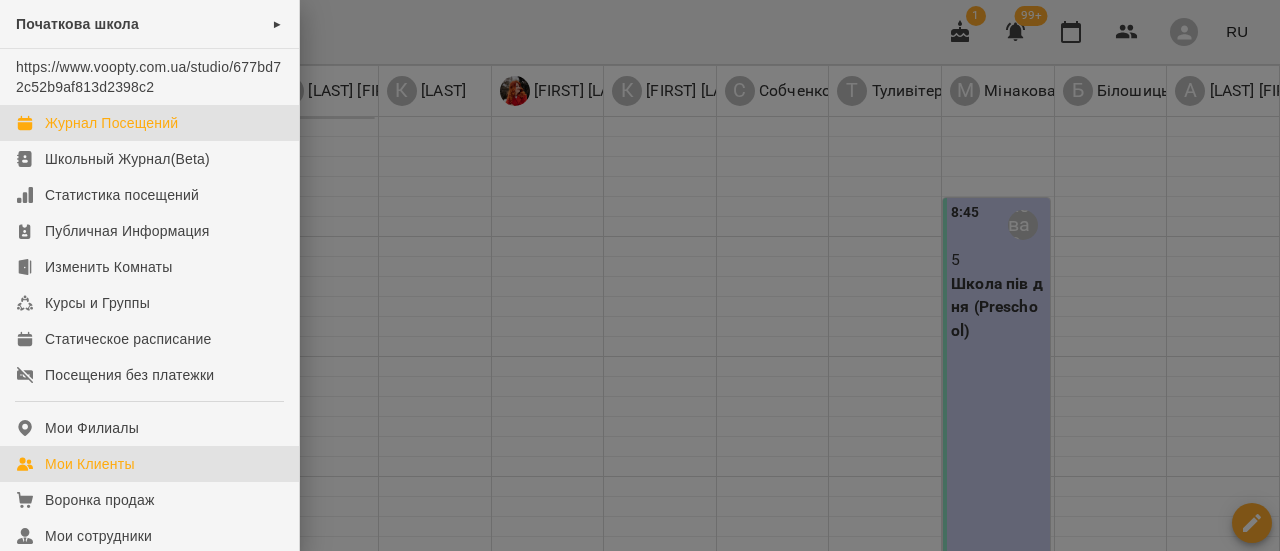 click on "Мои Клиенты" at bounding box center [90, 464] 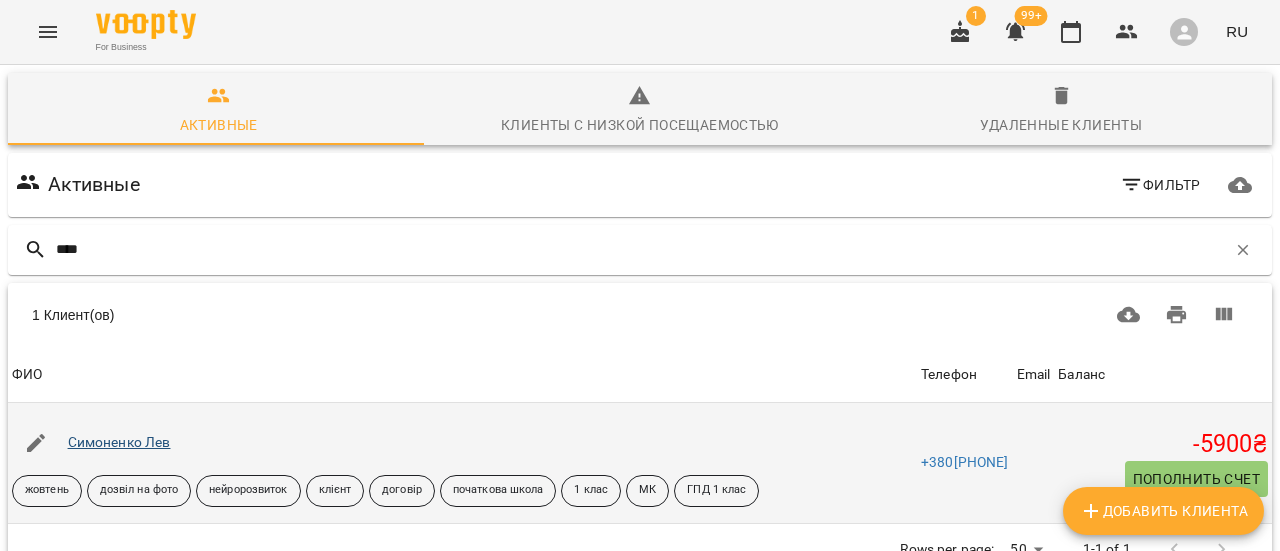 type on "****" 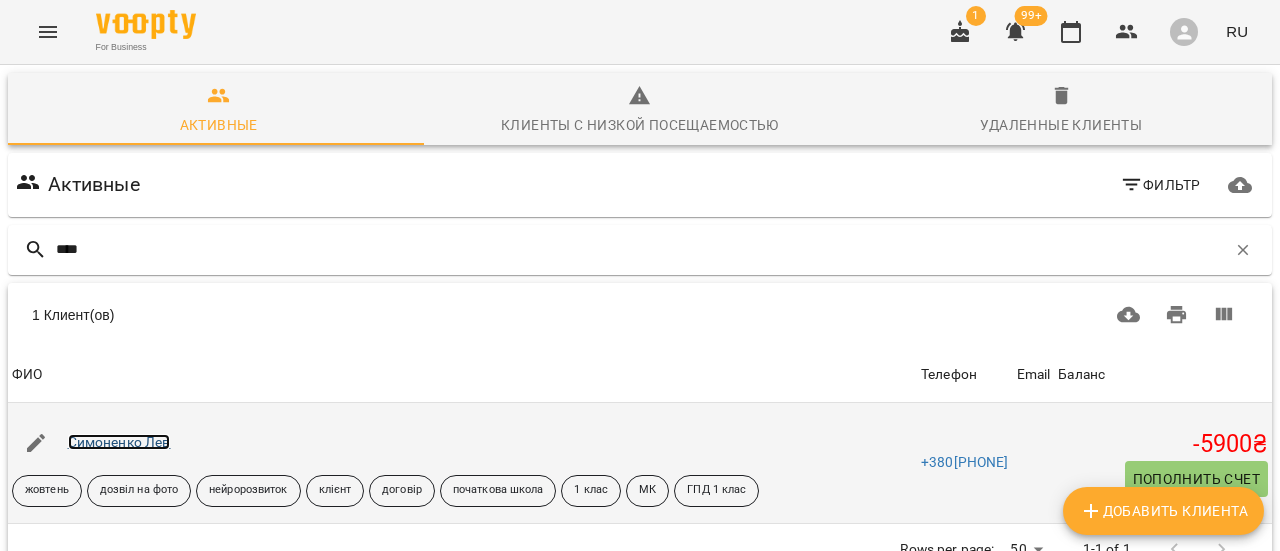 click on "Симоненко Лев" at bounding box center [119, 442] 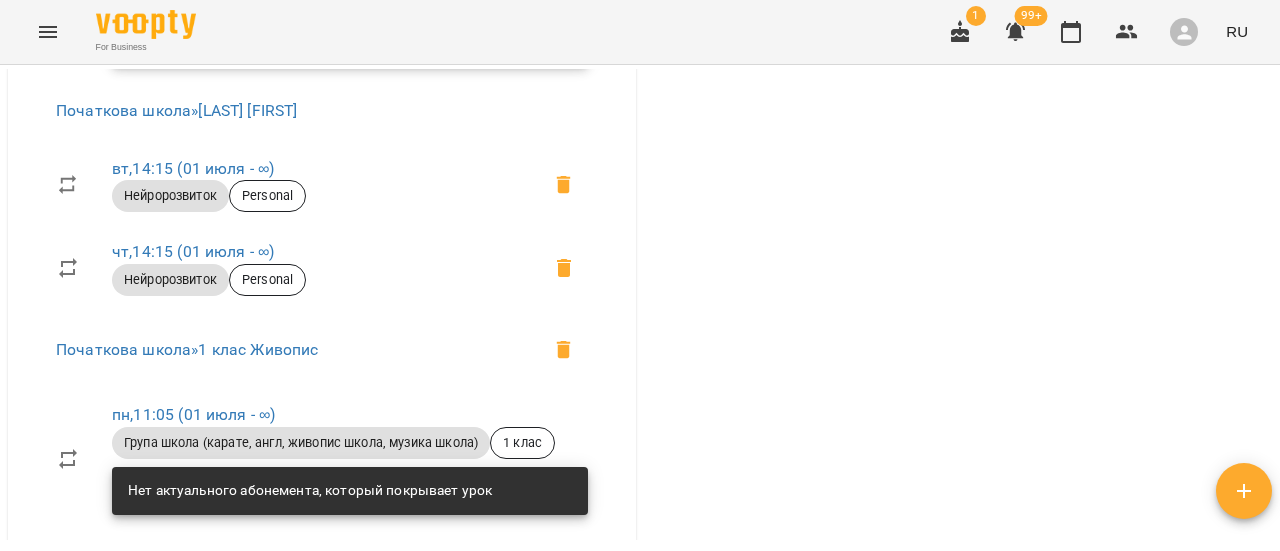 scroll, scrollTop: 1900, scrollLeft: 0, axis: vertical 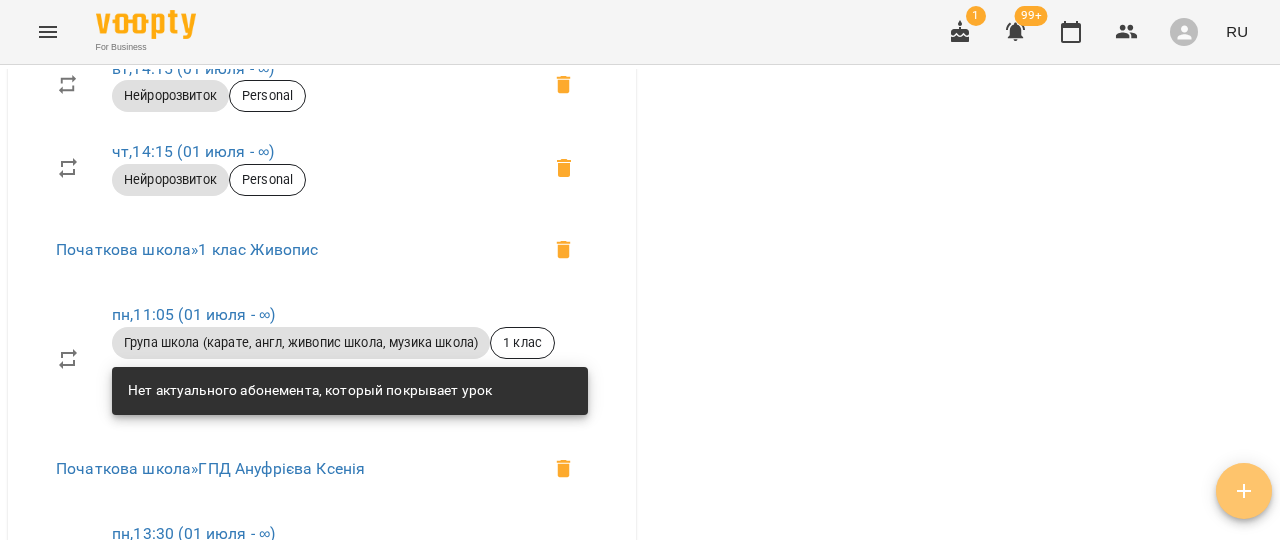 click 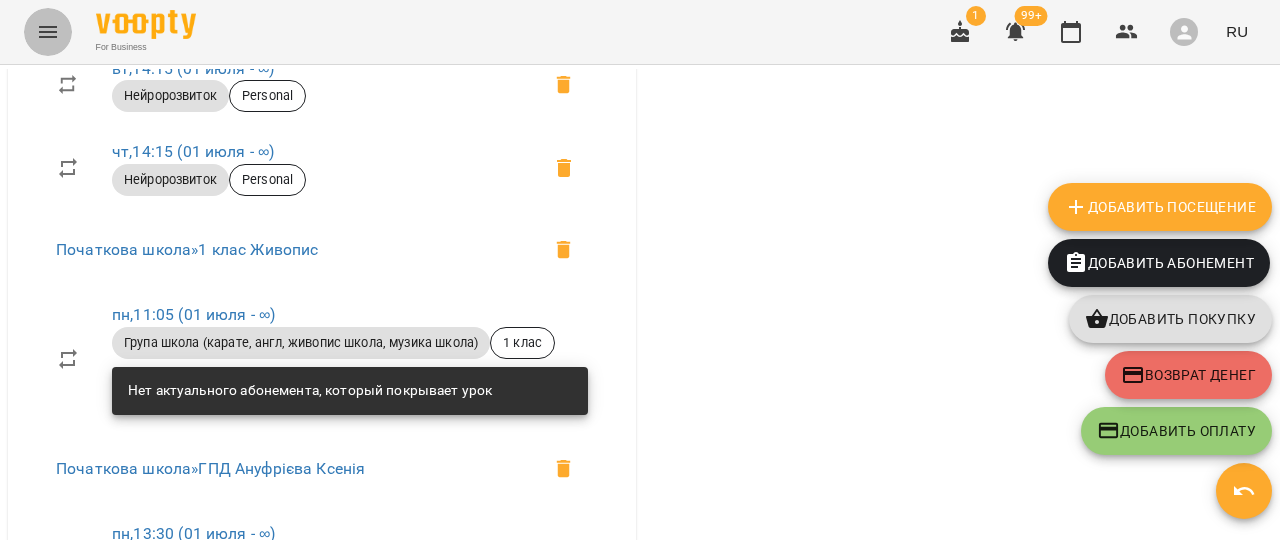 click 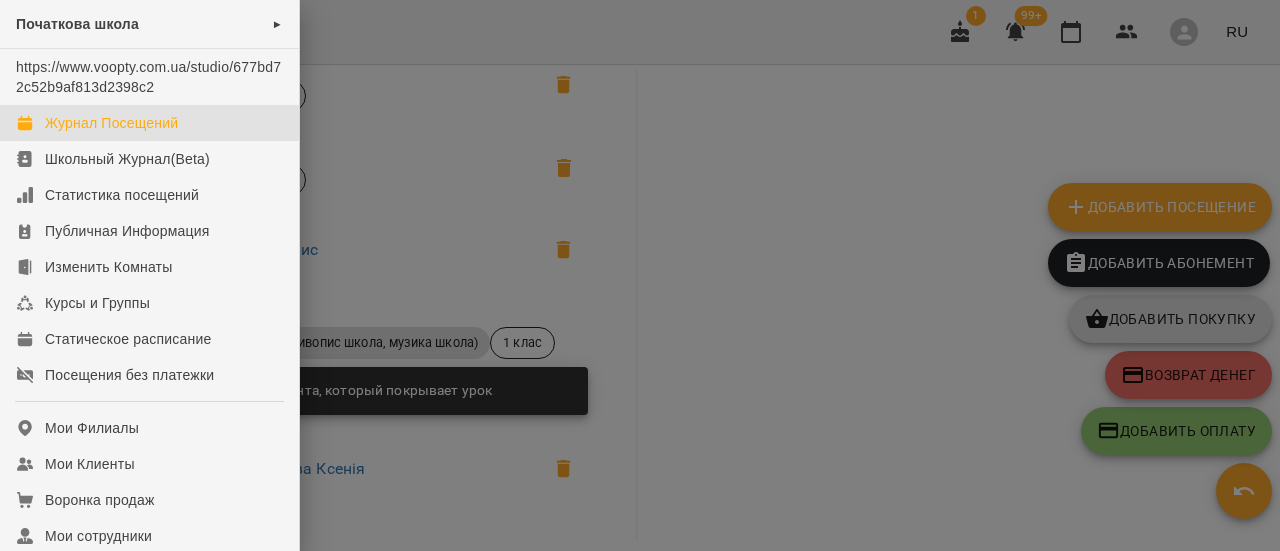 click on "Журнал Посещений" at bounding box center [111, 123] 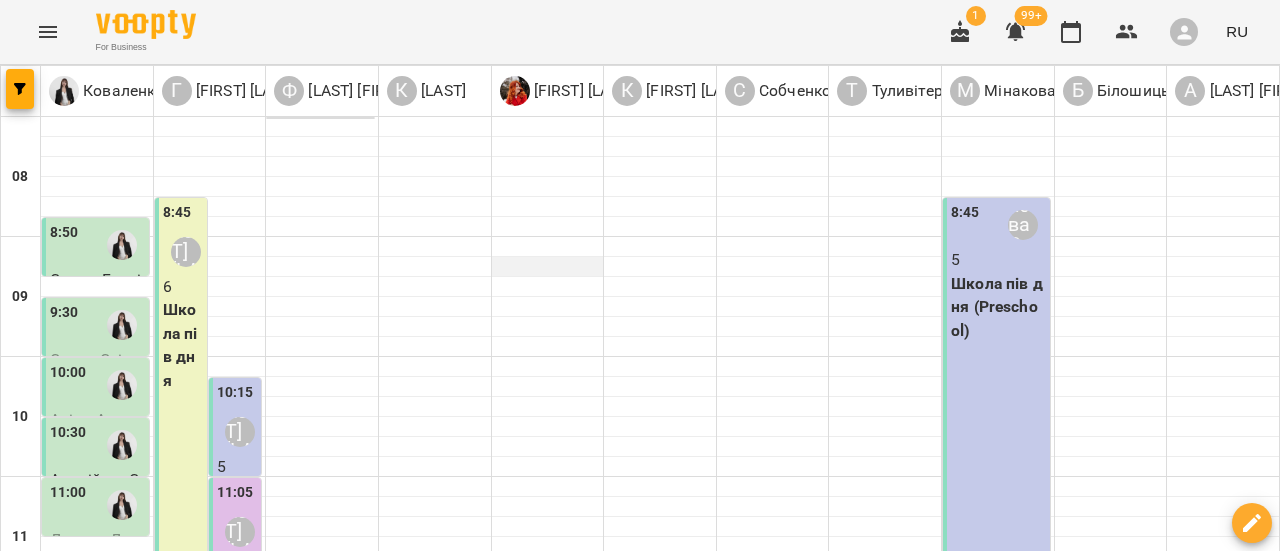 scroll, scrollTop: 0, scrollLeft: 0, axis: both 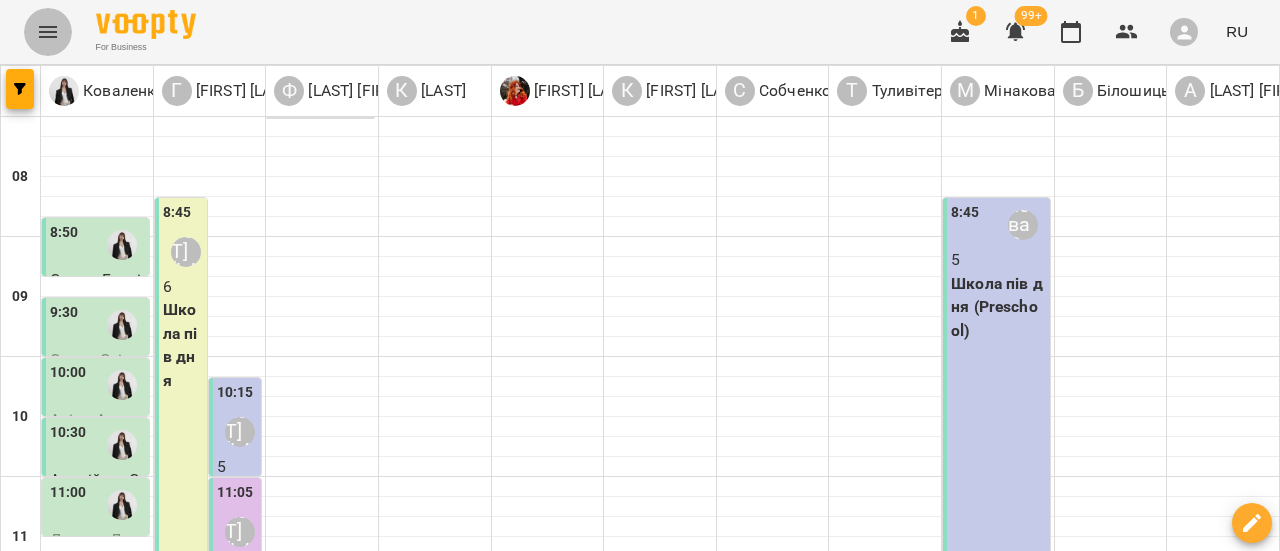 click 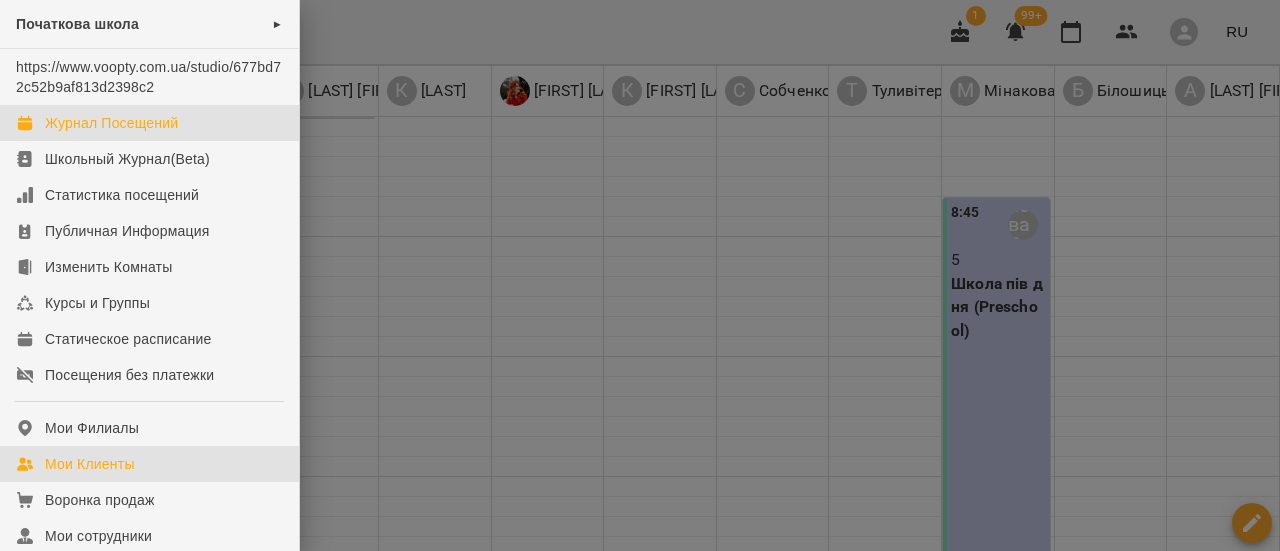 drag, startPoint x: 94, startPoint y: 469, endPoint x: 269, endPoint y: 457, distance: 175.41095 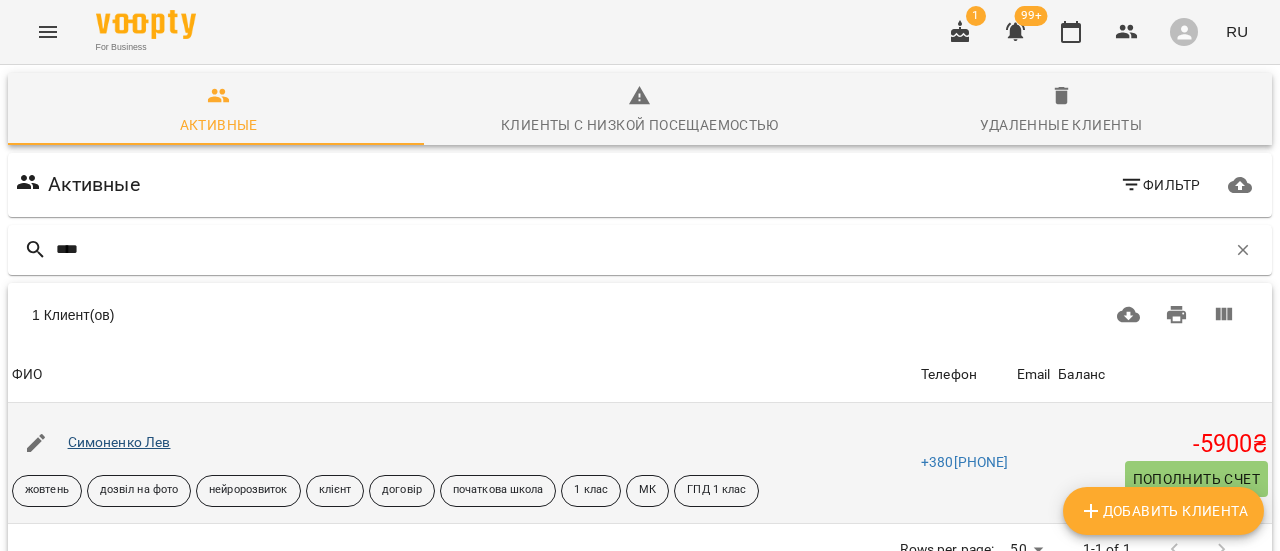 type on "****" 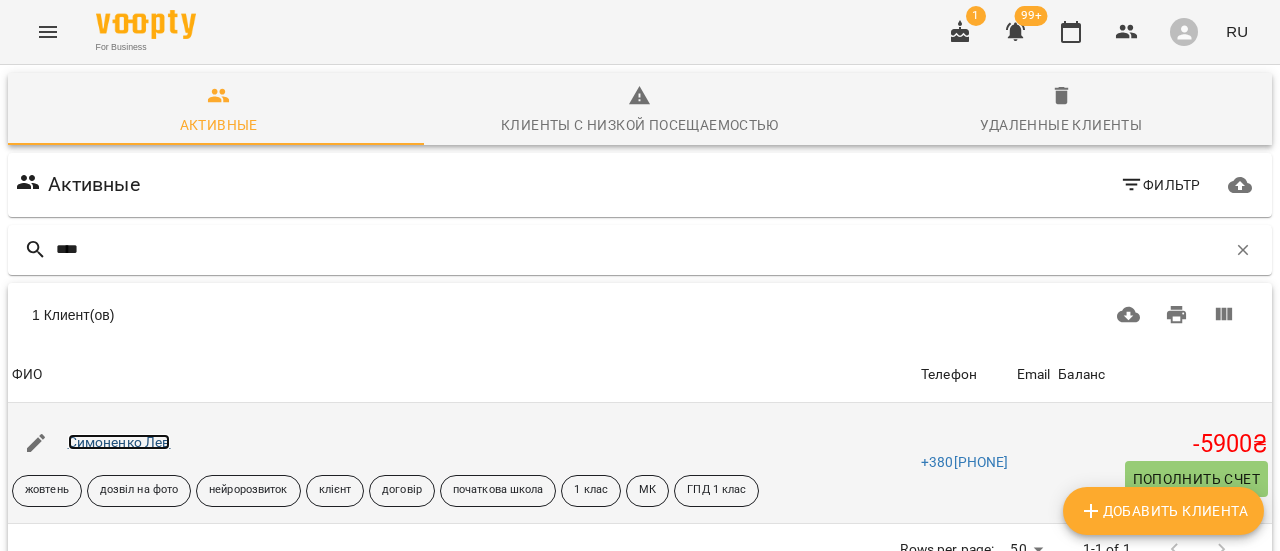click on "Симоненко Лев" at bounding box center (119, 442) 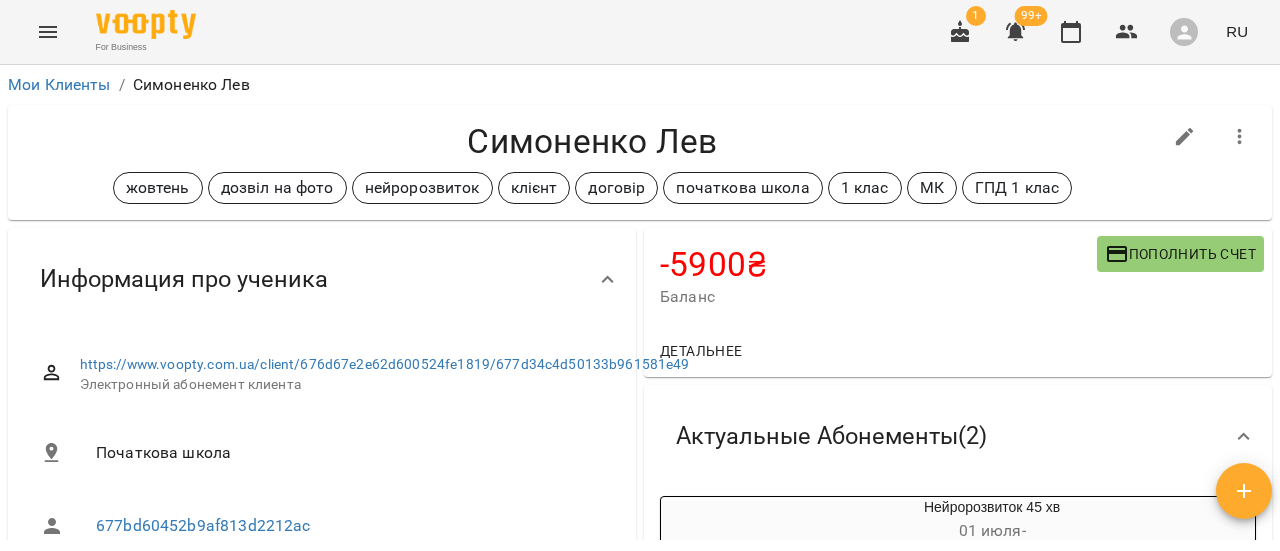 click 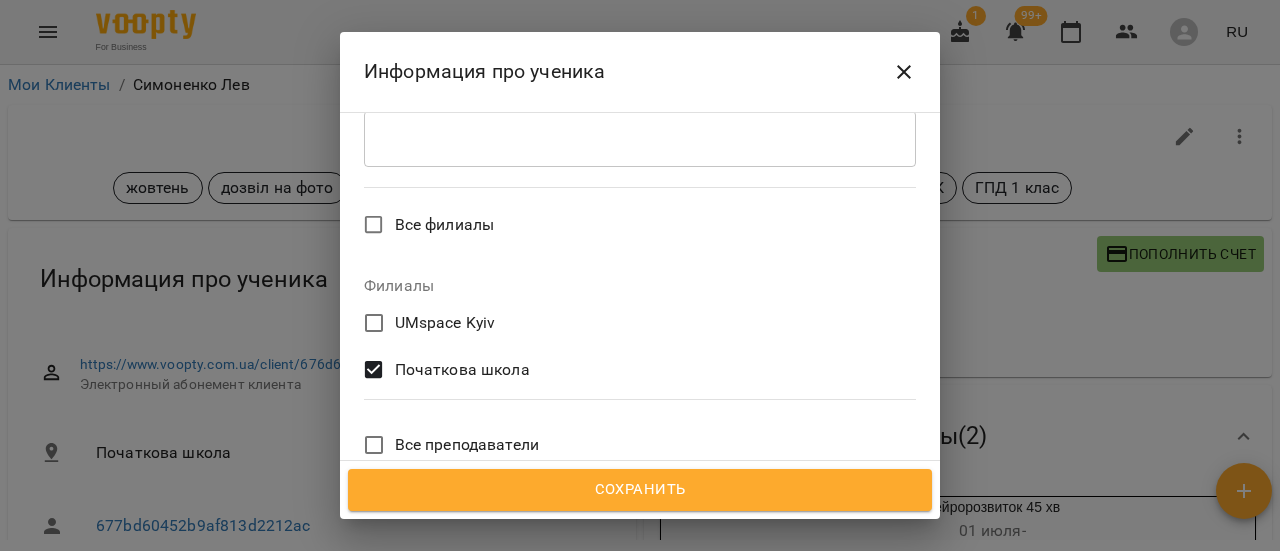 scroll, scrollTop: 800, scrollLeft: 0, axis: vertical 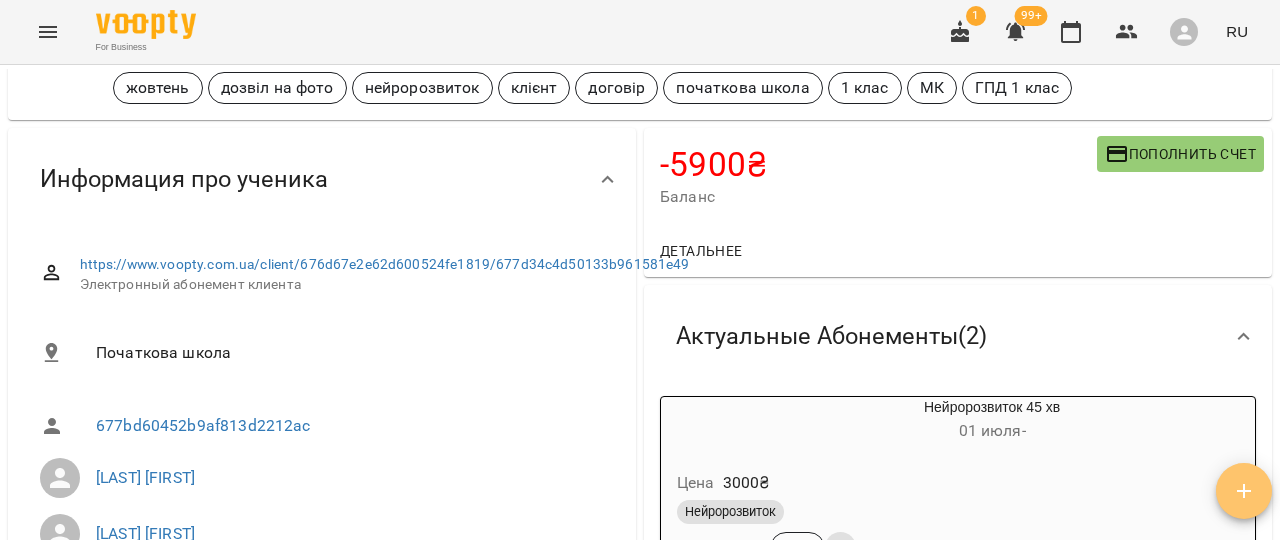 click 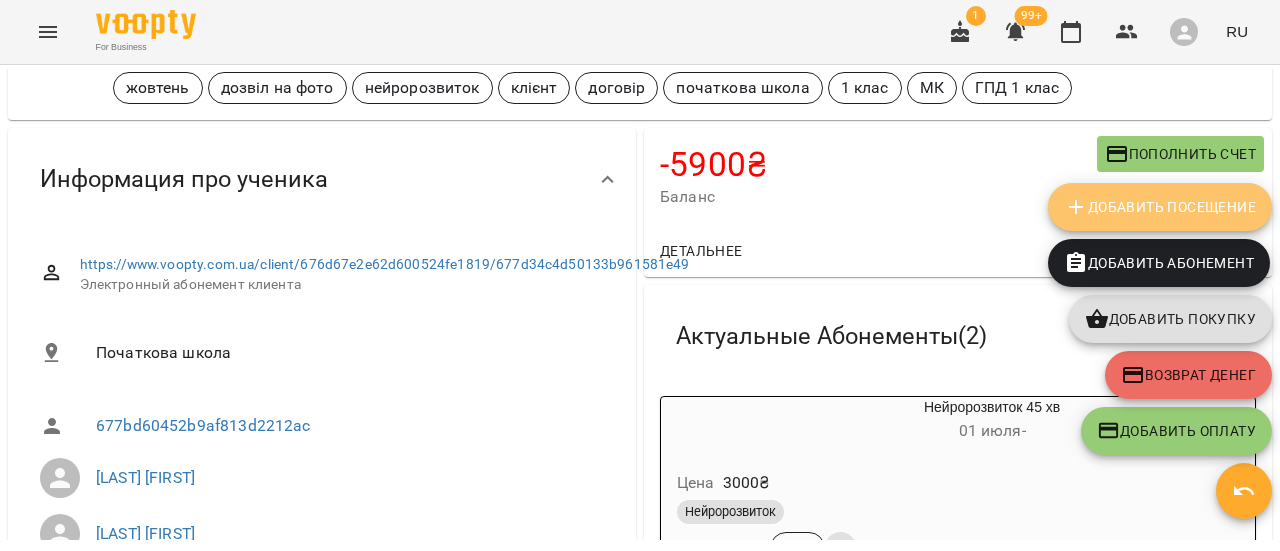 click on "Добавить Посещение" at bounding box center [1160, 207] 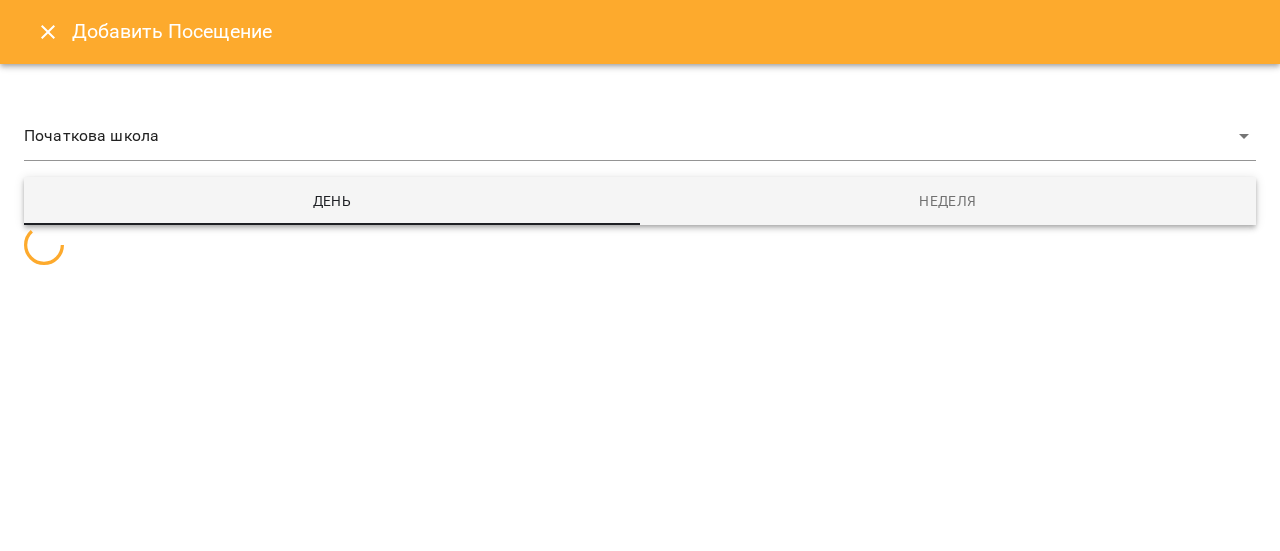 select 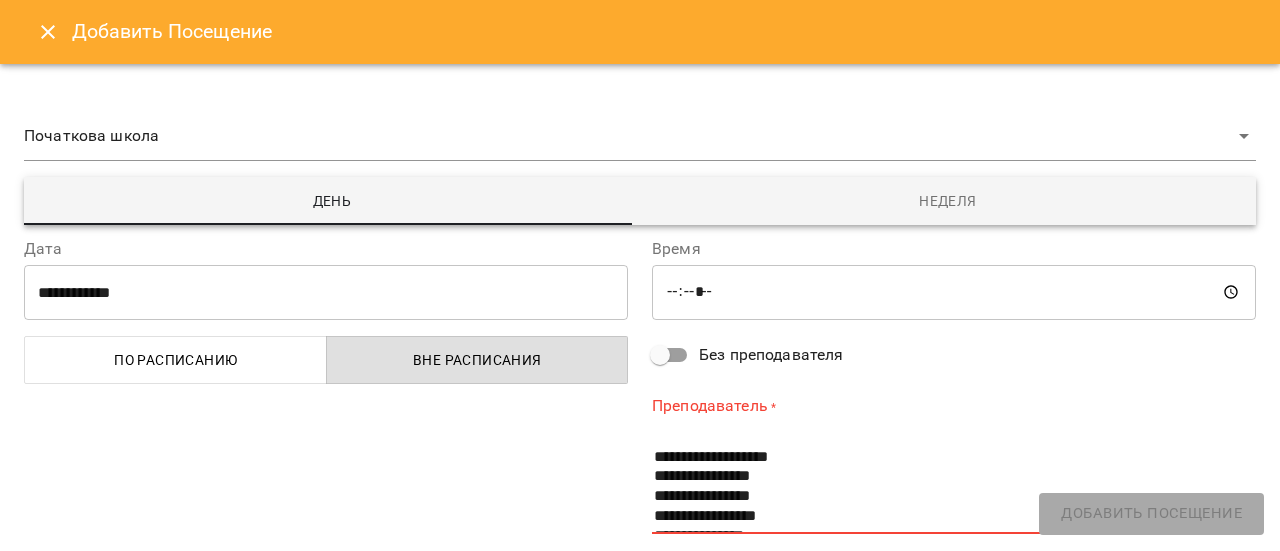 click on "**********" at bounding box center [326, 292] 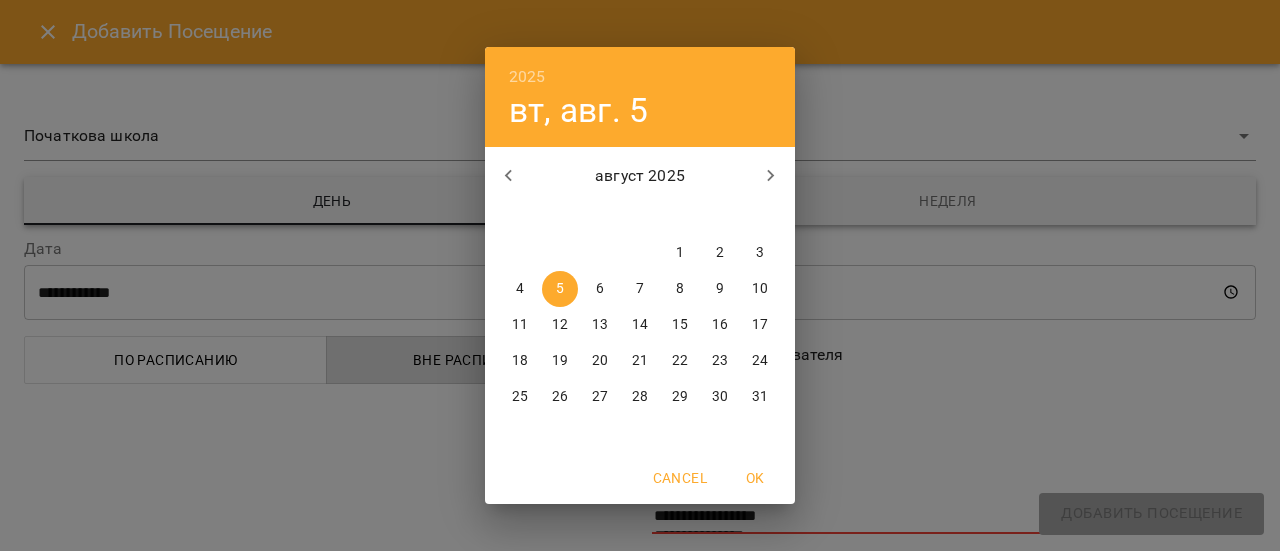 click on "4" at bounding box center [520, 289] 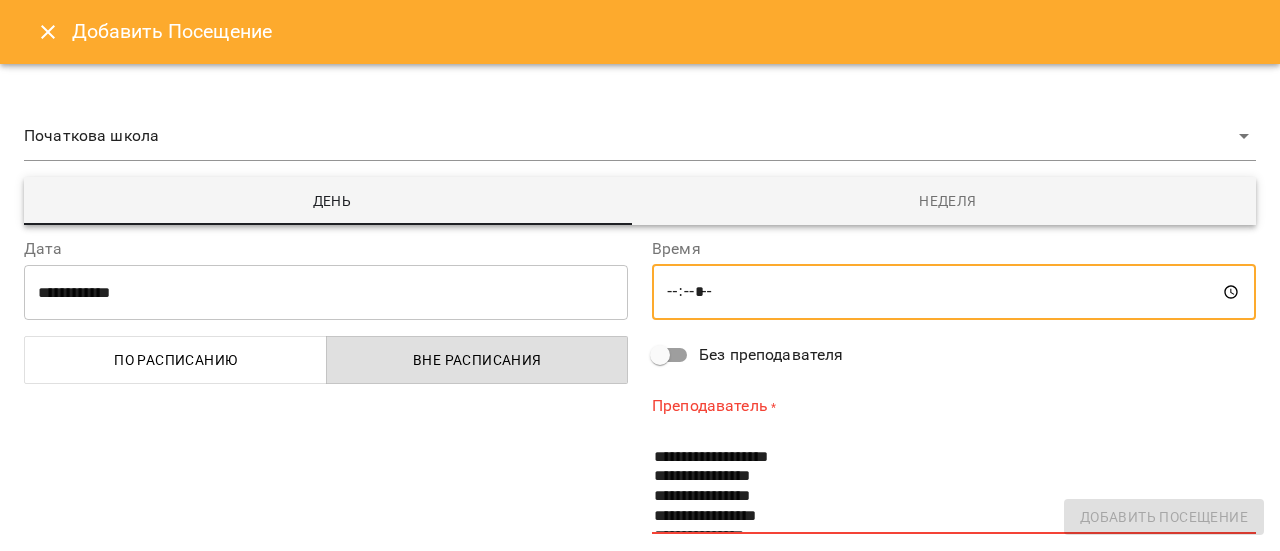 click on "*****" at bounding box center (954, 292) 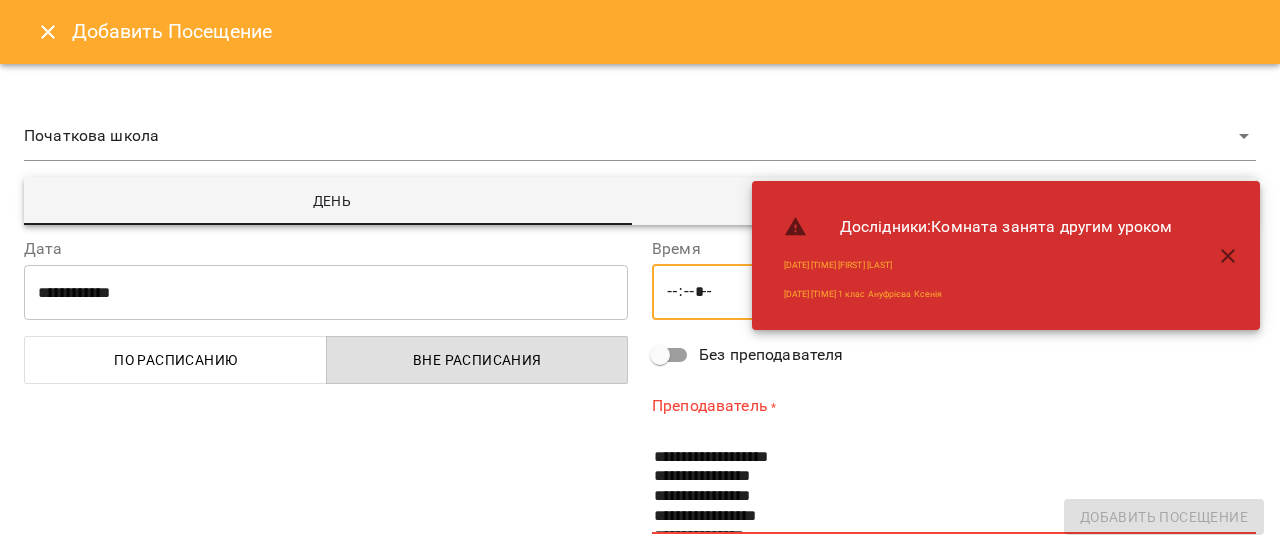 type on "*****" 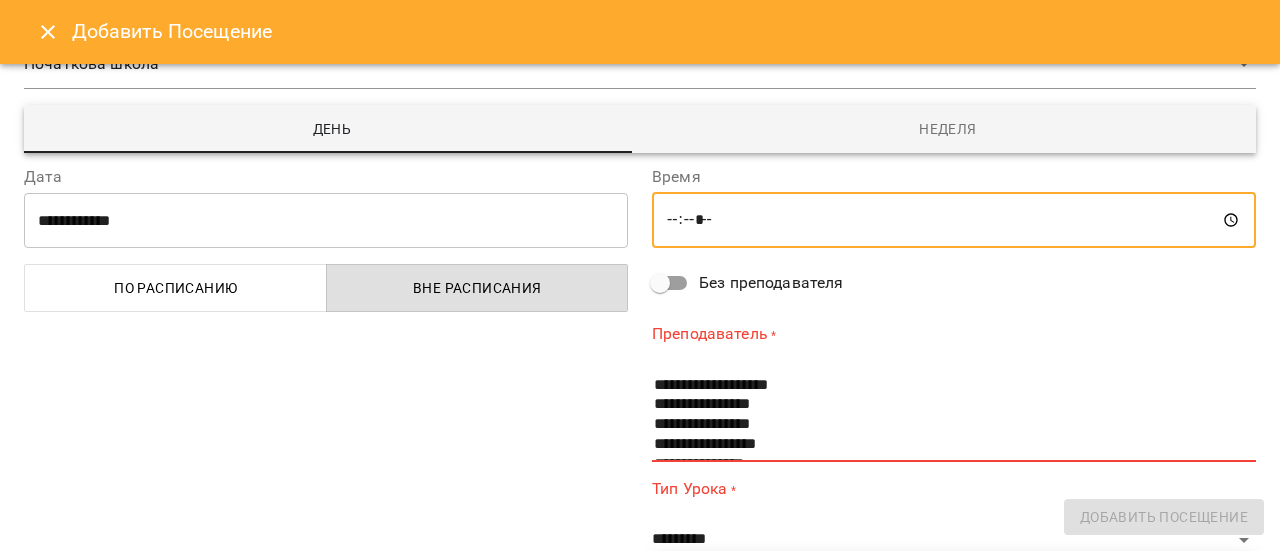 scroll, scrollTop: 100, scrollLeft: 0, axis: vertical 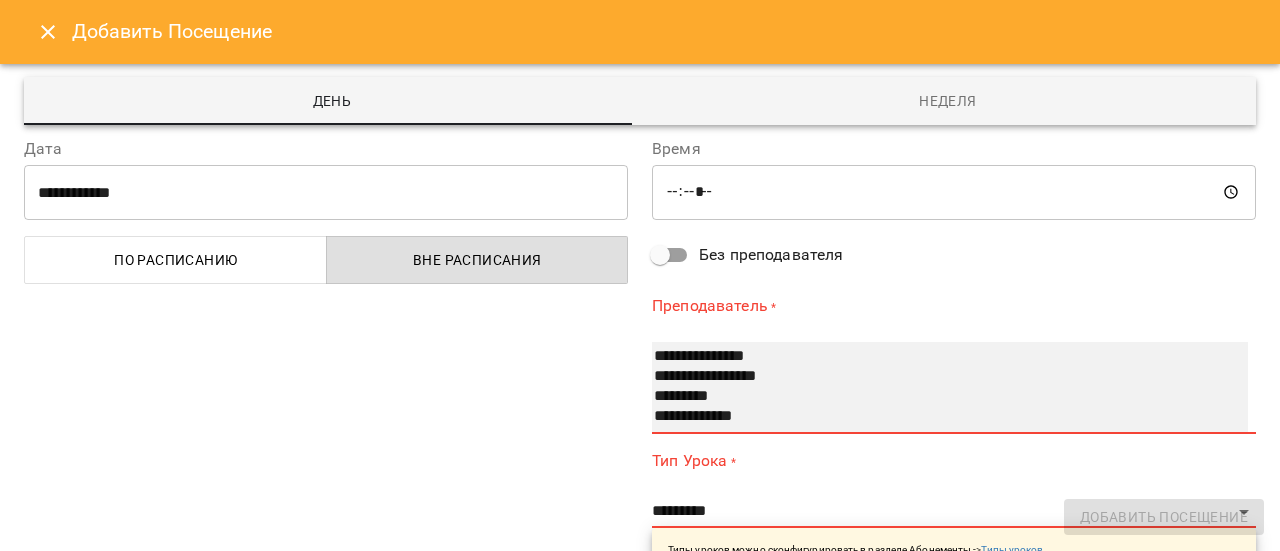 select on "**********" 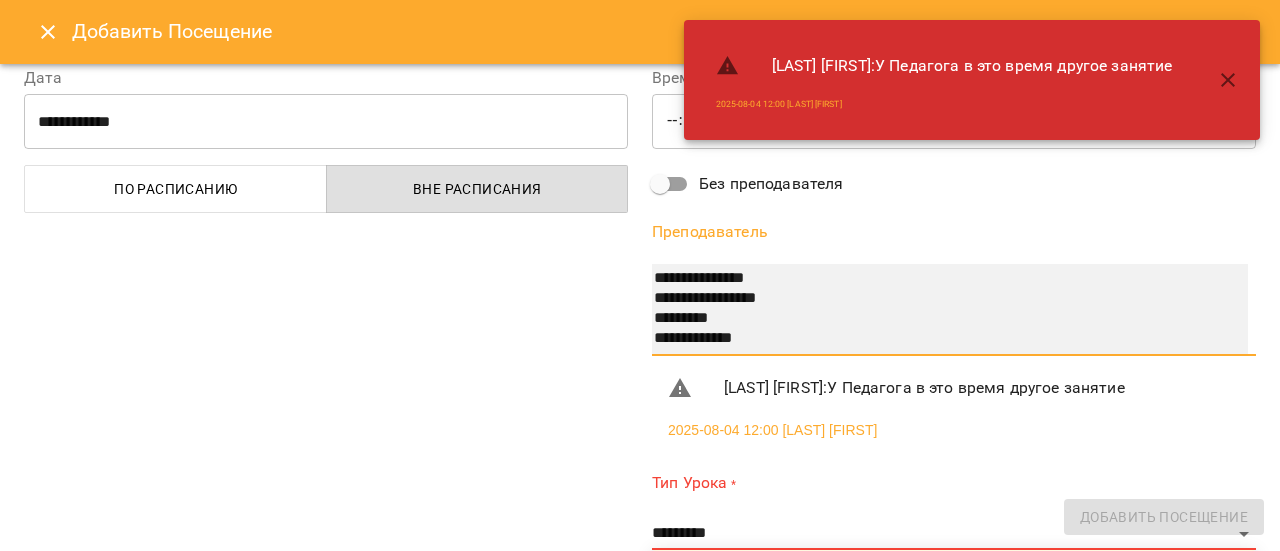 scroll, scrollTop: 200, scrollLeft: 0, axis: vertical 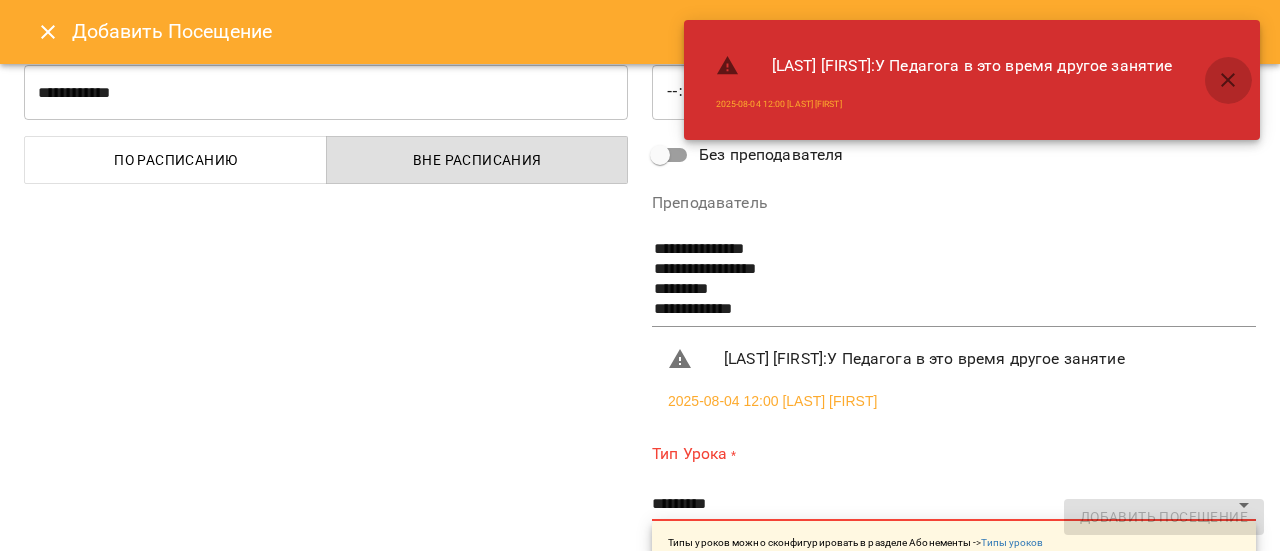 click 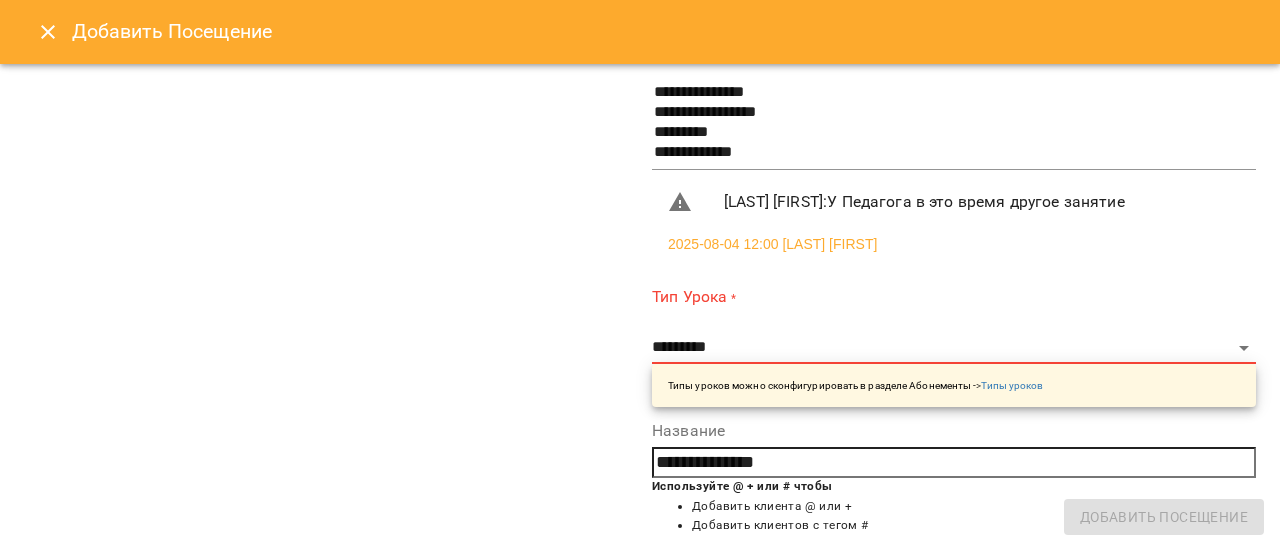 scroll, scrollTop: 400, scrollLeft: 0, axis: vertical 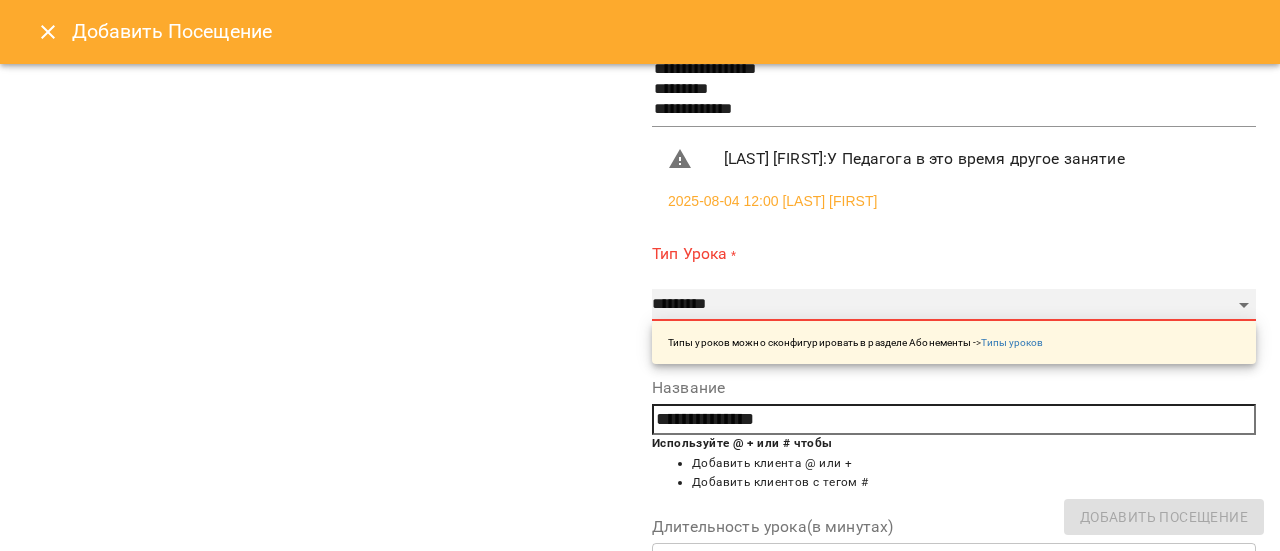 click on "**********" at bounding box center [954, 305] 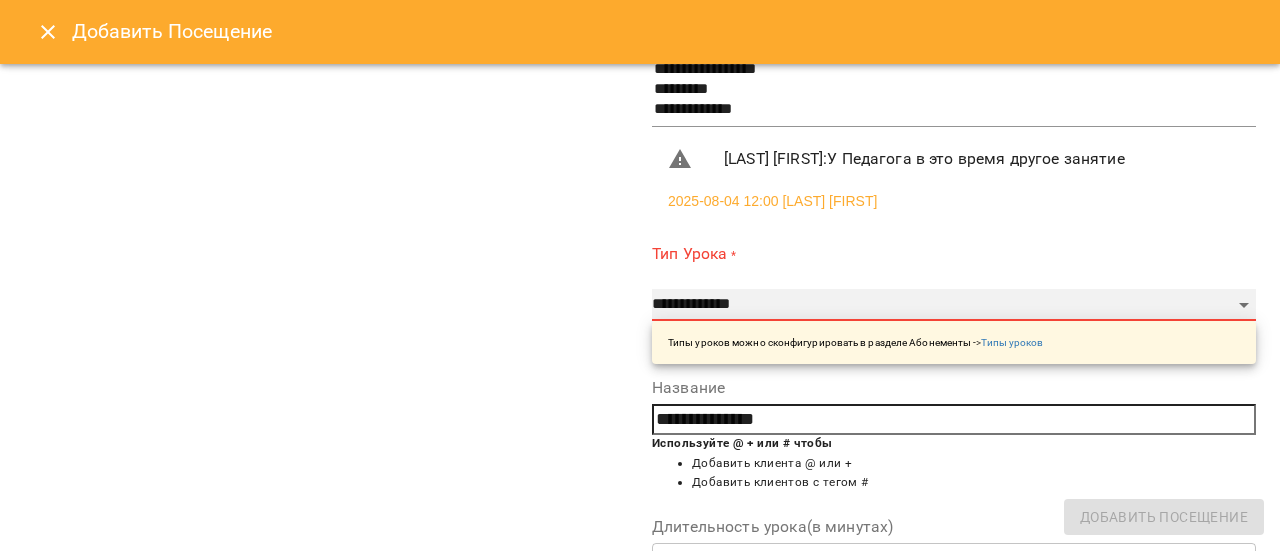 click on "**********" at bounding box center [954, 305] 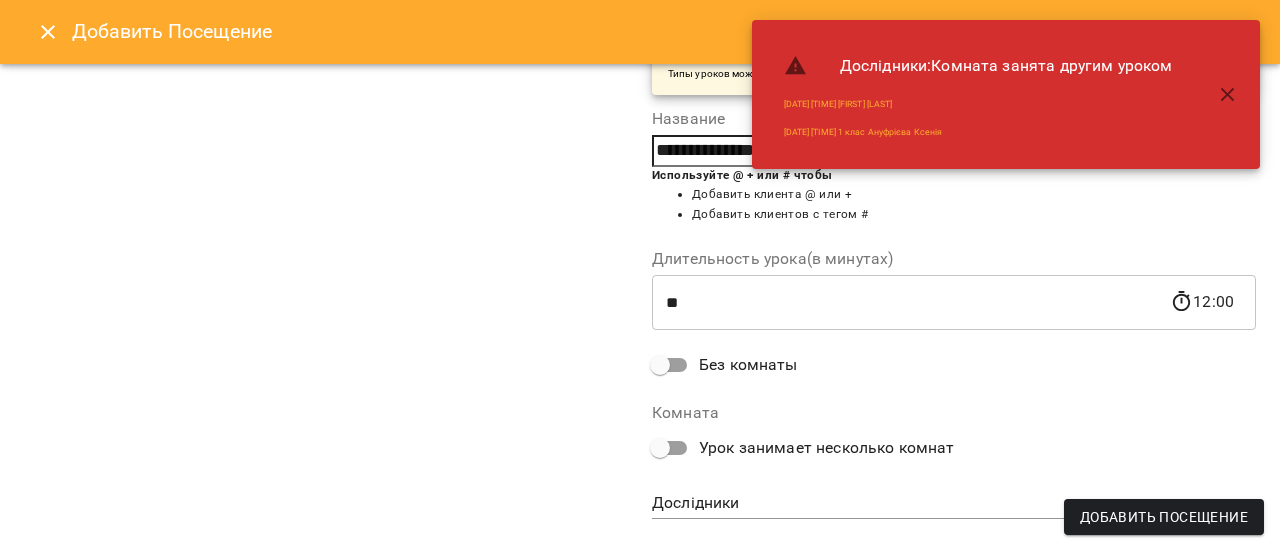 scroll, scrollTop: 598, scrollLeft: 0, axis: vertical 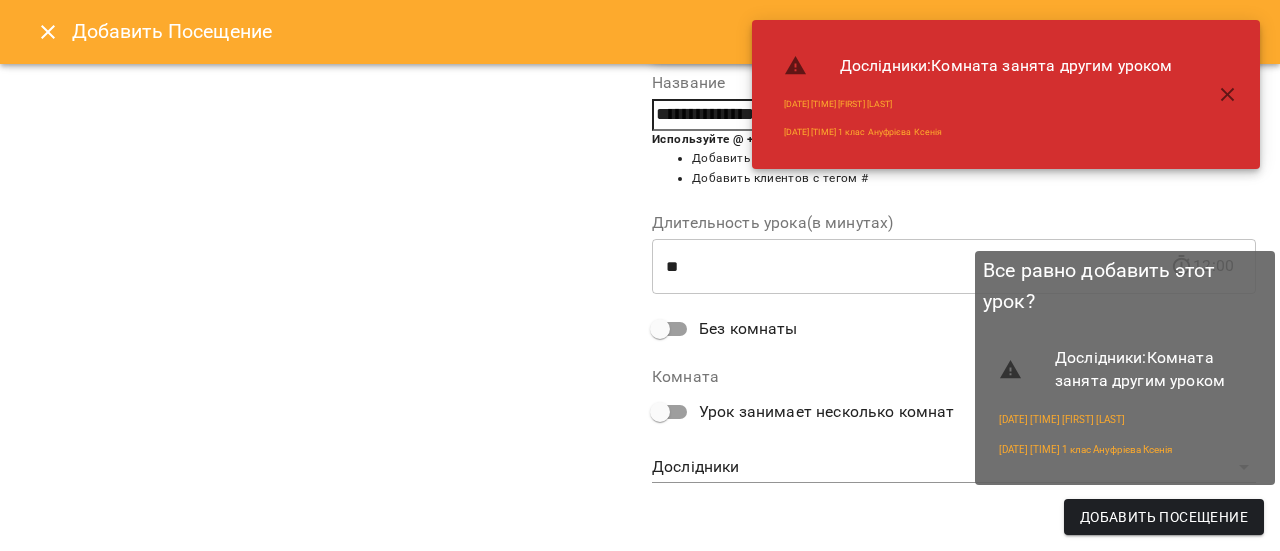 click on "Добавить Посещение" at bounding box center [1164, 517] 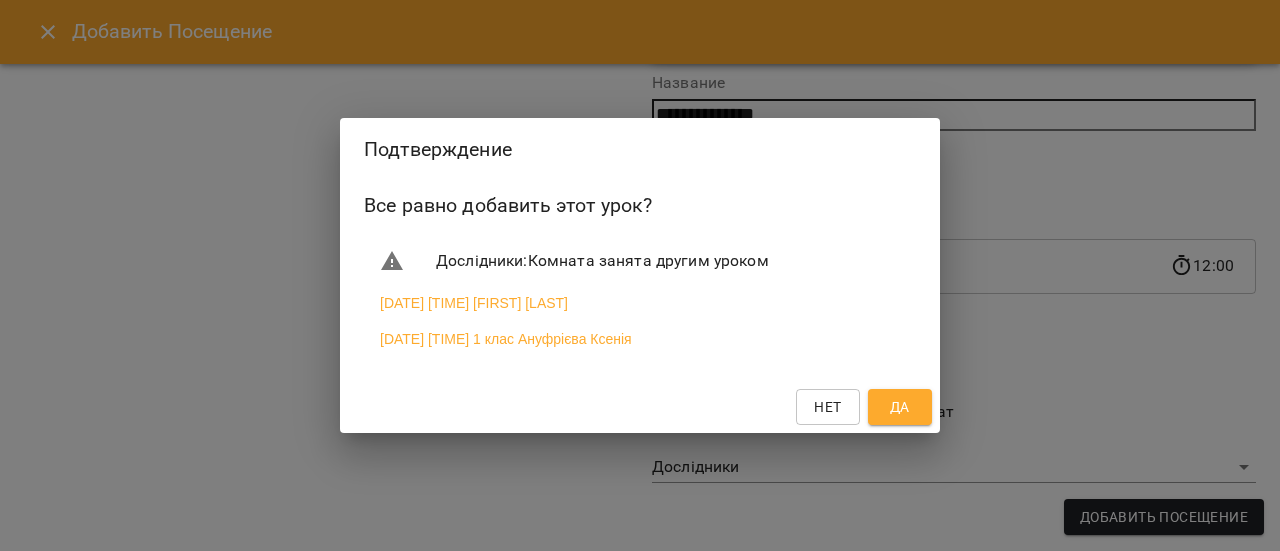 click on "Да" at bounding box center (900, 407) 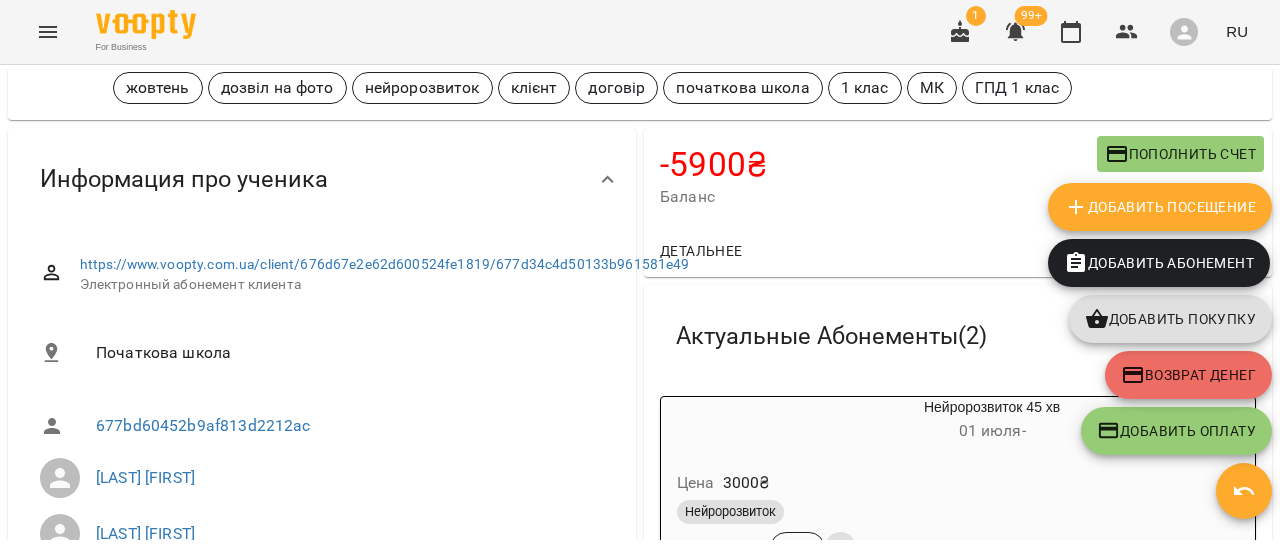 click at bounding box center [48, 32] 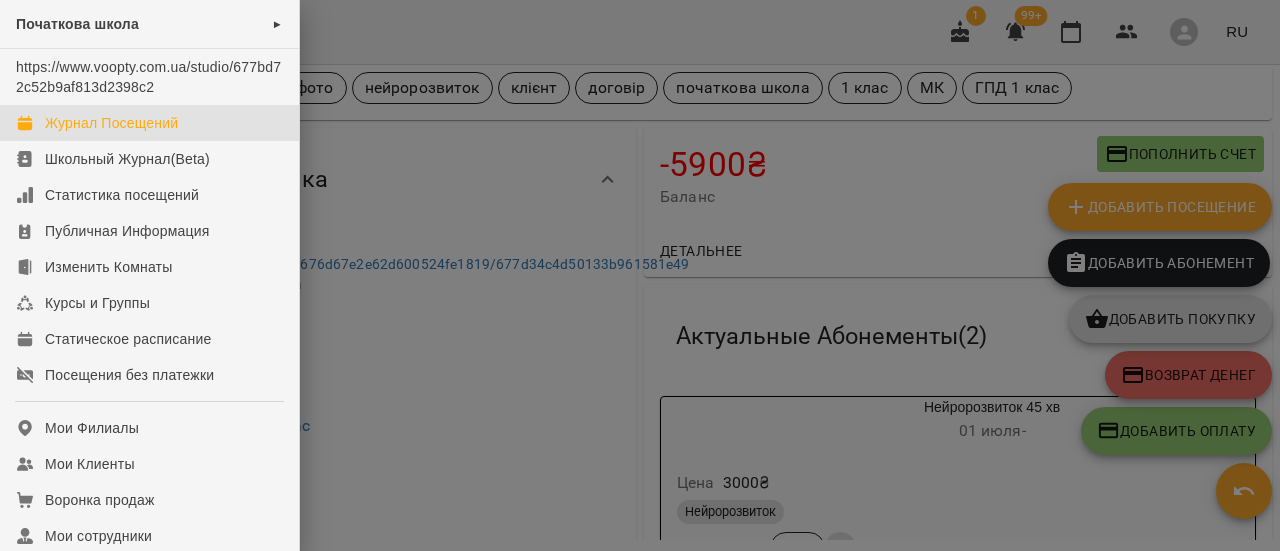 click on "Журнал Посещений" at bounding box center (111, 123) 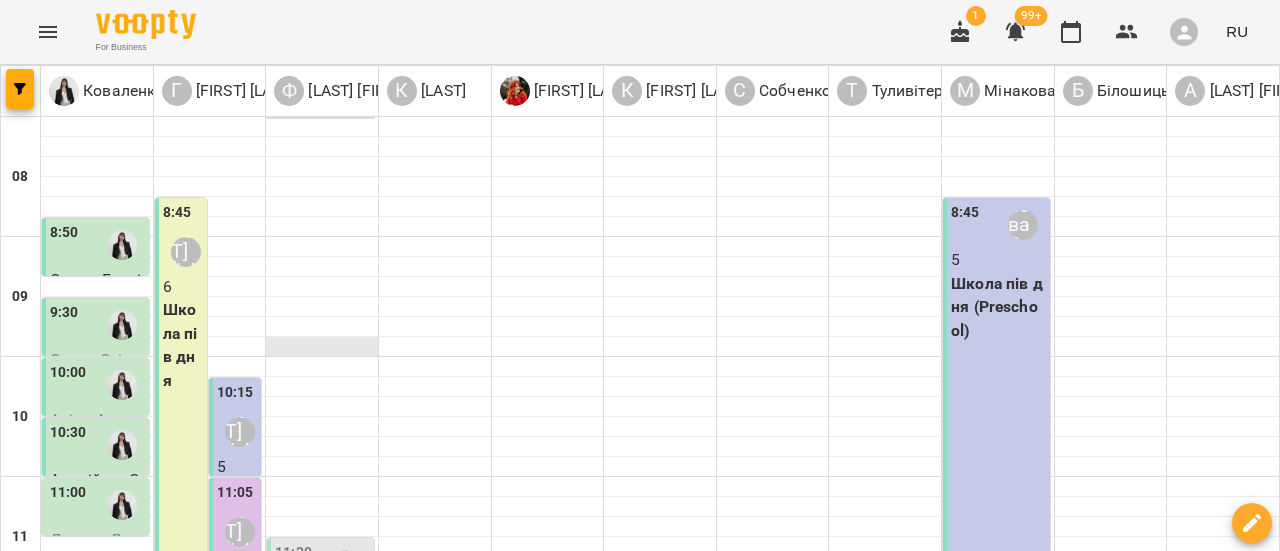 scroll, scrollTop: 300, scrollLeft: 0, axis: vertical 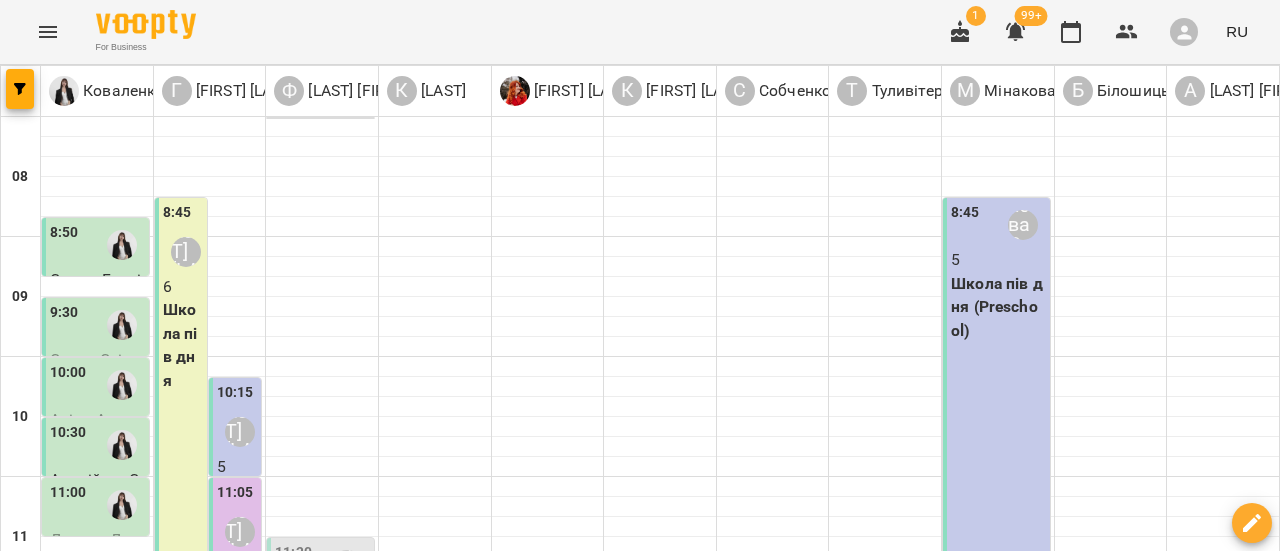 click on "[LAST] [FIRST]" at bounding box center (347, 565) 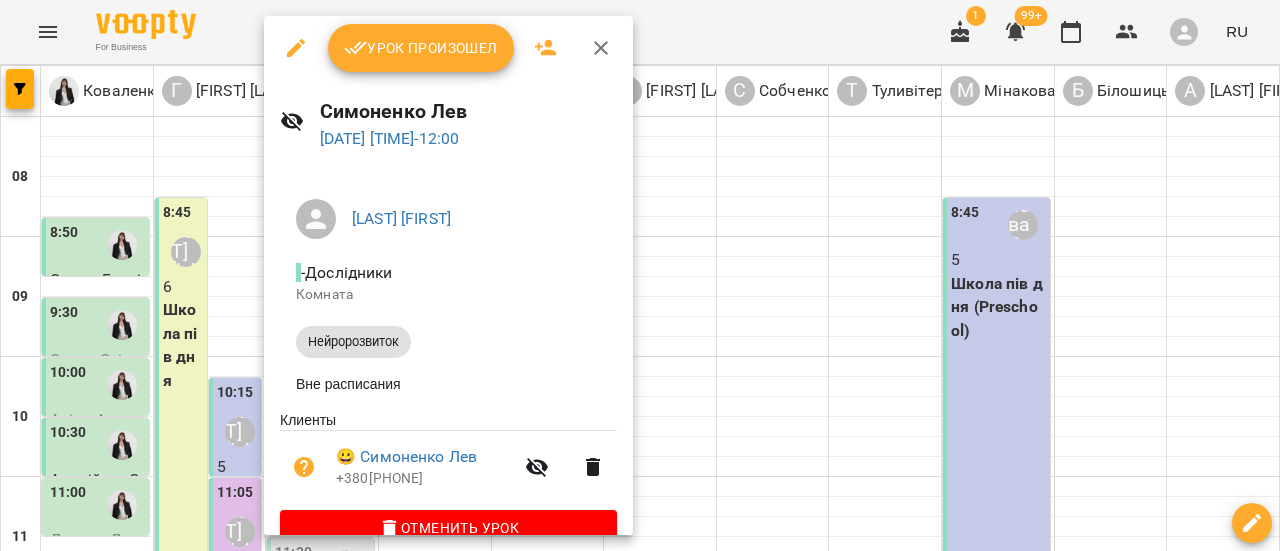 click on "Урок произошел" at bounding box center [421, 48] 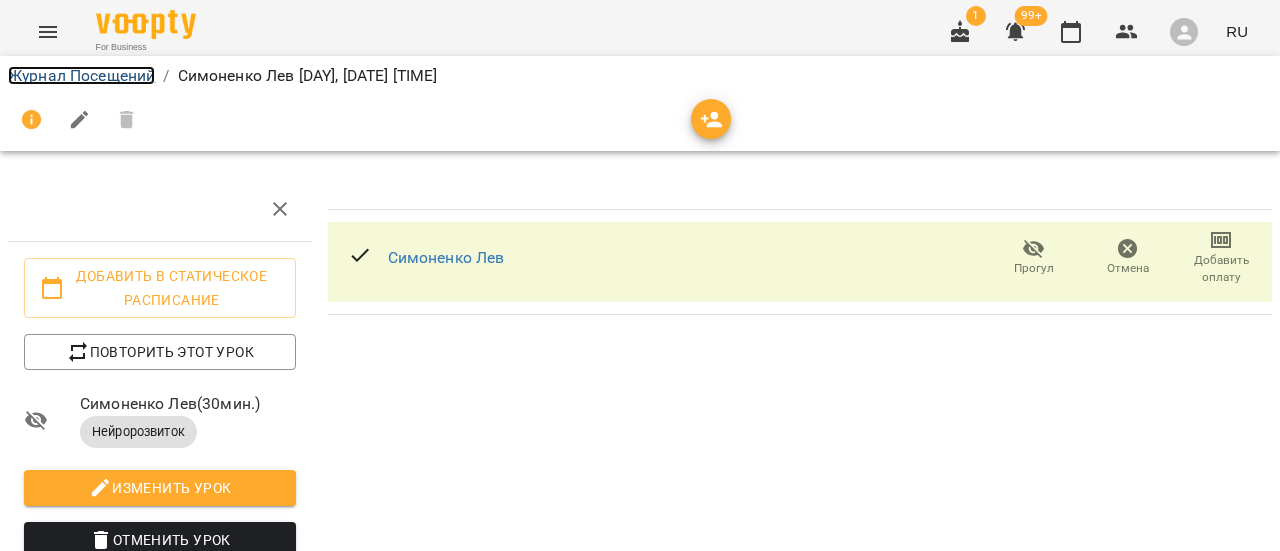 click on "Журнал Посещений" at bounding box center [81, 75] 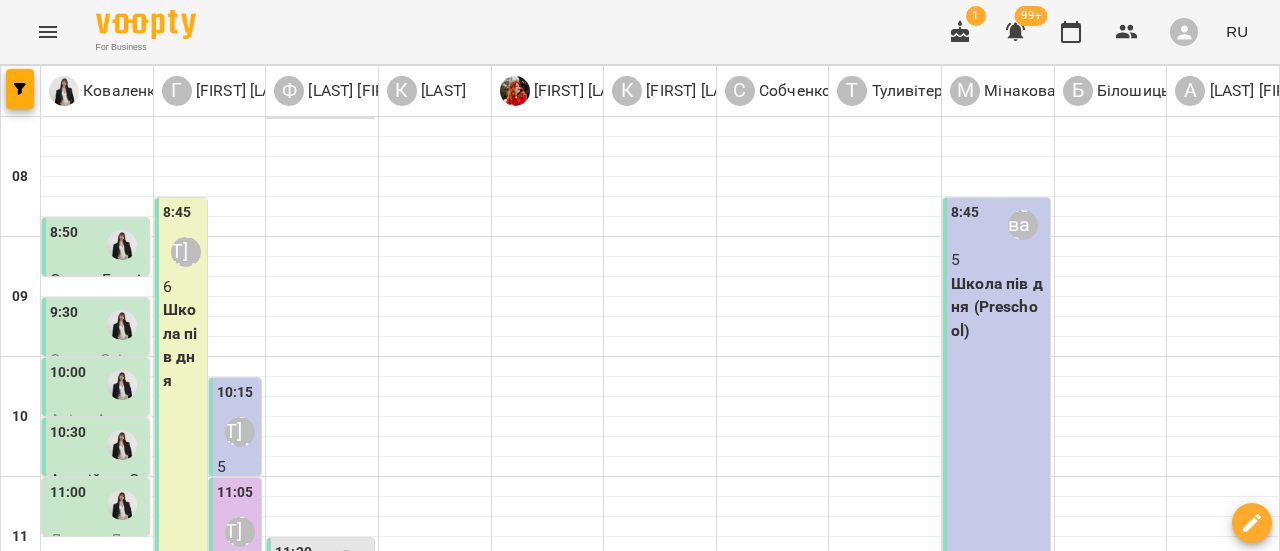scroll, scrollTop: 438, scrollLeft: 0, axis: vertical 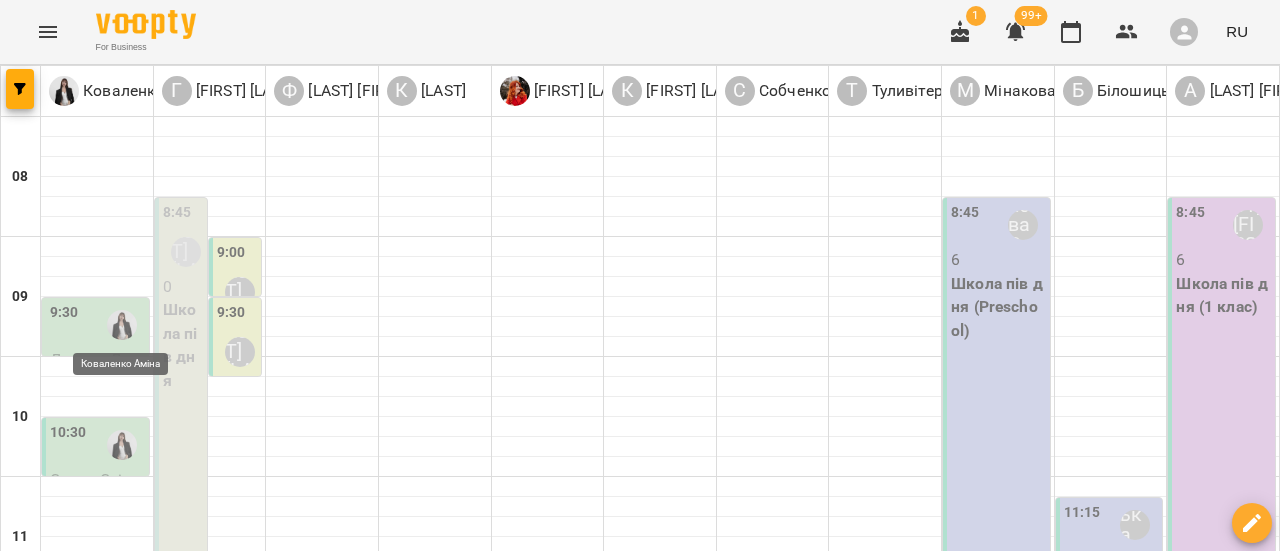 click at bounding box center [122, 325] 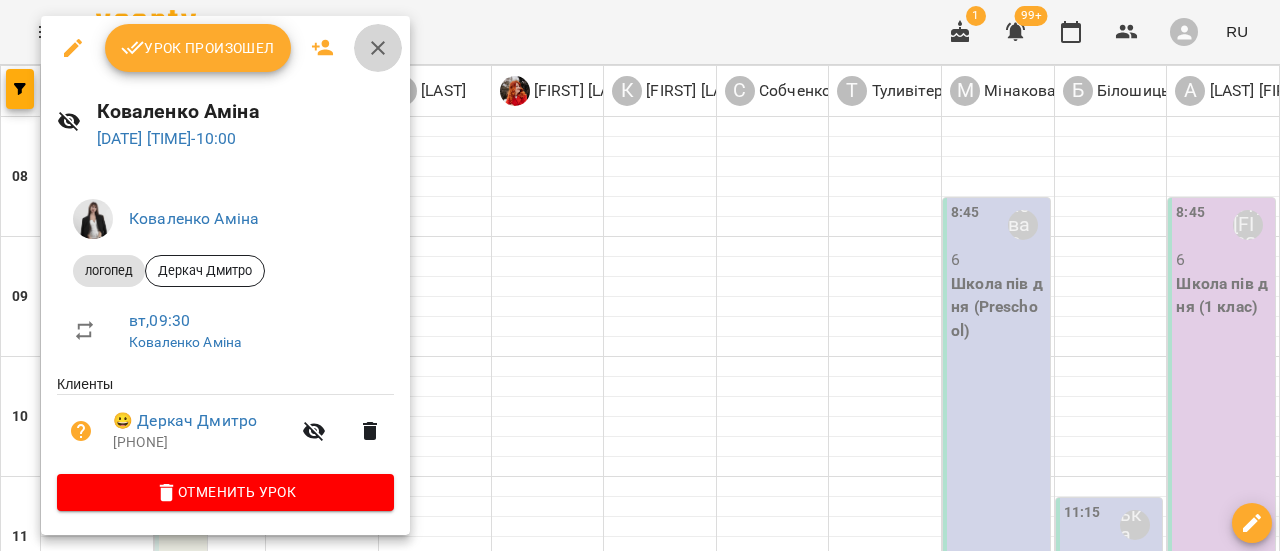 click 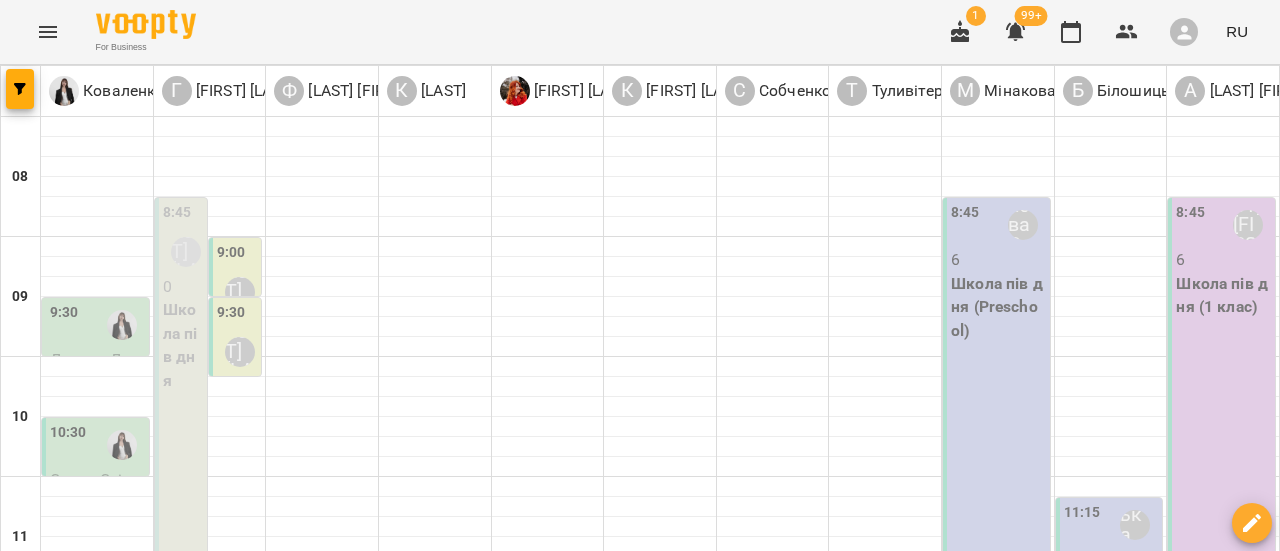 click on "9:30" at bounding box center [97, 325] 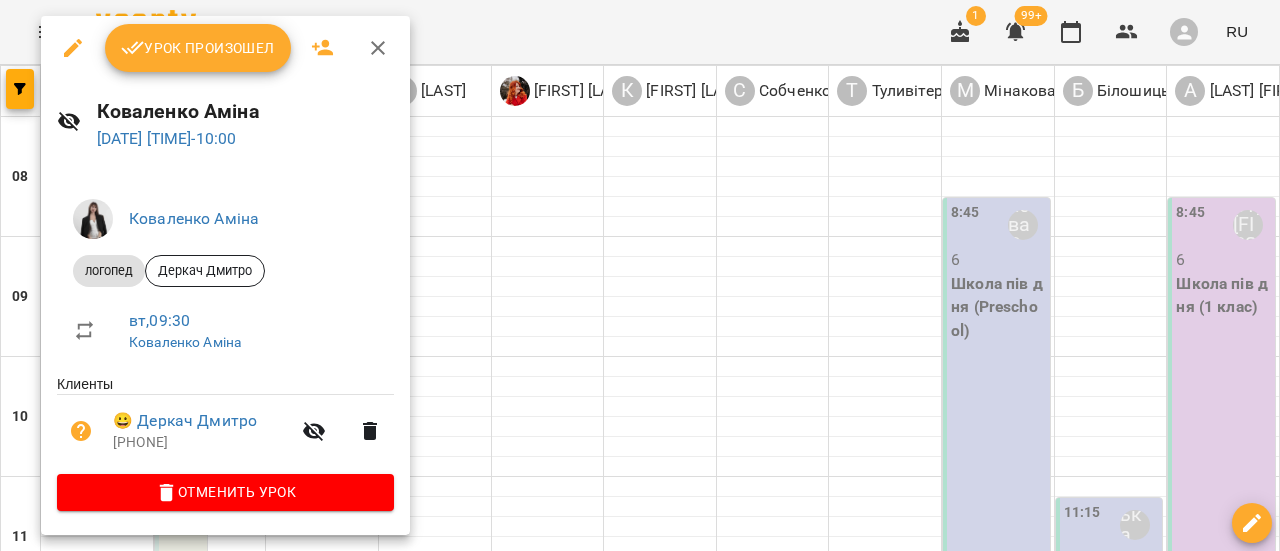 click 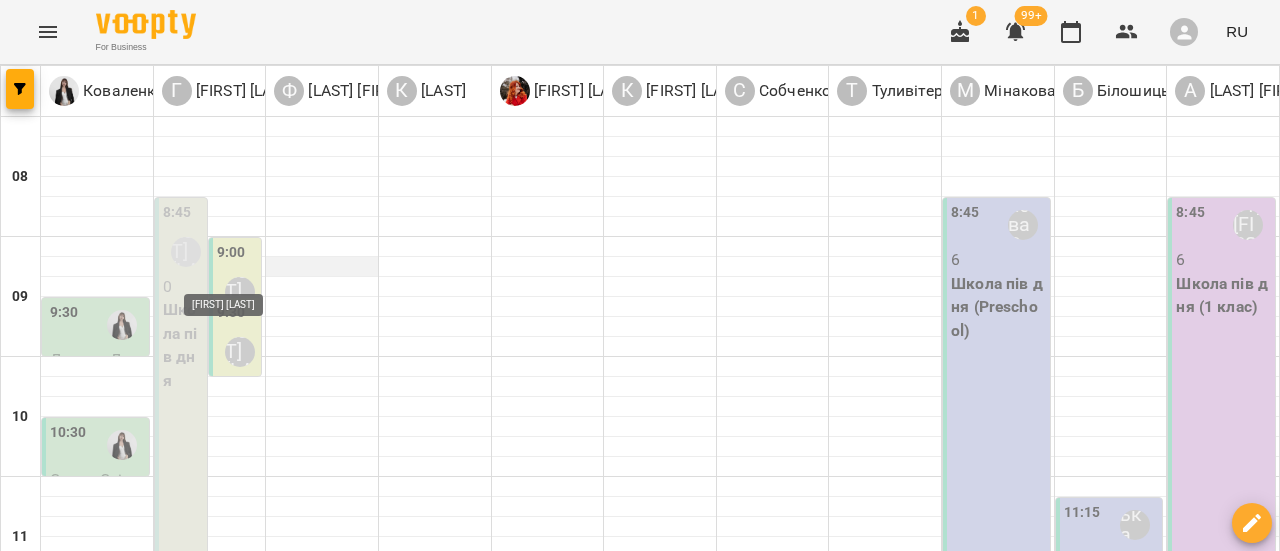 scroll, scrollTop: 0, scrollLeft: 0, axis: both 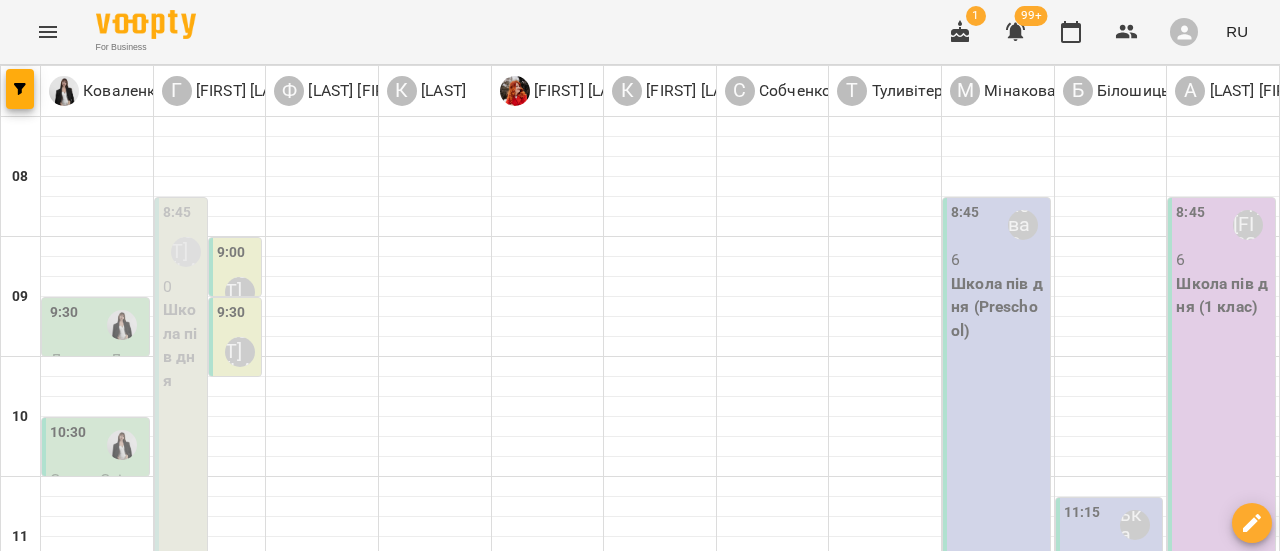 click on "Школа пів дня" at bounding box center (183, 345) 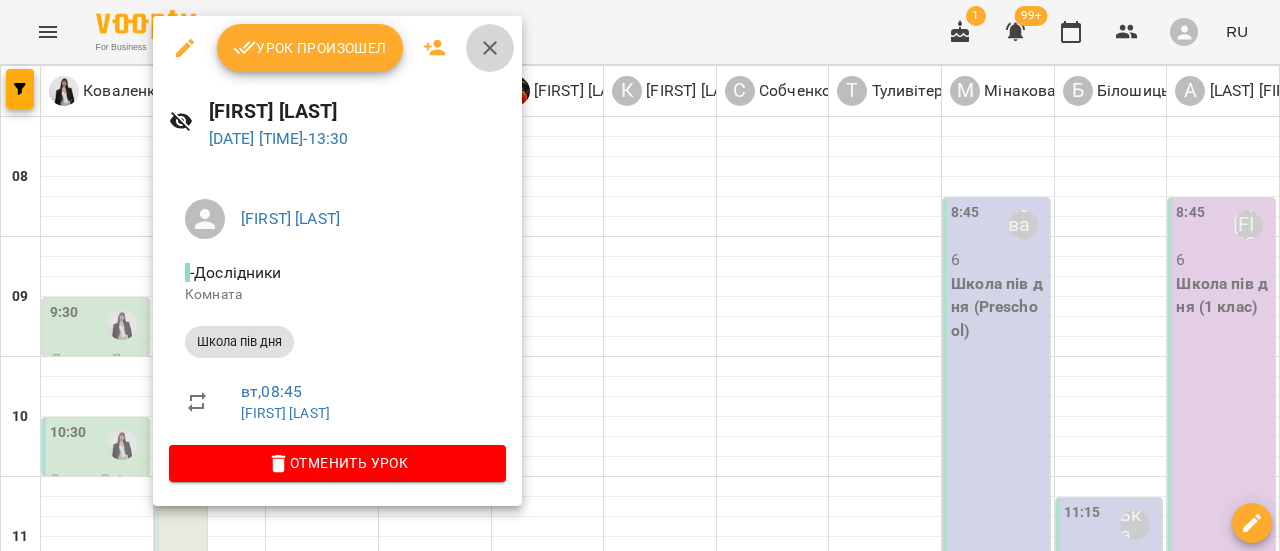 click 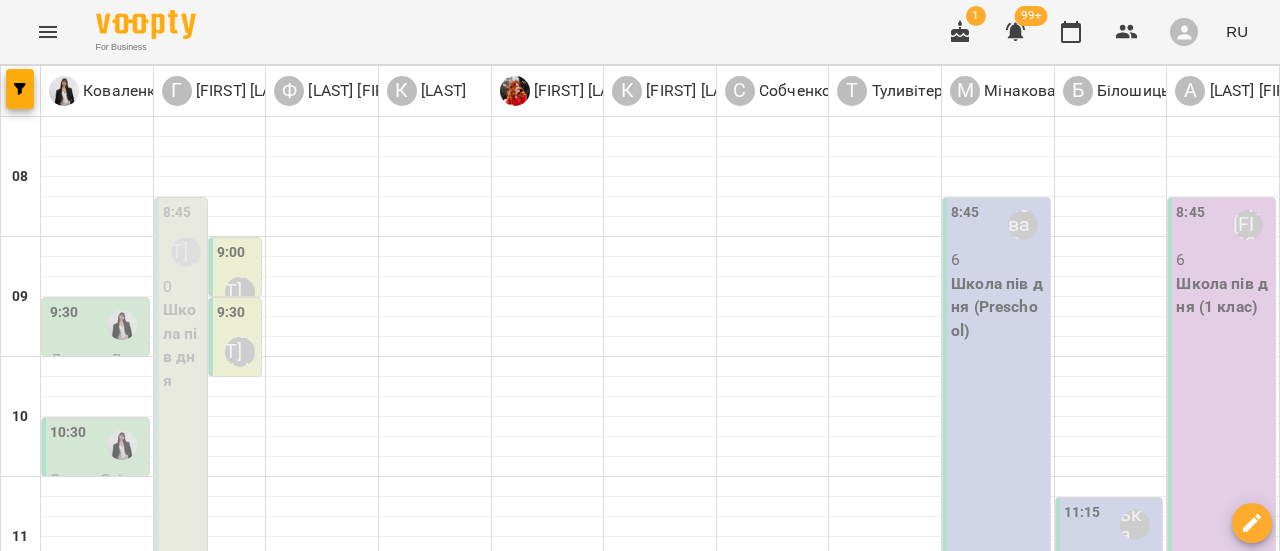 click on "6" at bounding box center (1223, 260) 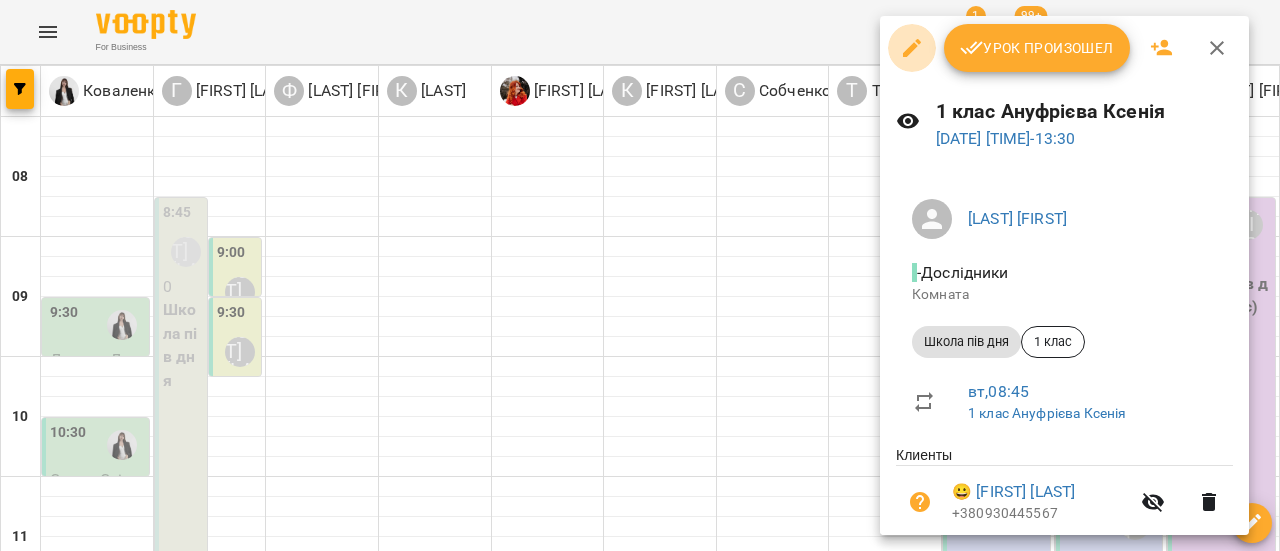 click 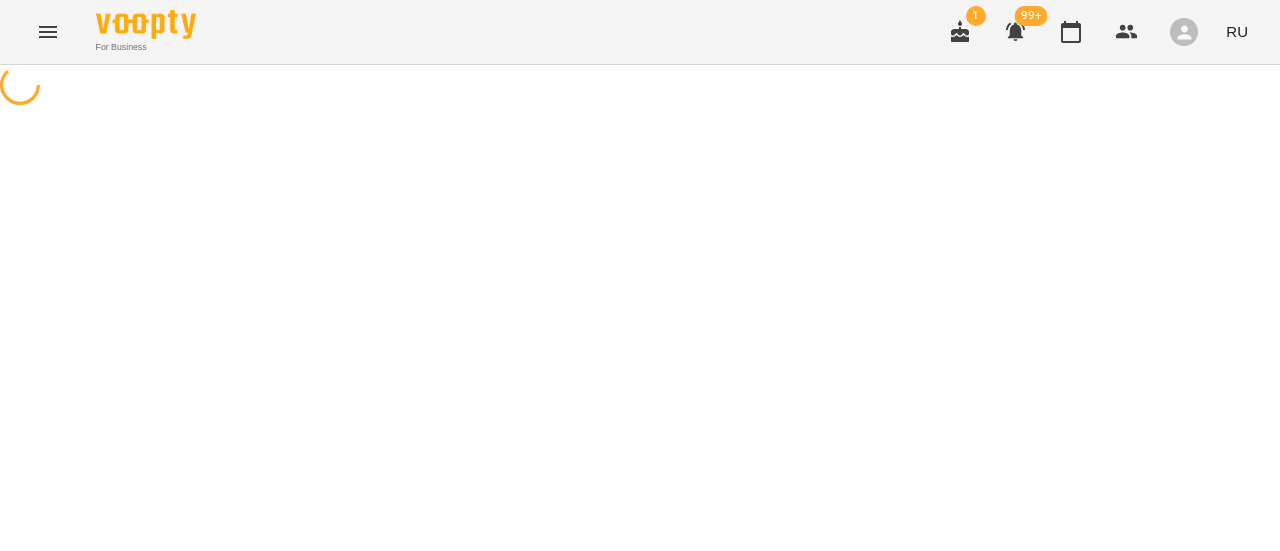 select on "**********" 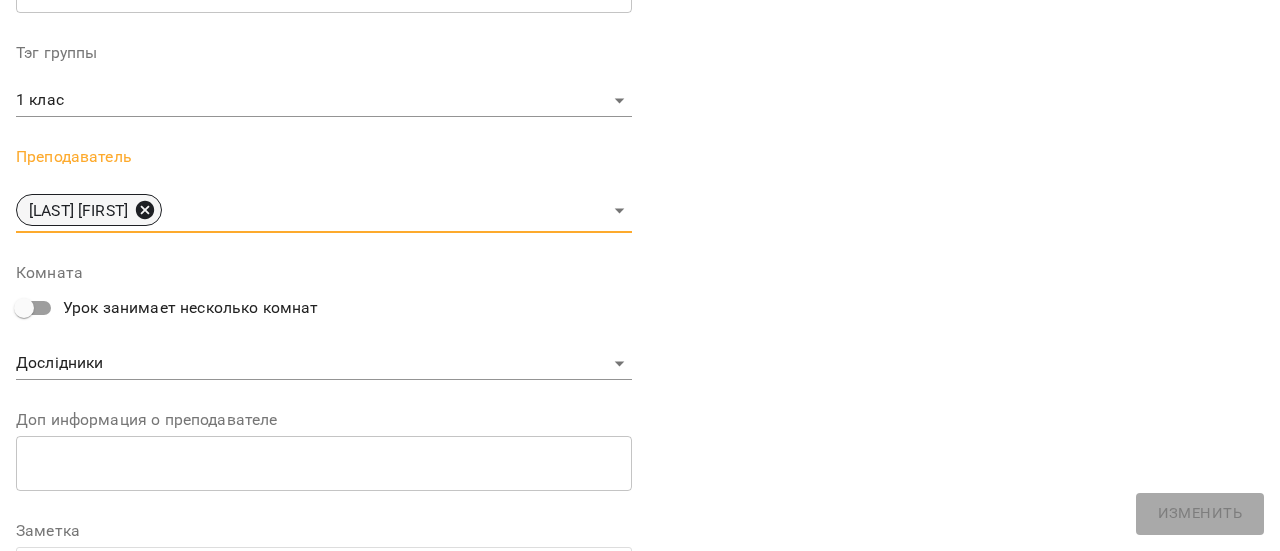click 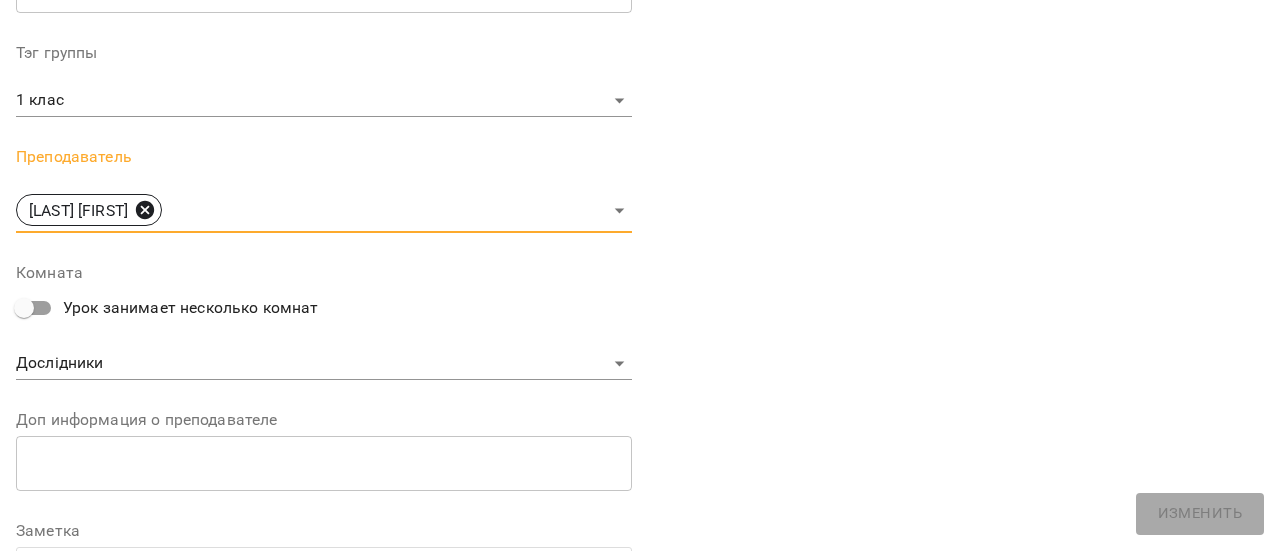 type 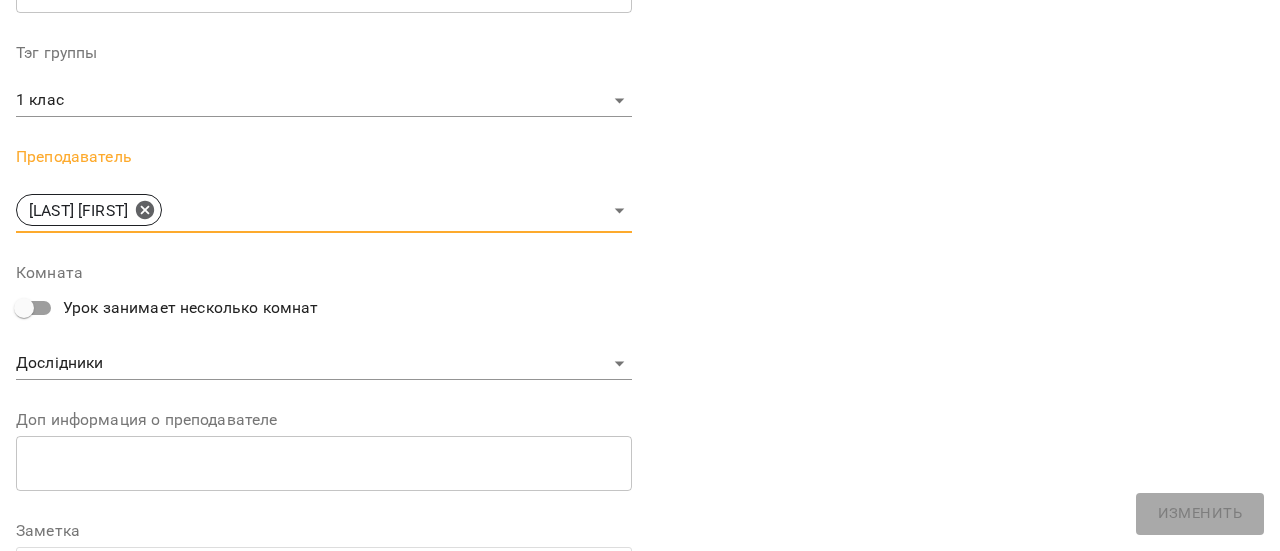 scroll, scrollTop: 674, scrollLeft: 0, axis: vertical 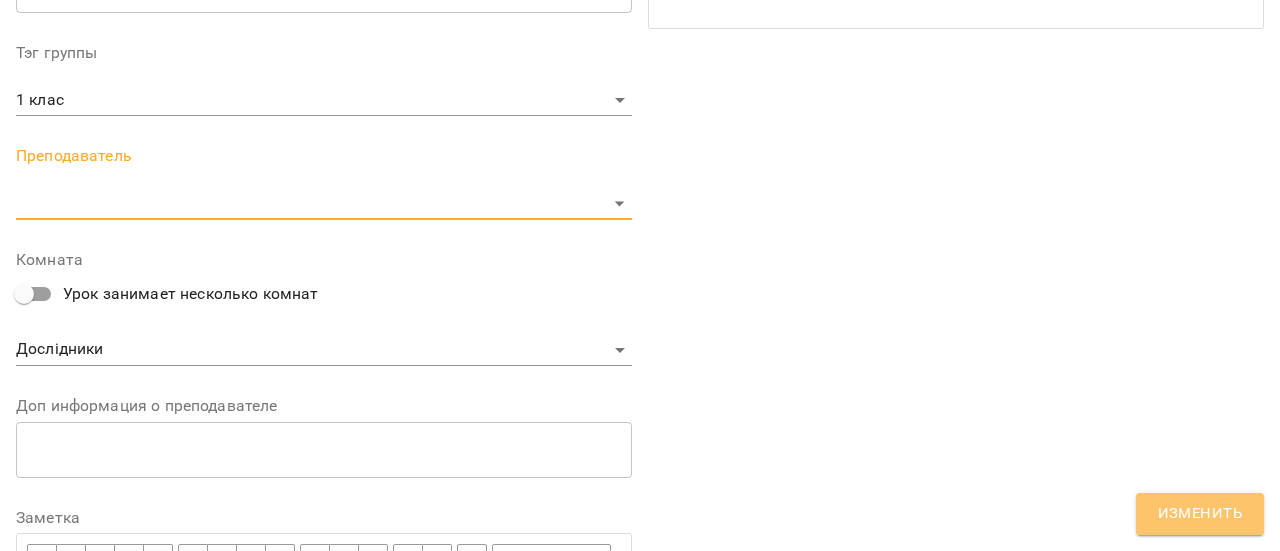 click on "Изменить" at bounding box center (1200, 514) 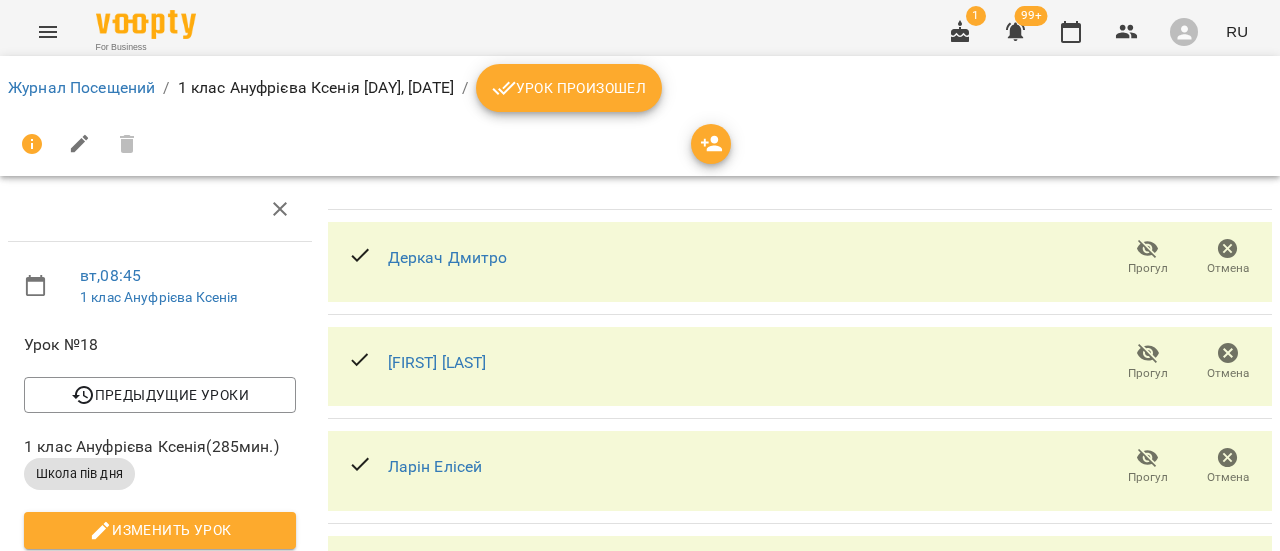 click on "Журнал Посещений" at bounding box center (81, 88) 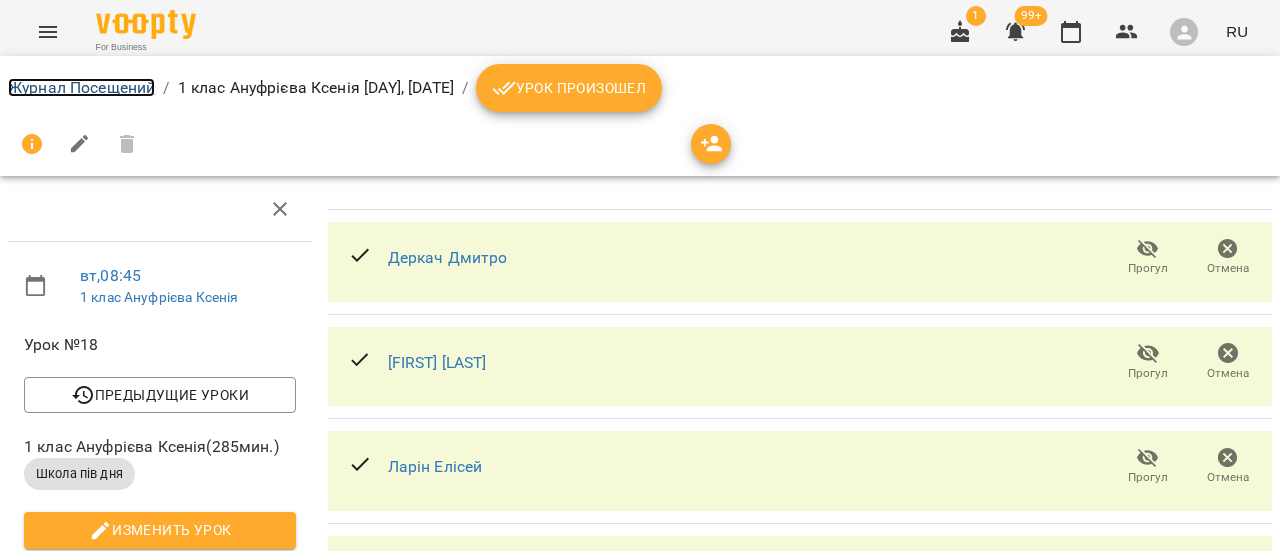 click on "Журнал Посещений" at bounding box center (81, 87) 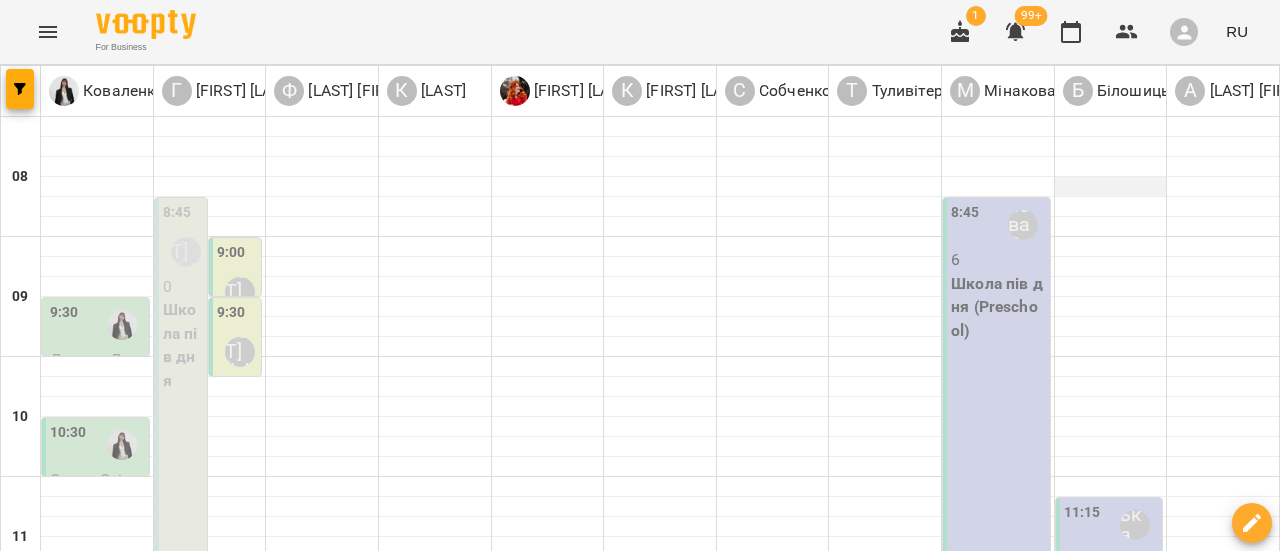 scroll, scrollTop: 300, scrollLeft: 0, axis: vertical 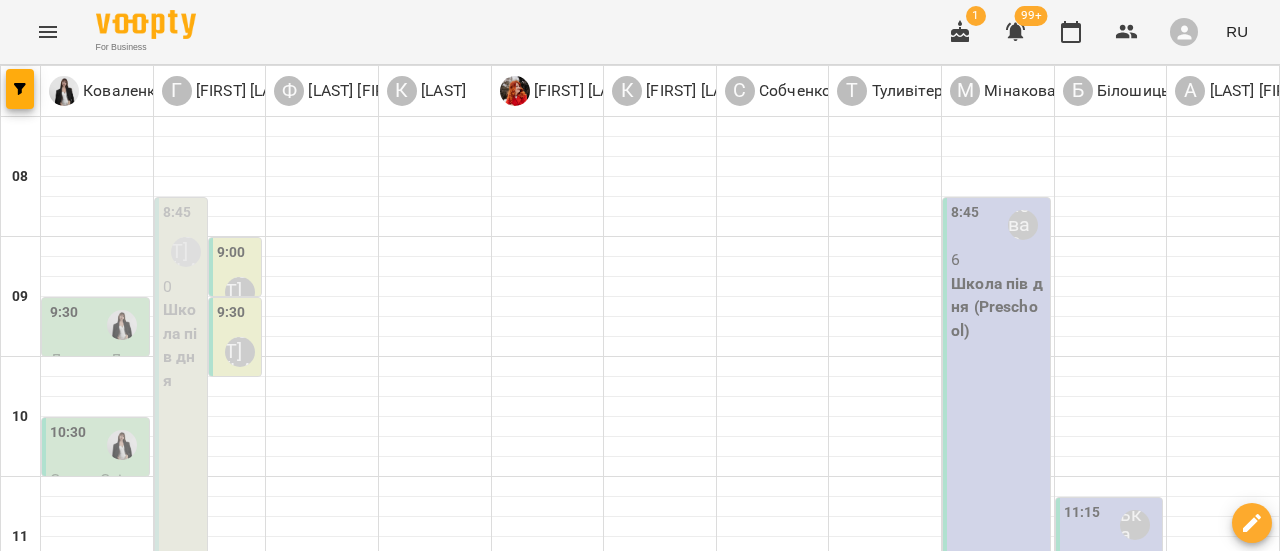click on "Білошицька Діана" at bounding box center [1135, 525] 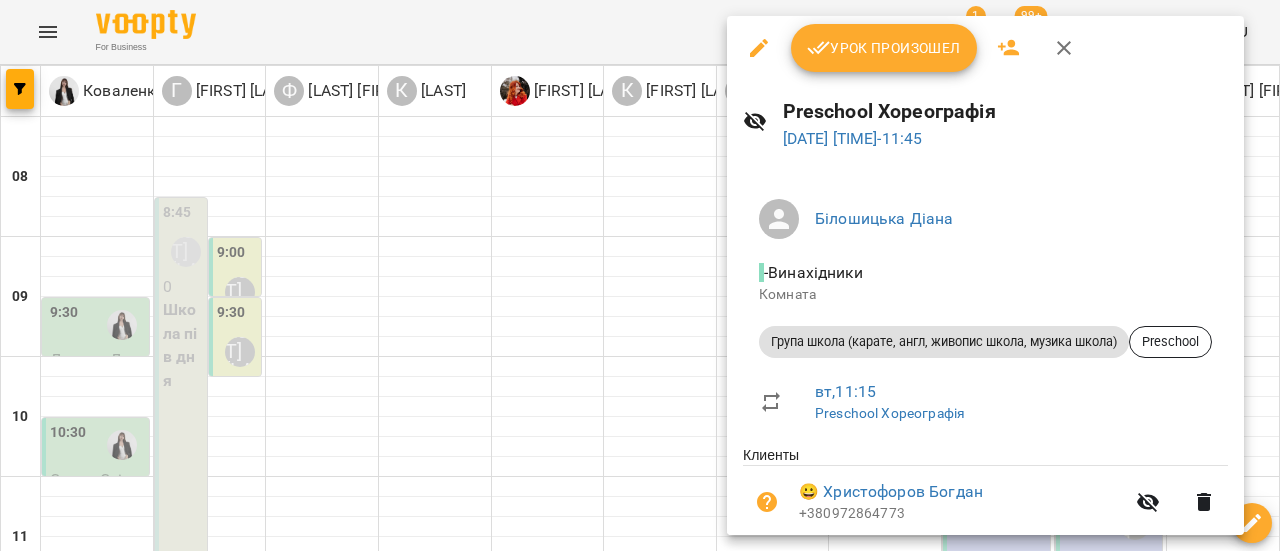 scroll, scrollTop: 429, scrollLeft: 0, axis: vertical 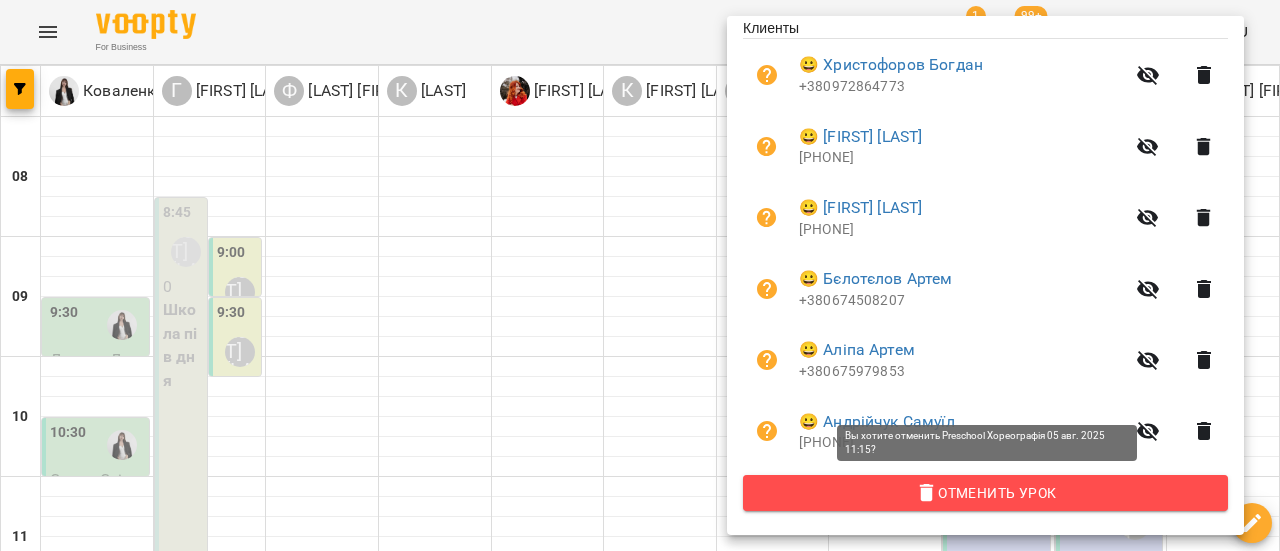 click on "Отменить Урок" at bounding box center (985, 493) 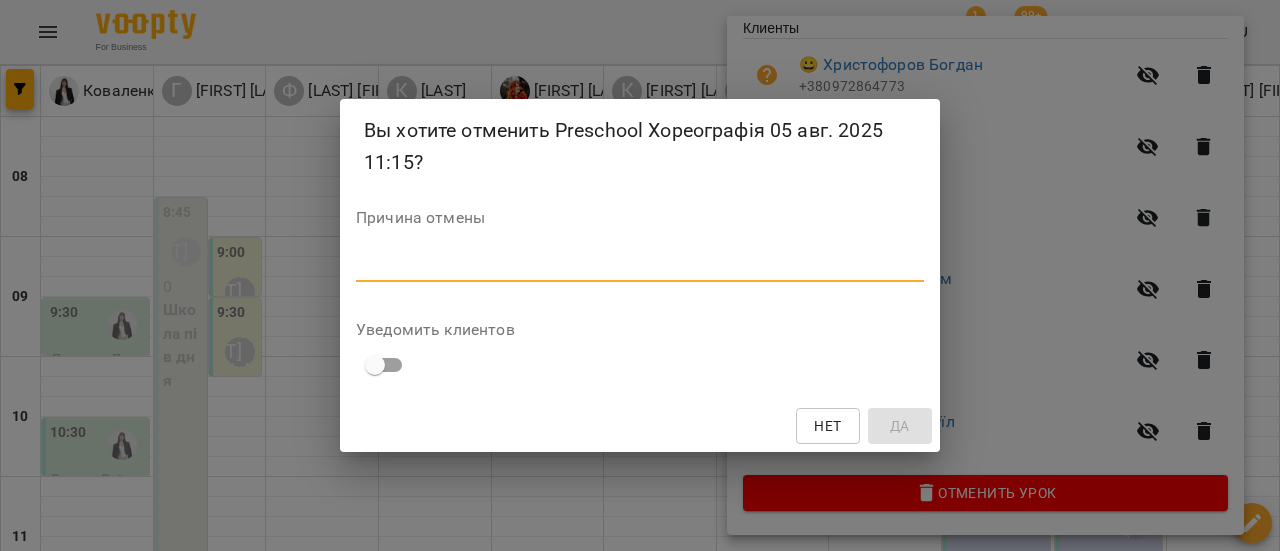 click at bounding box center (640, 265) 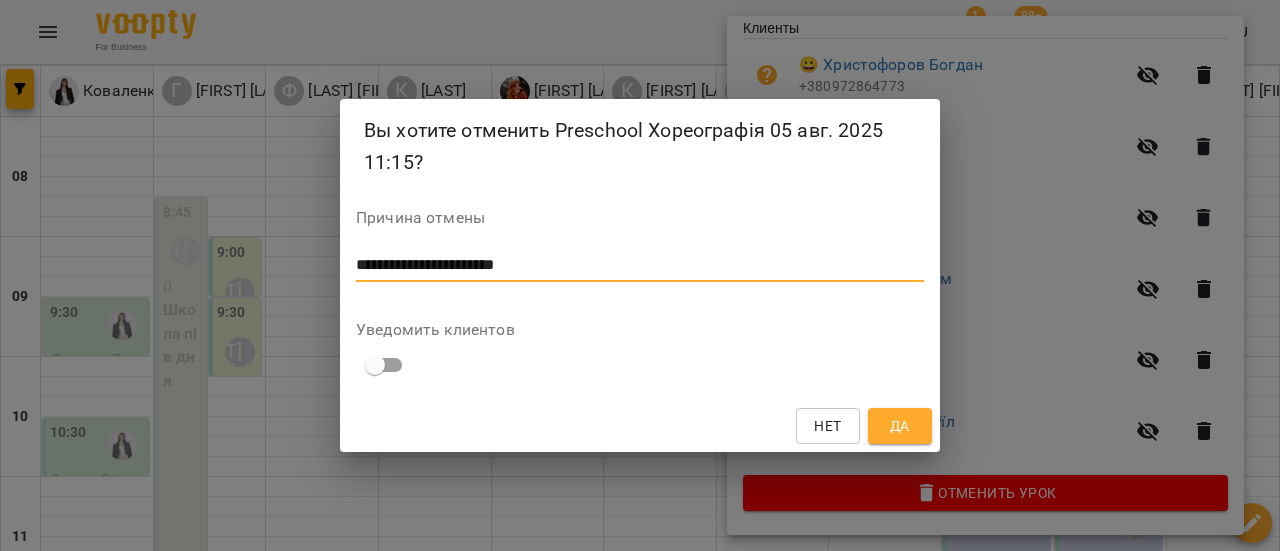 type on "**********" 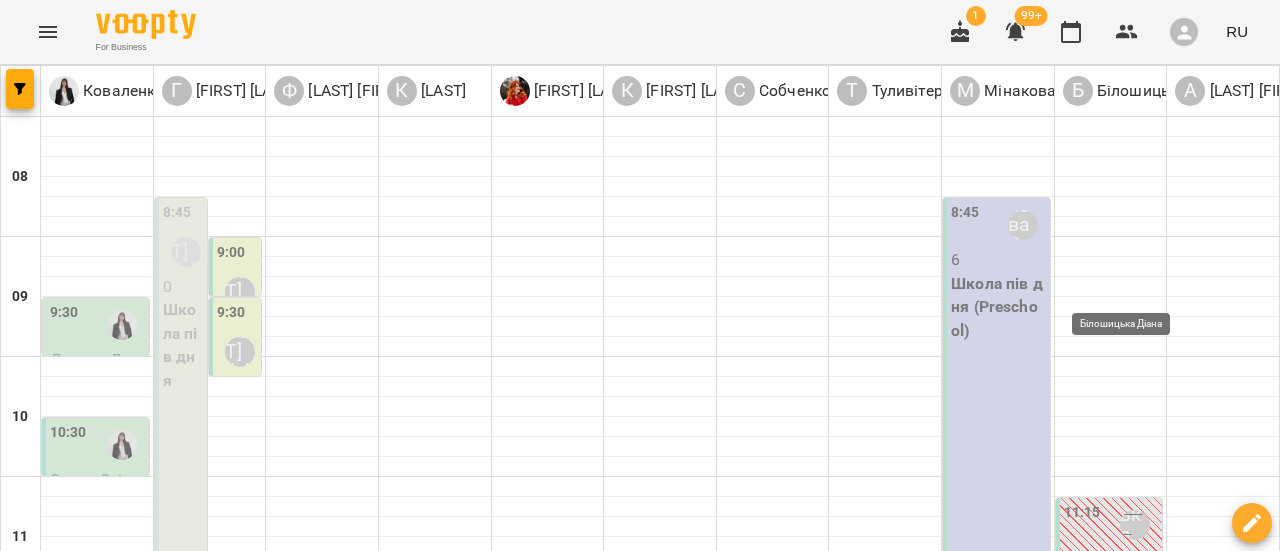 click on "Білошицька Діана" at bounding box center [1135, 585] 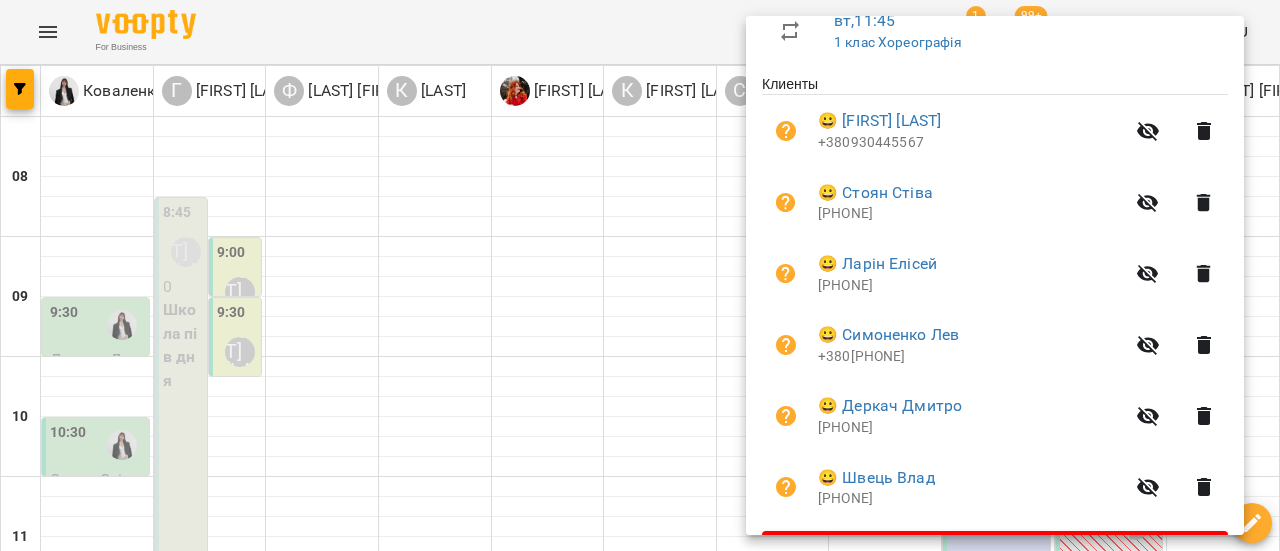 scroll, scrollTop: 429, scrollLeft: 0, axis: vertical 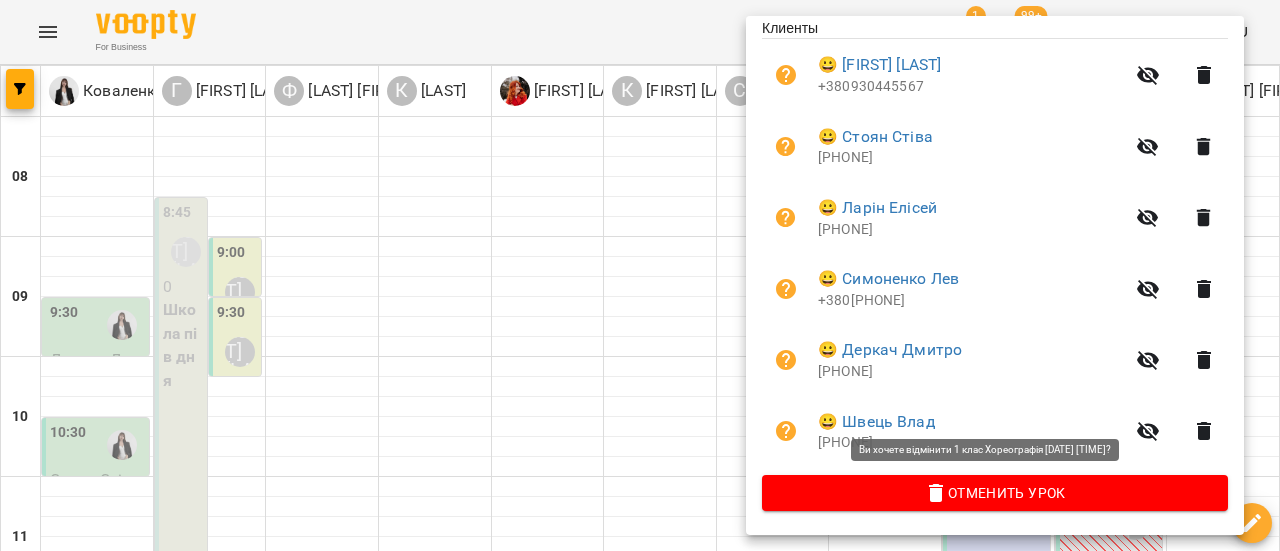 click on "Отменить Урок" at bounding box center [995, 493] 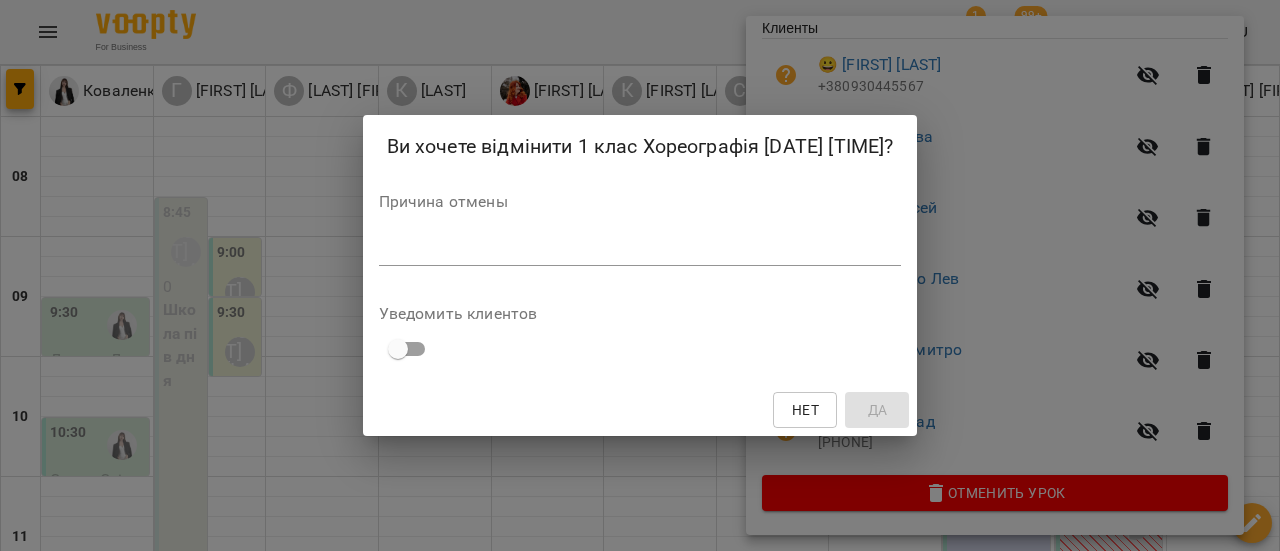 click at bounding box center [640, 249] 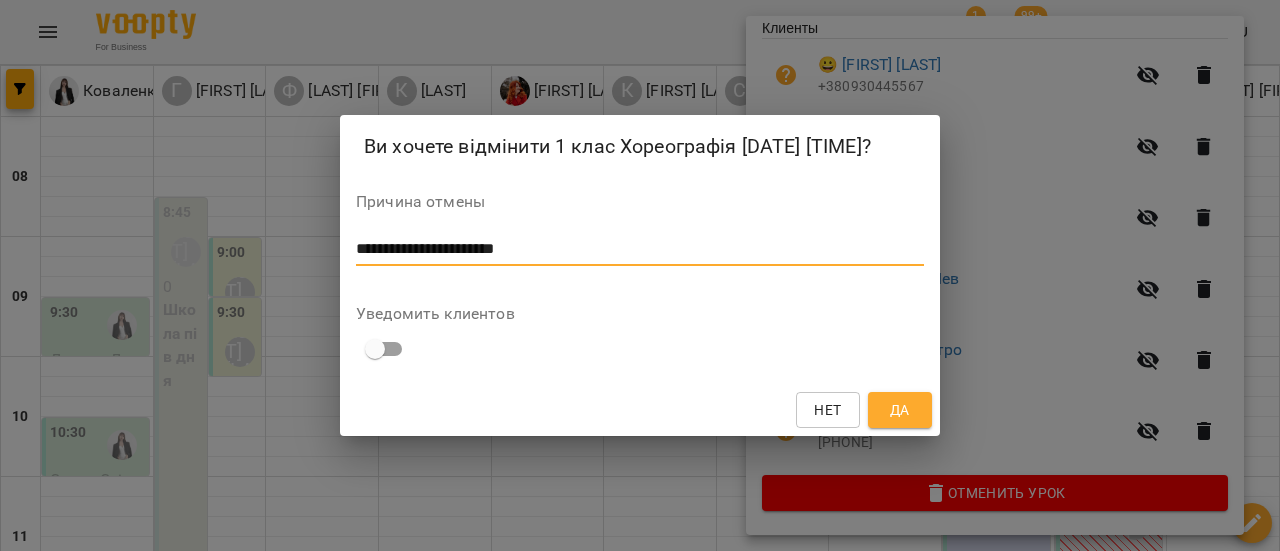 type on "**********" 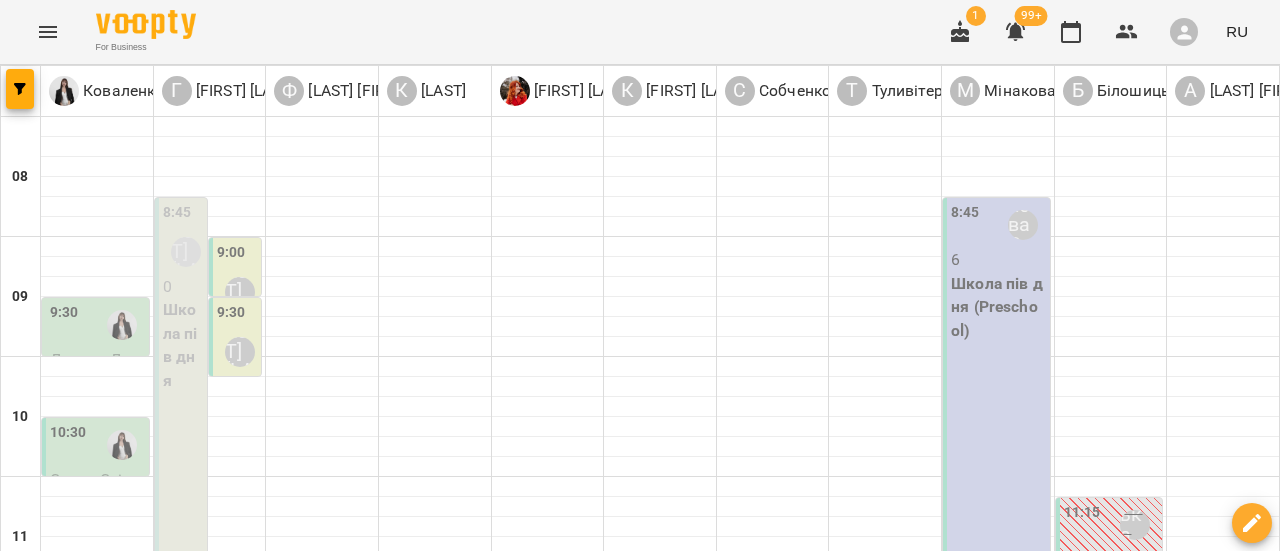 scroll, scrollTop: 100, scrollLeft: 0, axis: vertical 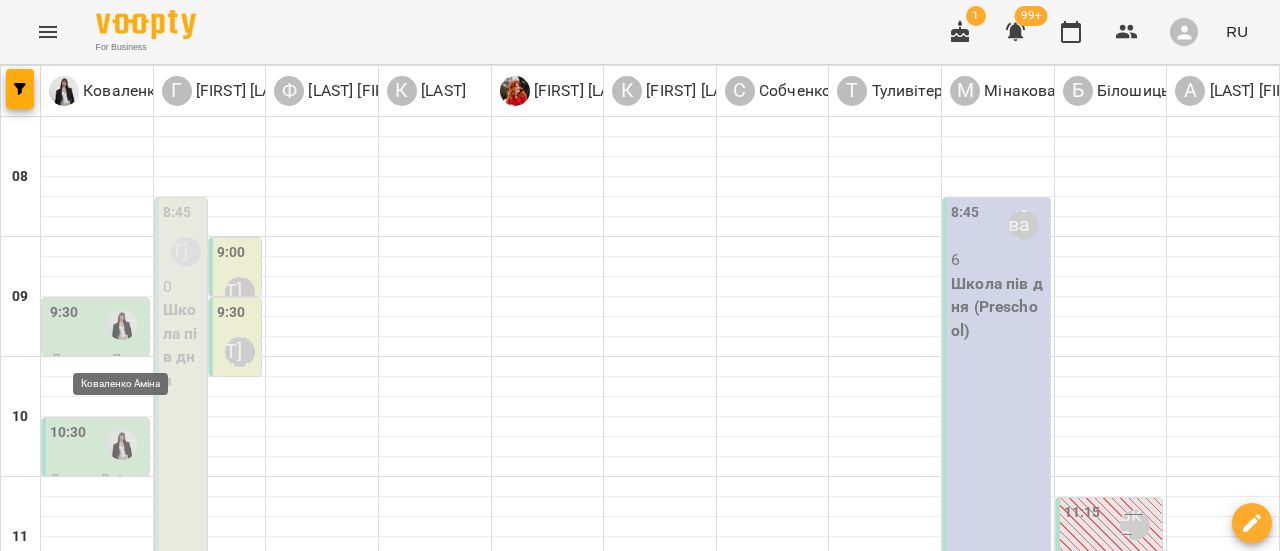 click at bounding box center (122, 445) 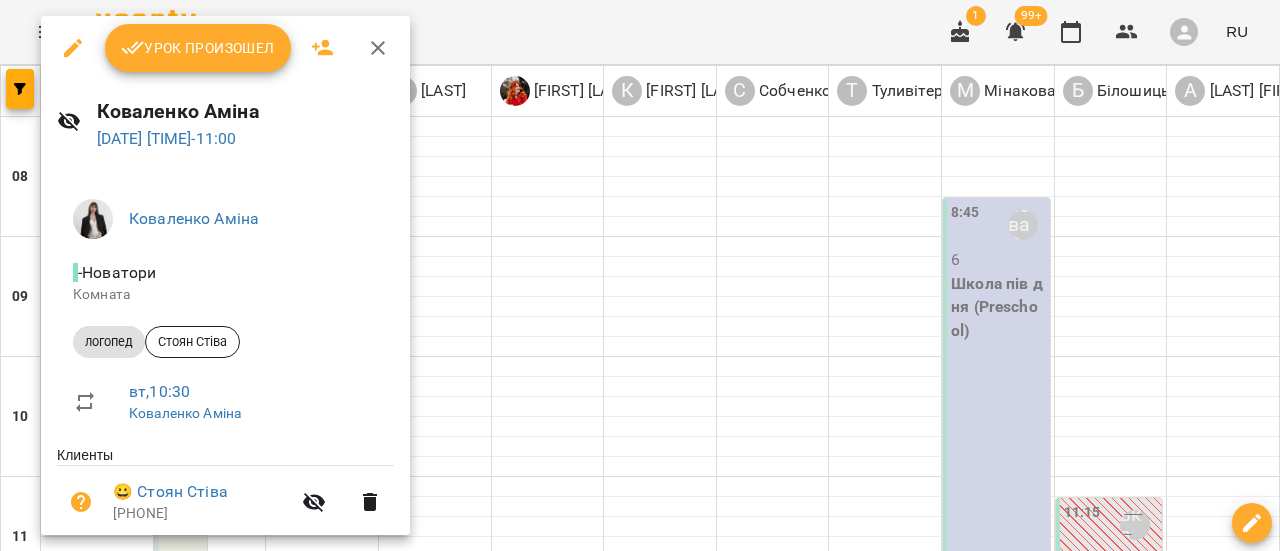 click 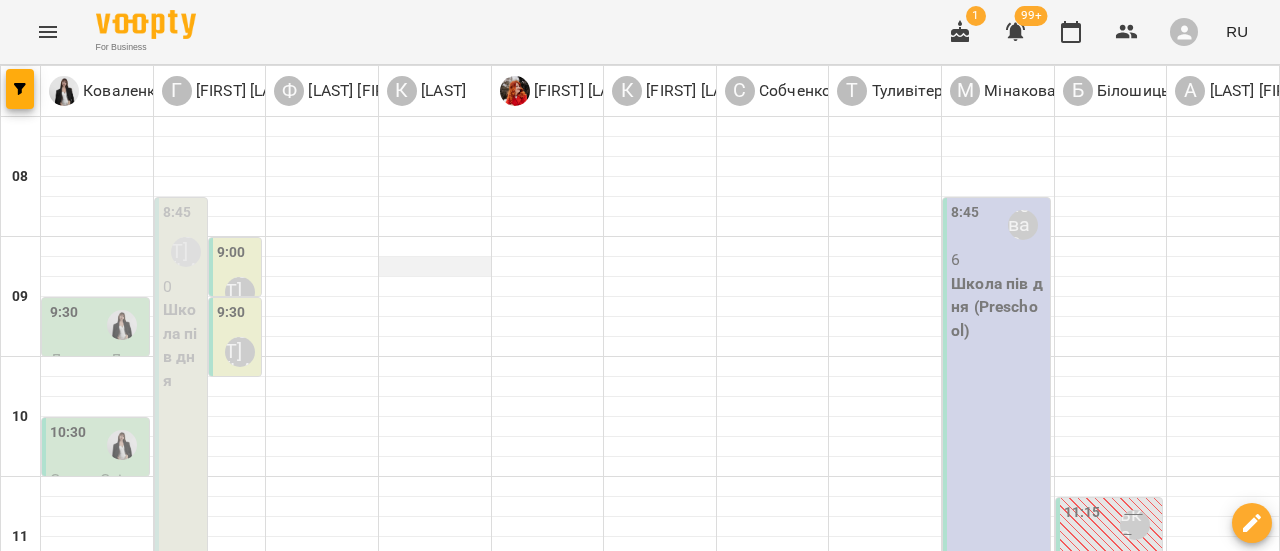 scroll, scrollTop: 100, scrollLeft: 0, axis: vertical 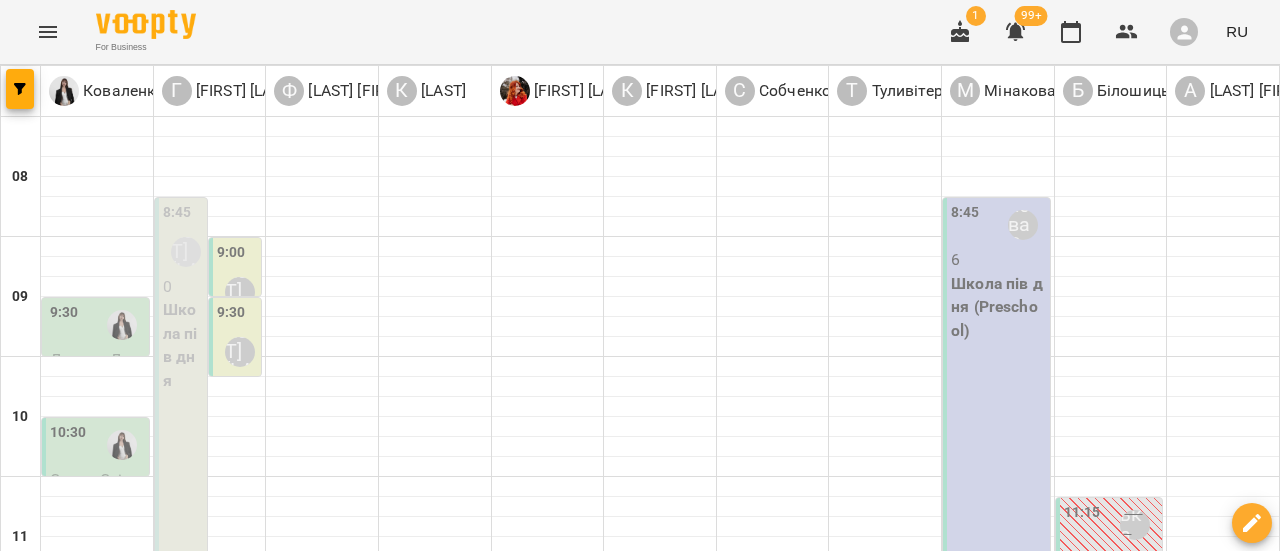 click on "пн" at bounding box center (38, 1583) 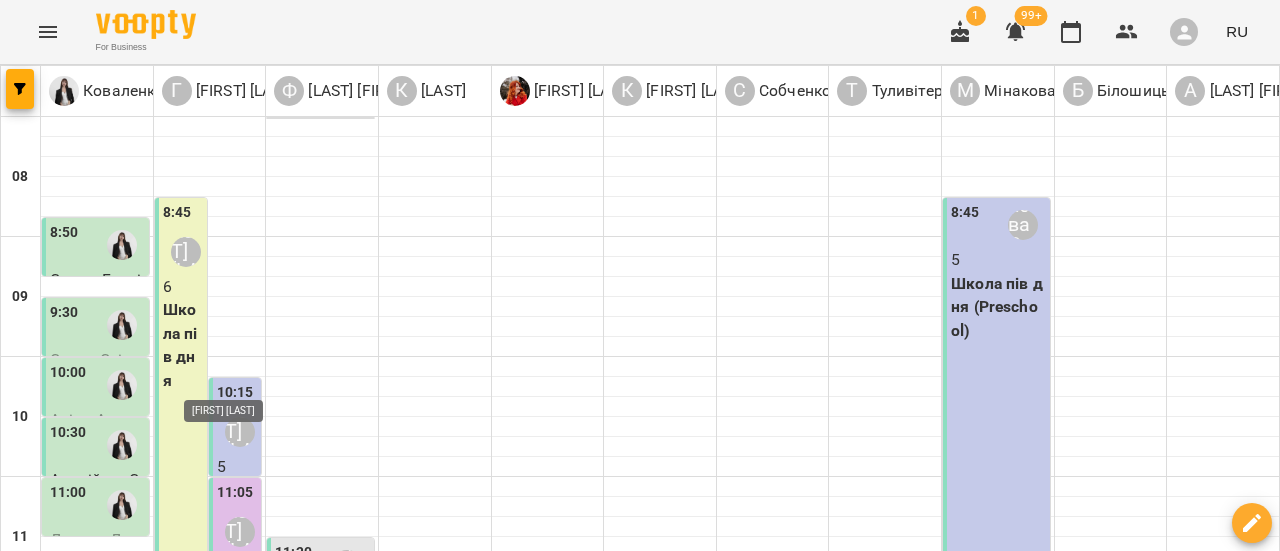 scroll, scrollTop: 0, scrollLeft: 0, axis: both 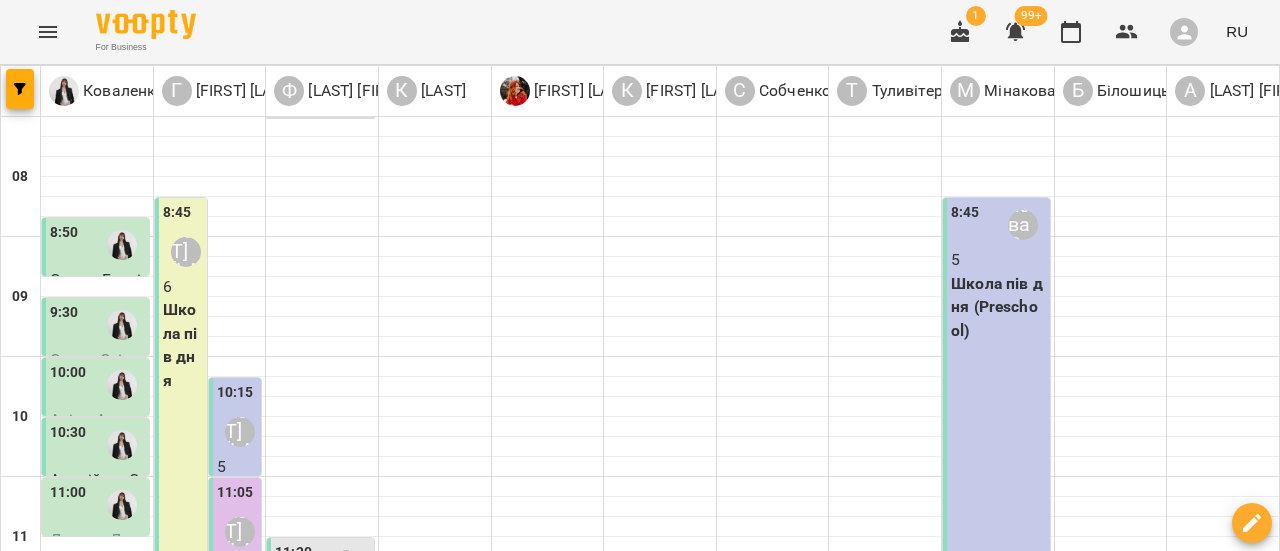 click at bounding box center (122, 245) 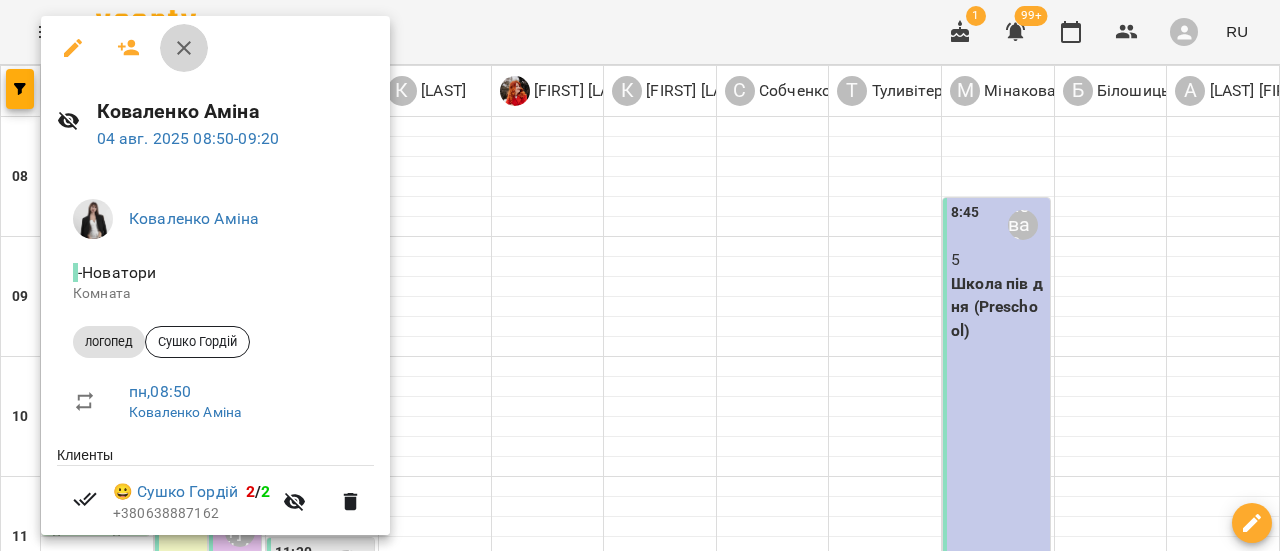 click 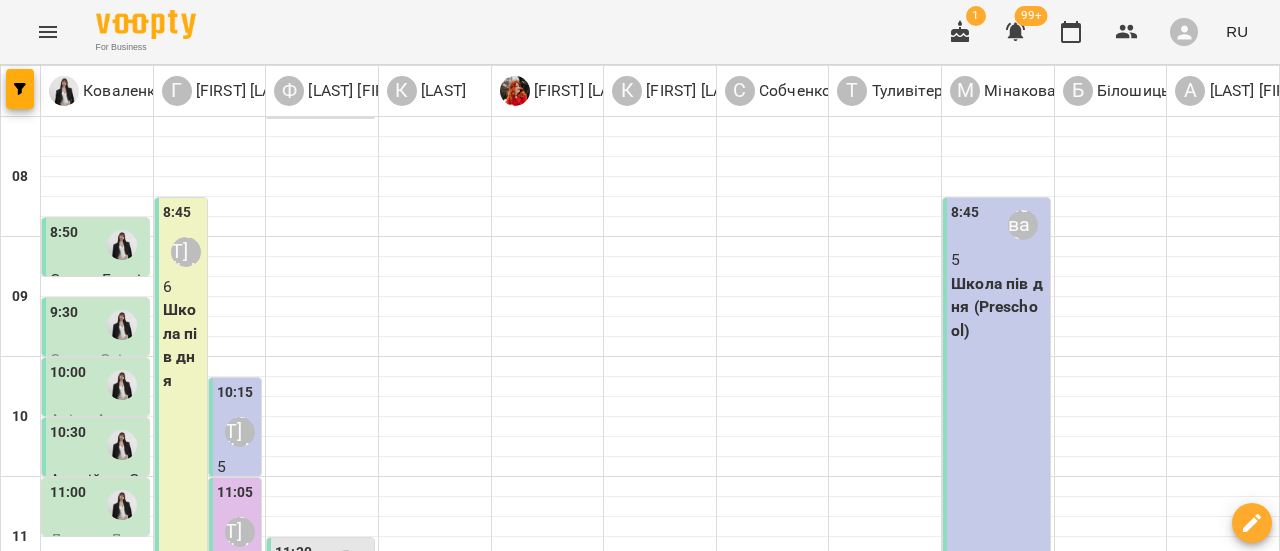click on "9:30" at bounding box center [97, 325] 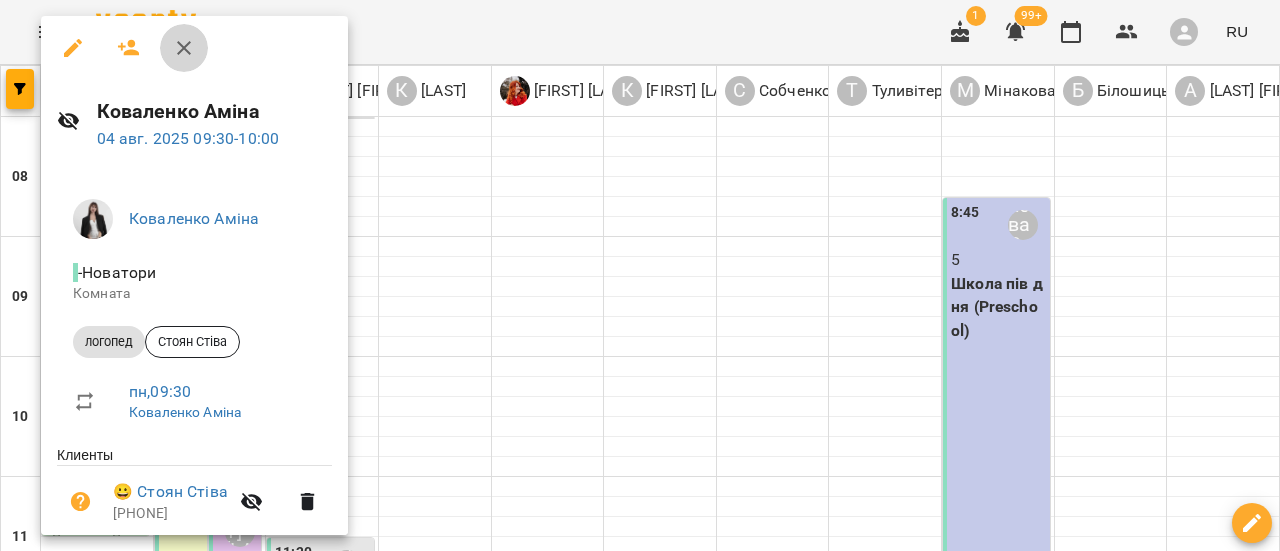 click 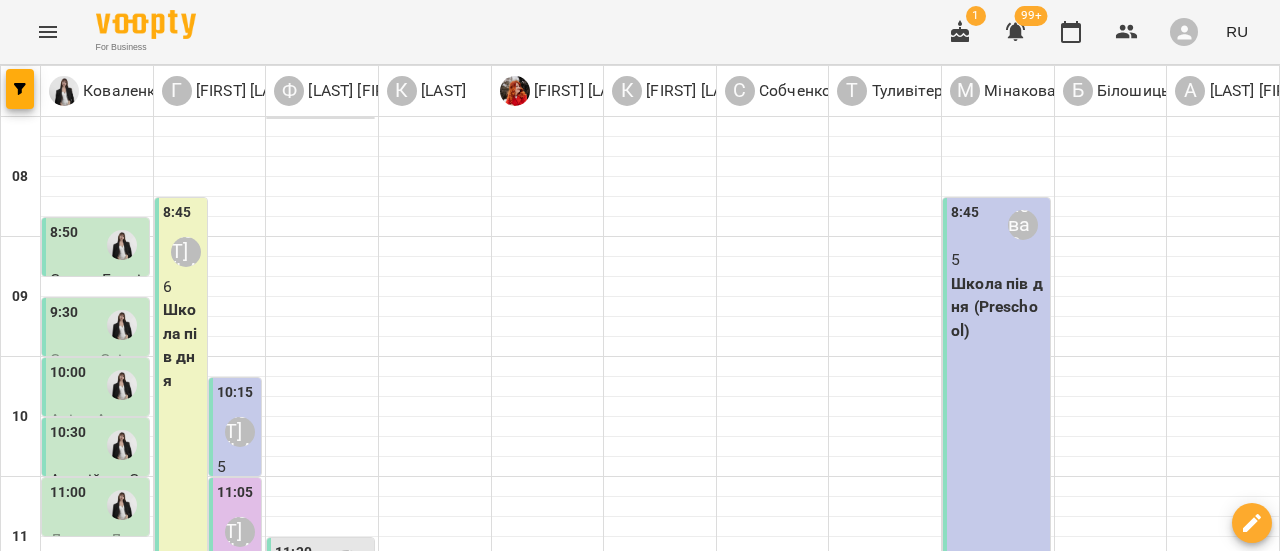 scroll, scrollTop: 100, scrollLeft: 0, axis: vertical 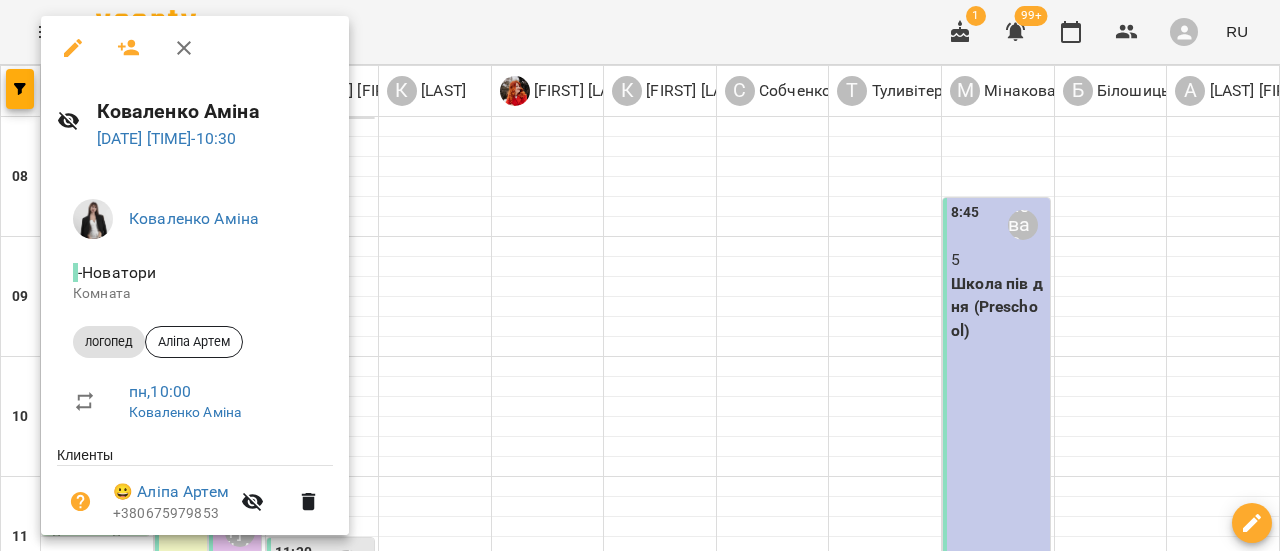 click 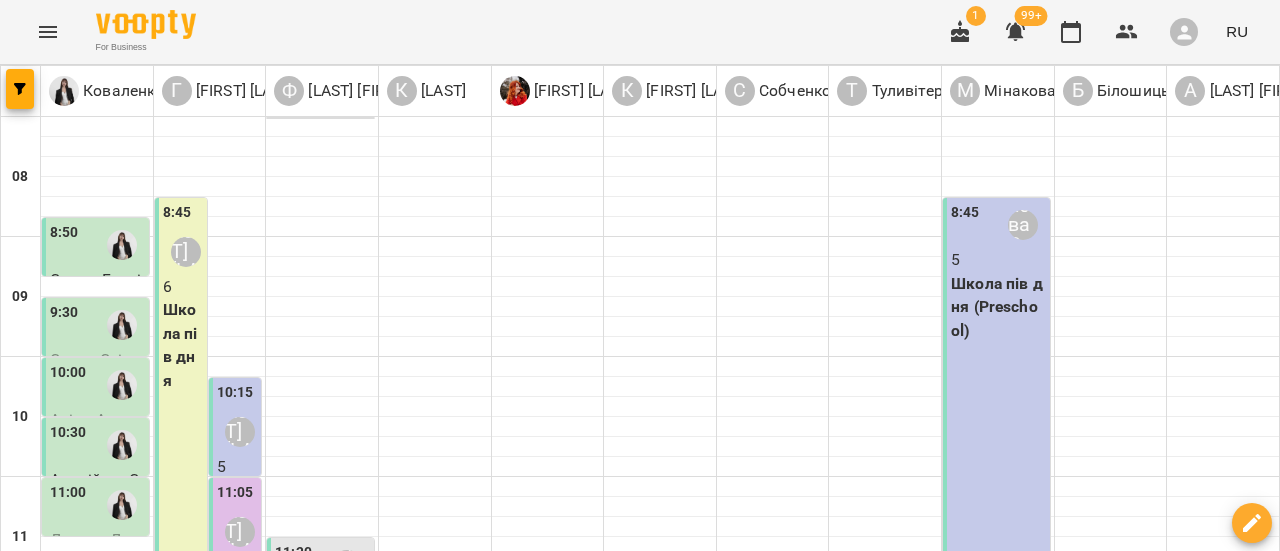 scroll, scrollTop: 200, scrollLeft: 0, axis: vertical 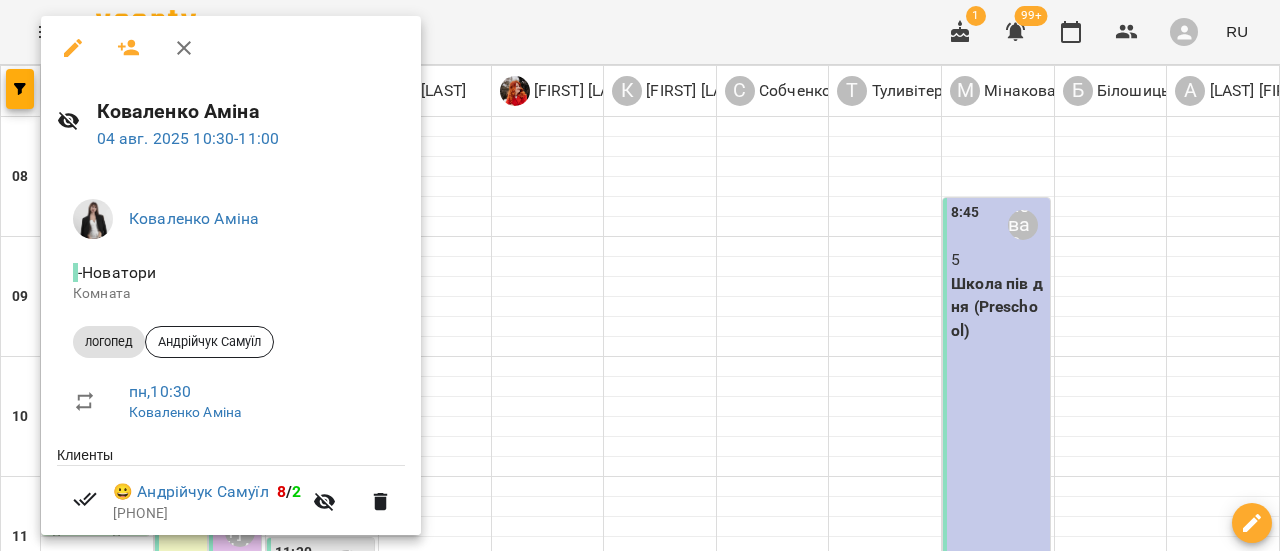 click 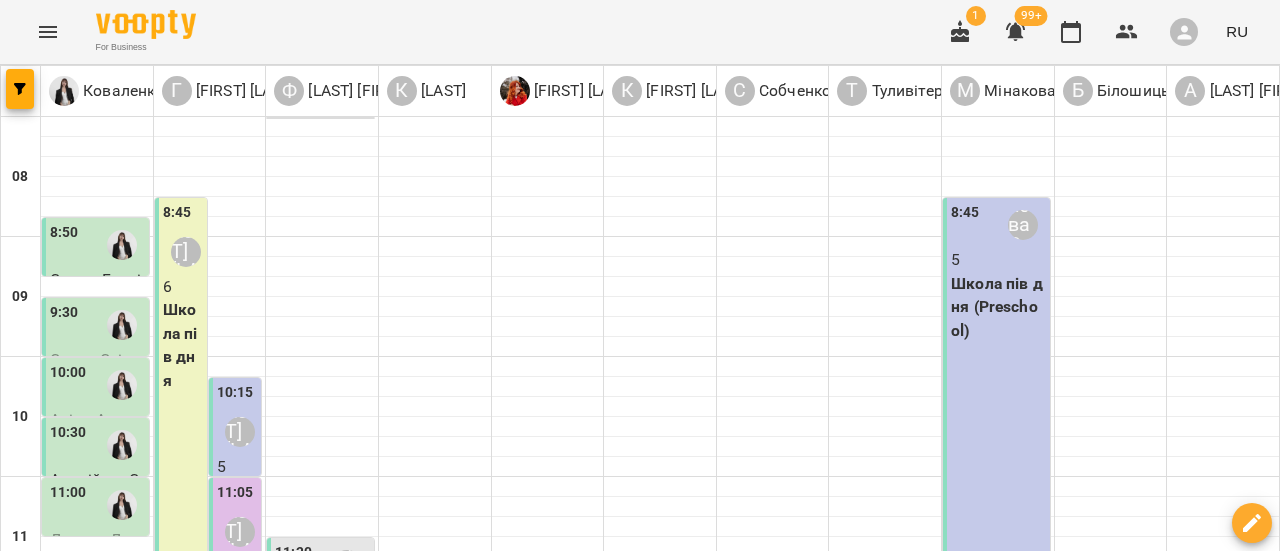 scroll, scrollTop: 300, scrollLeft: 0, axis: vertical 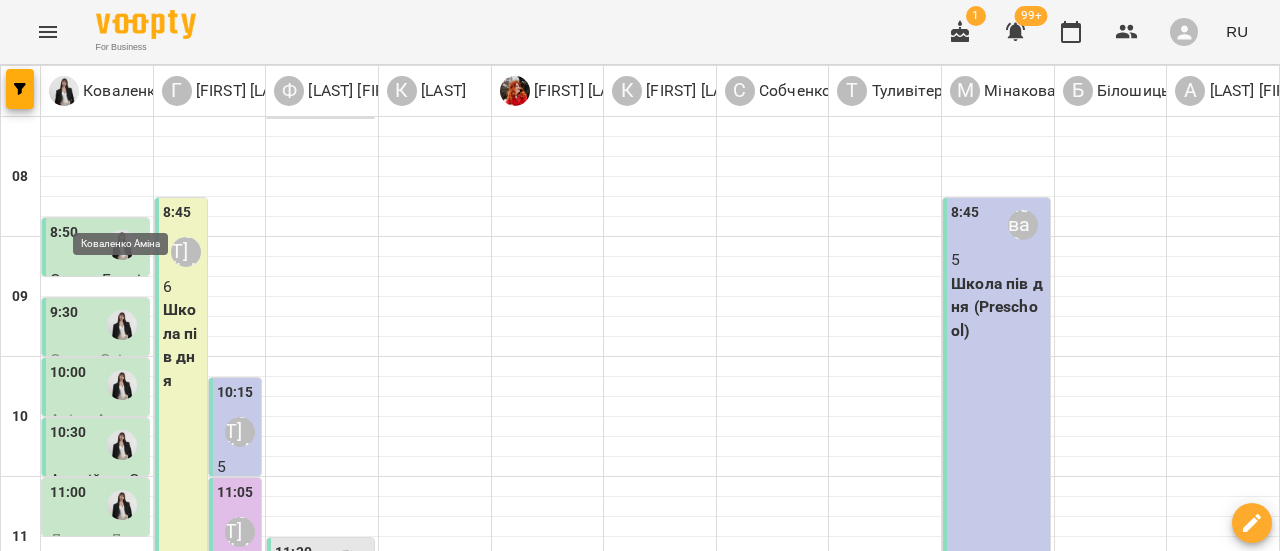 click at bounding box center (122, 505) 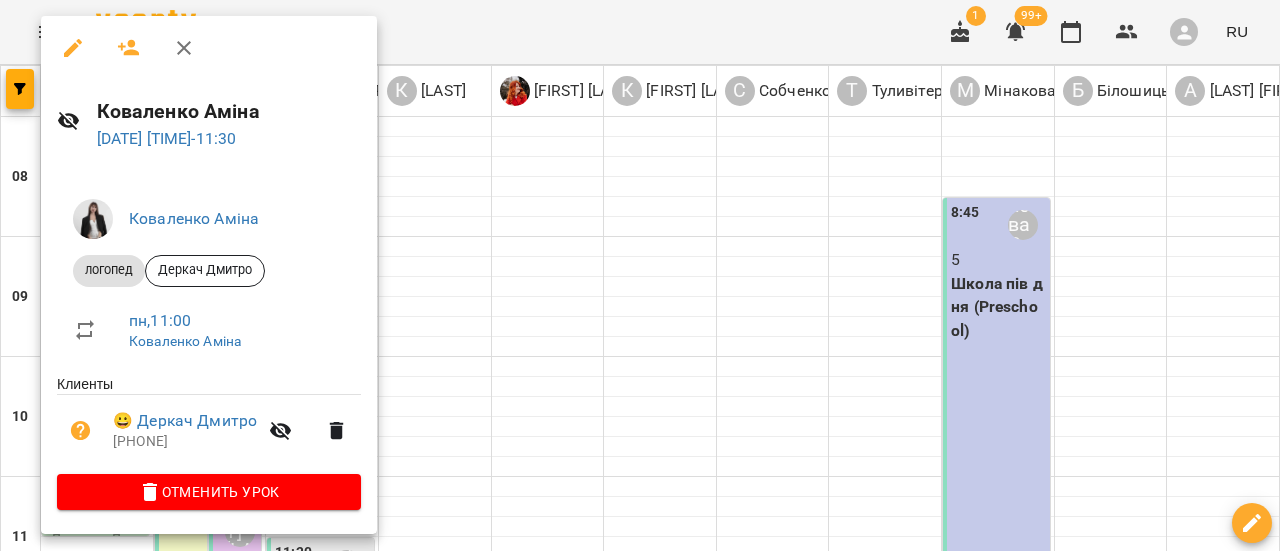 click 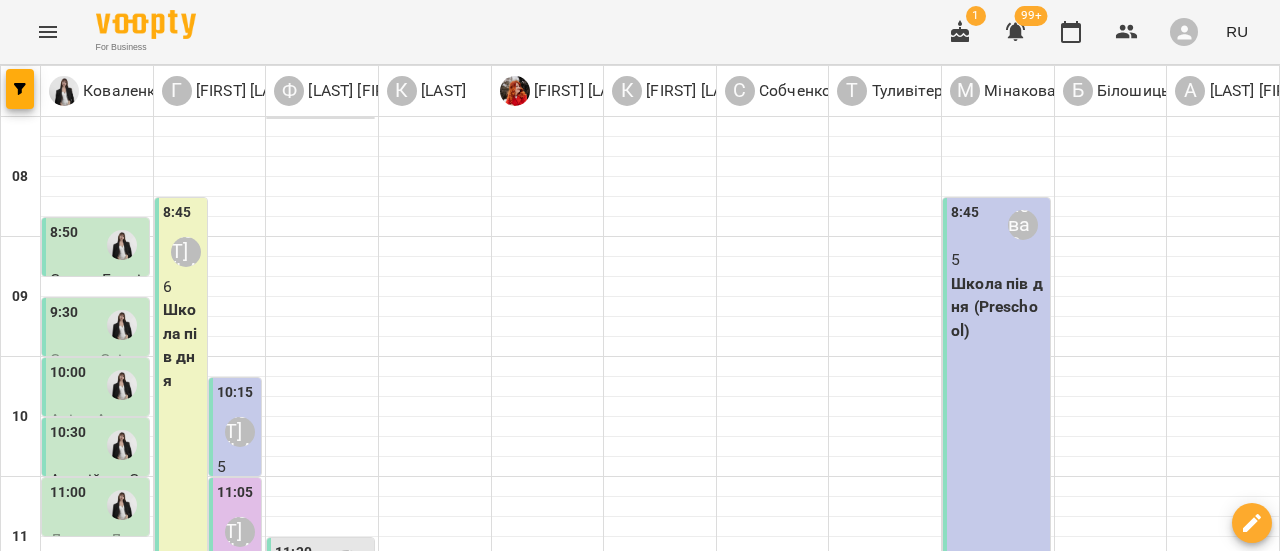 click on "05 авг." at bounding box center [426, 1602] 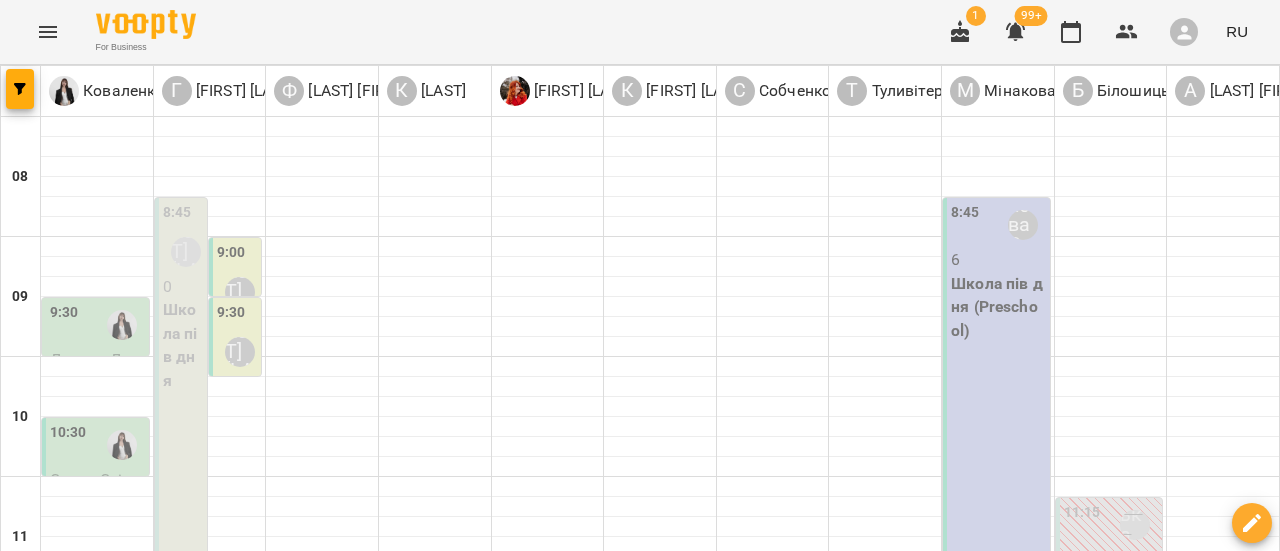 scroll, scrollTop: 0, scrollLeft: 0, axis: both 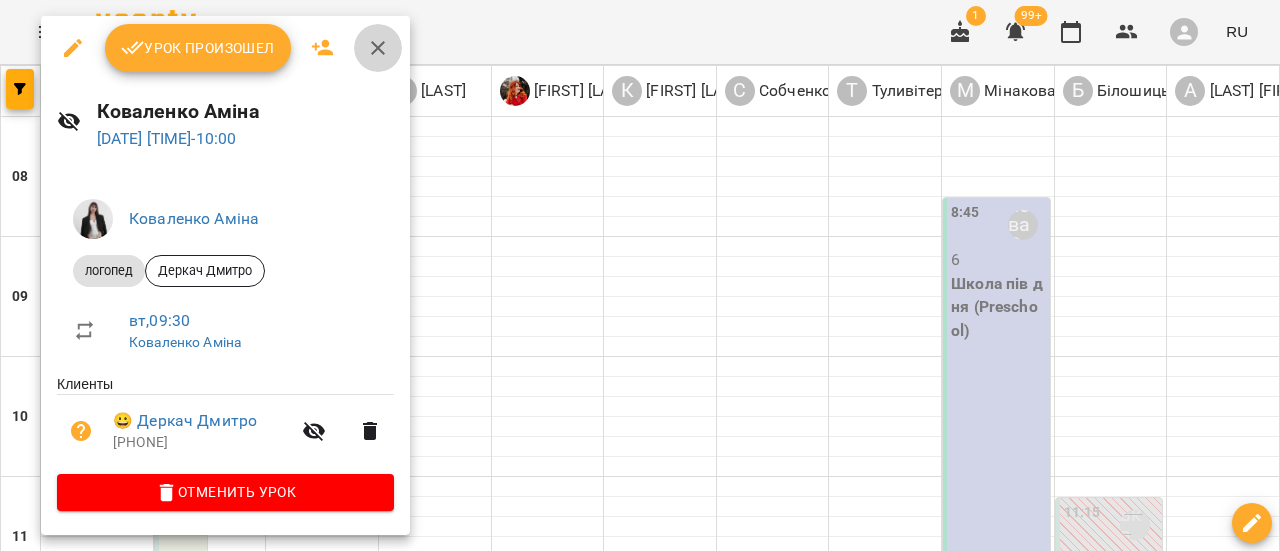 click 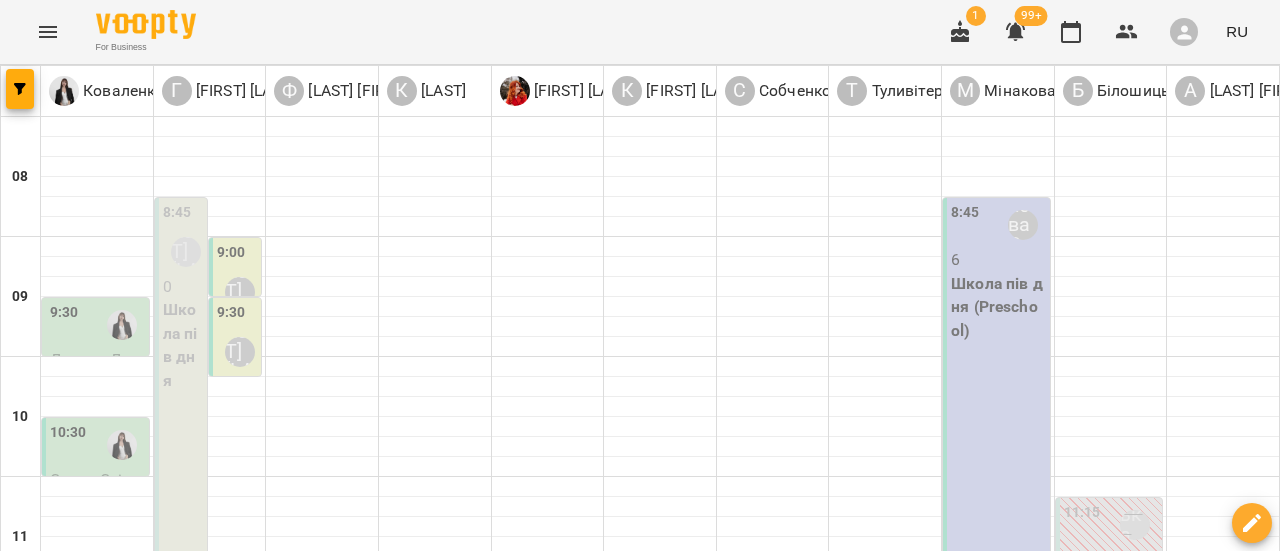 scroll, scrollTop: 200, scrollLeft: 0, axis: vertical 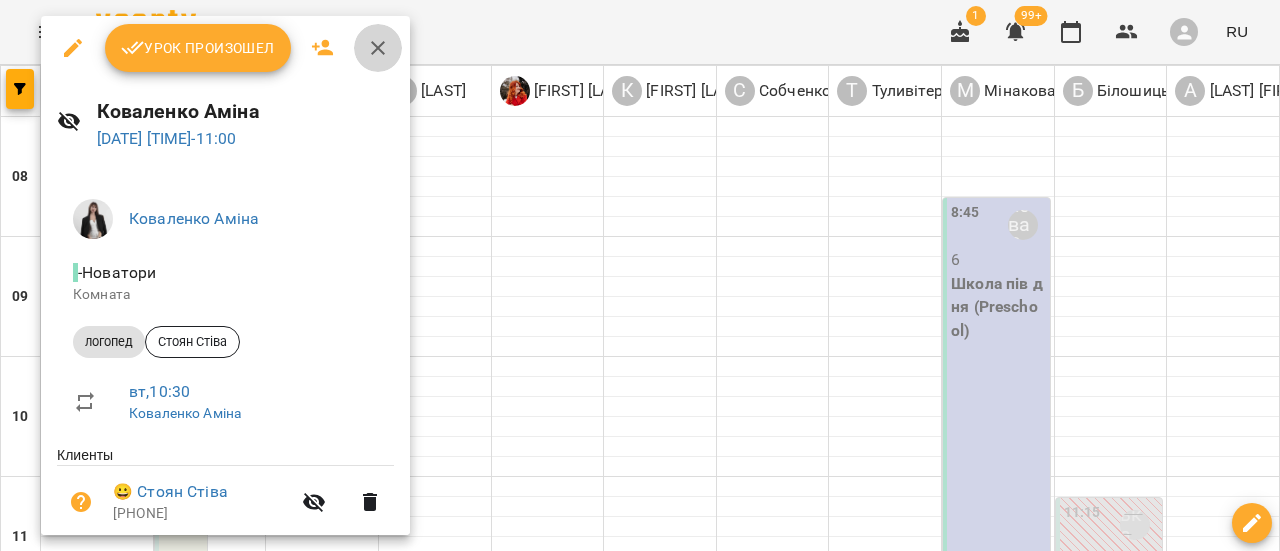 click 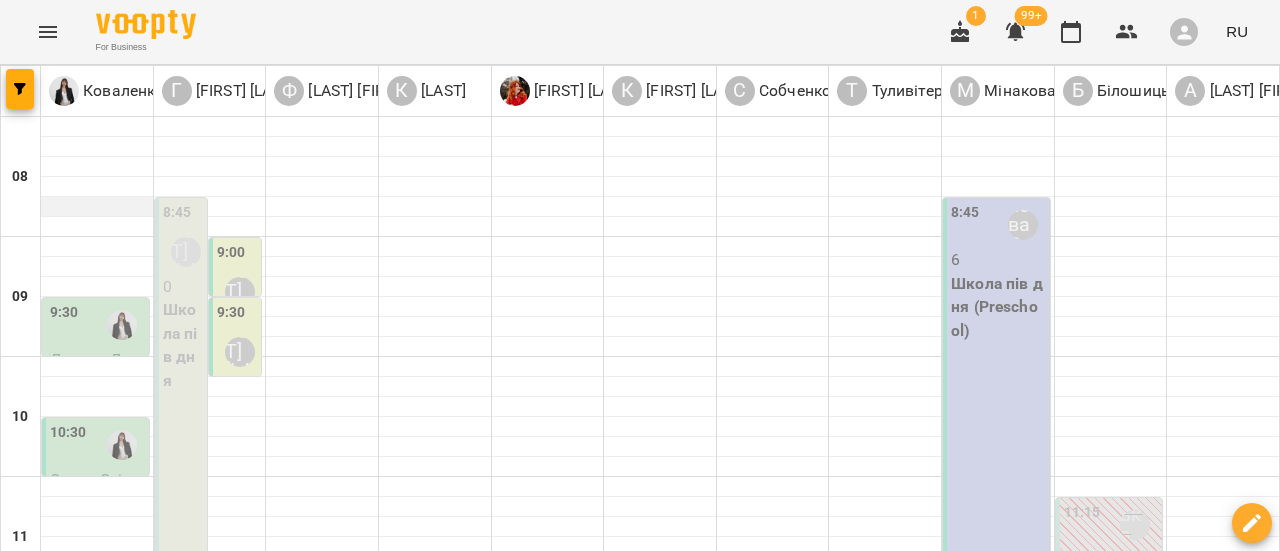 scroll, scrollTop: 100, scrollLeft: 0, axis: vertical 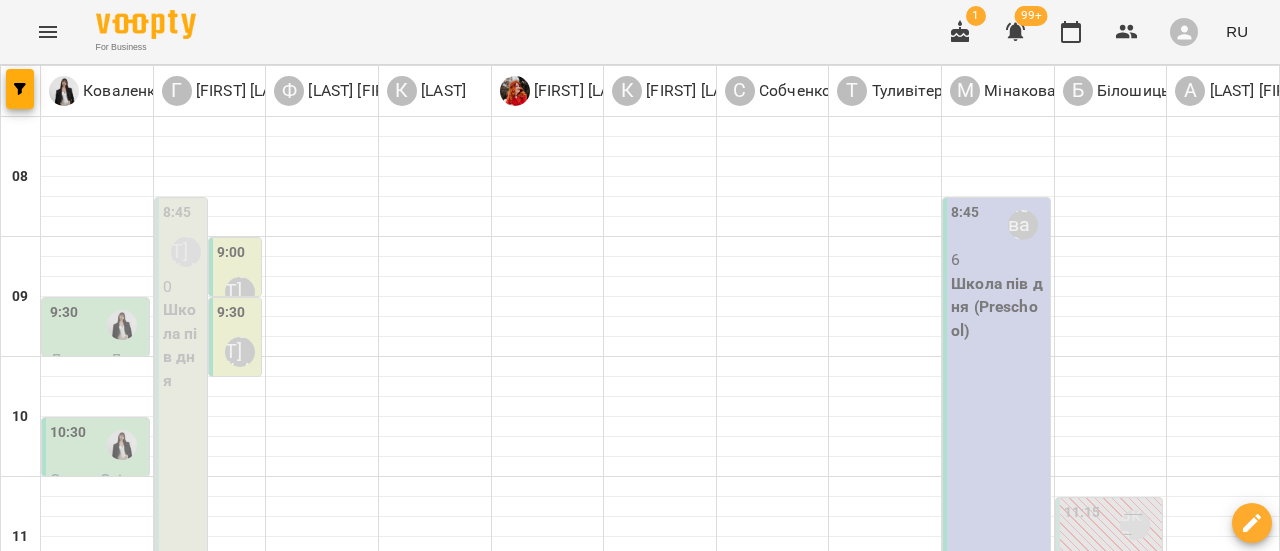 click on "9:30" at bounding box center (97, 325) 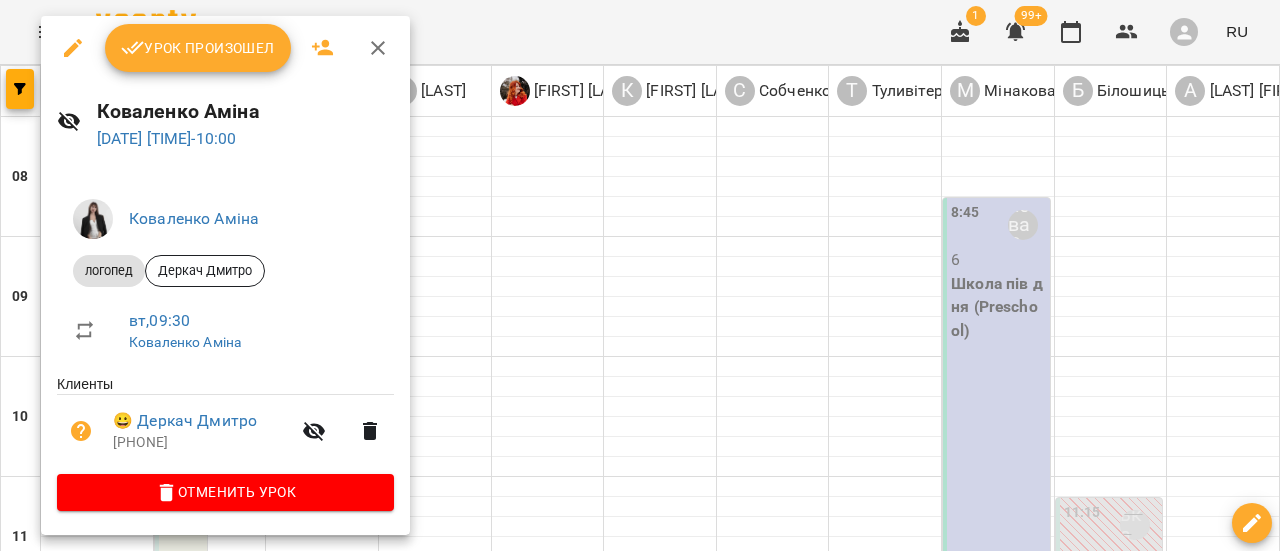 click 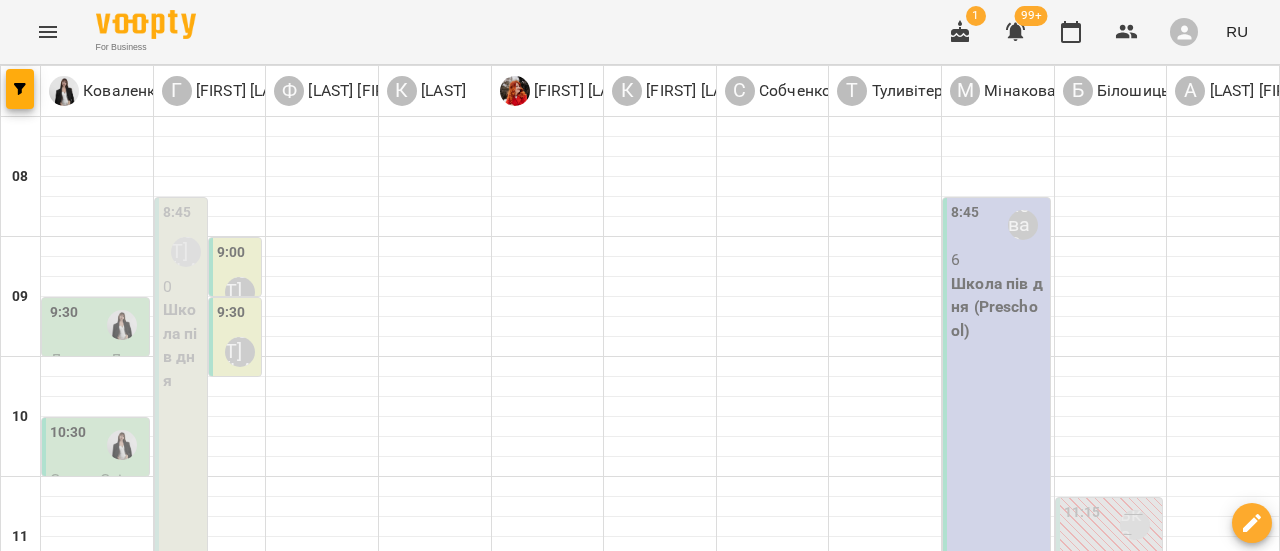 click on "10:30" at bounding box center (97, 445) 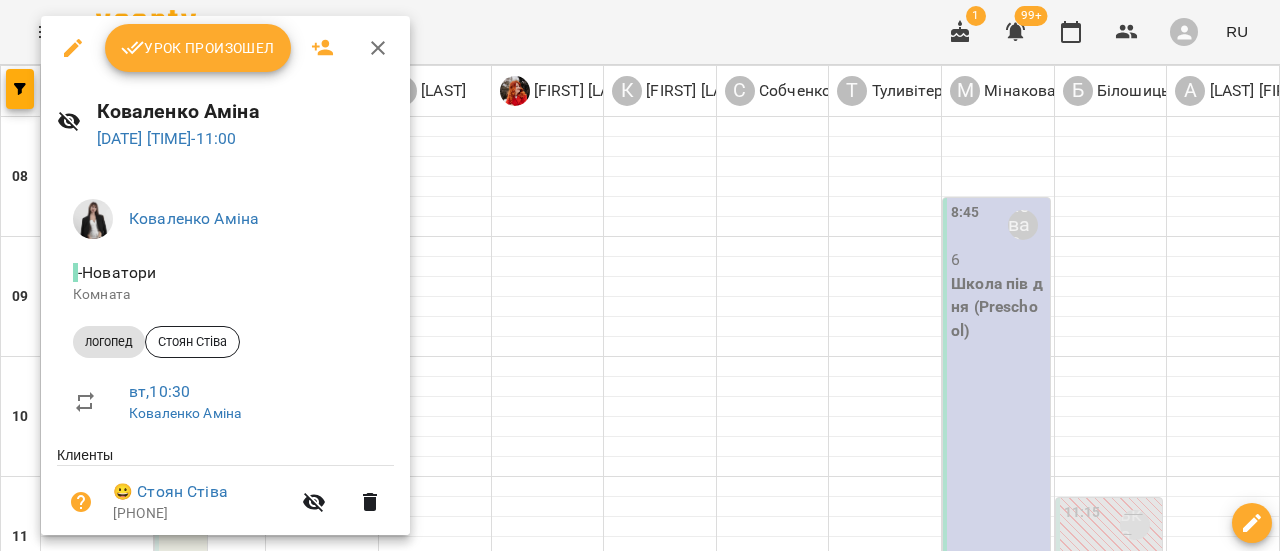 click 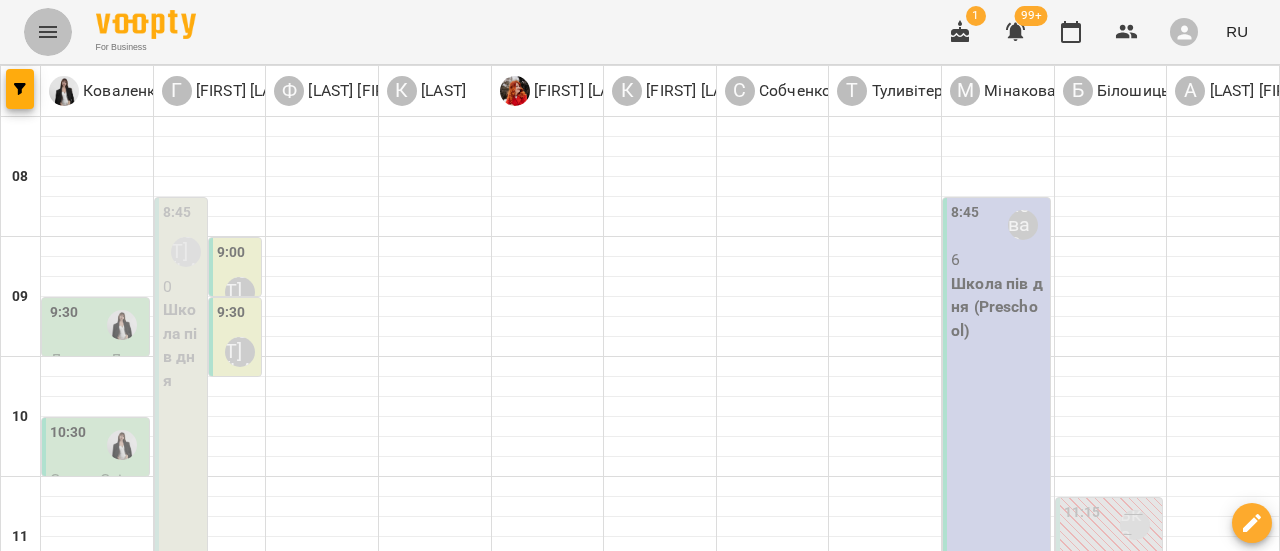 click 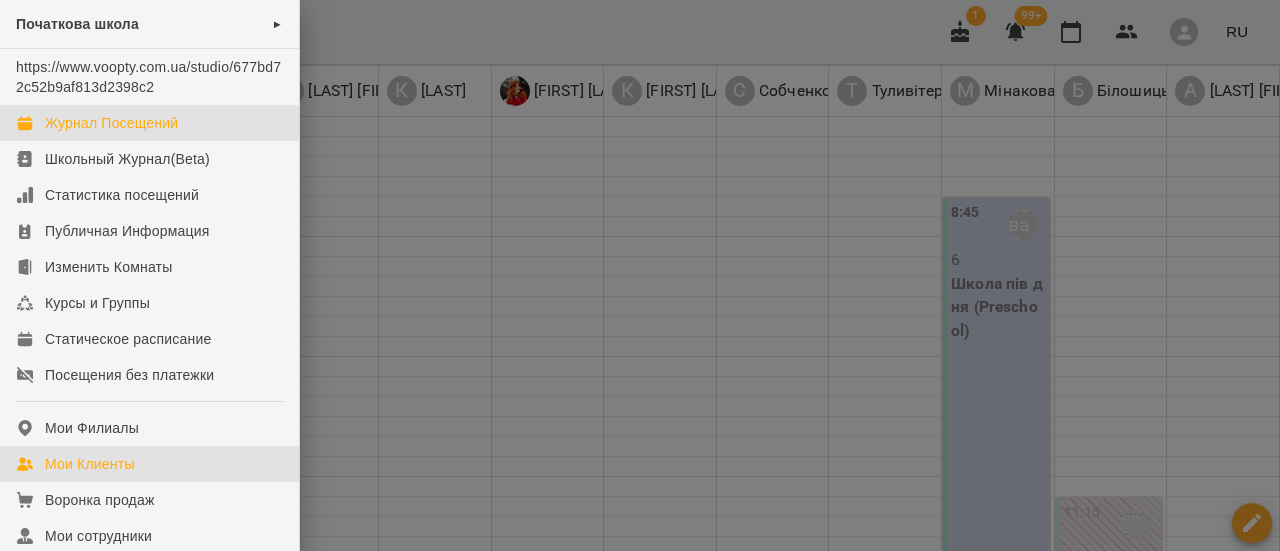 click on "Мои Клиенты" at bounding box center (90, 464) 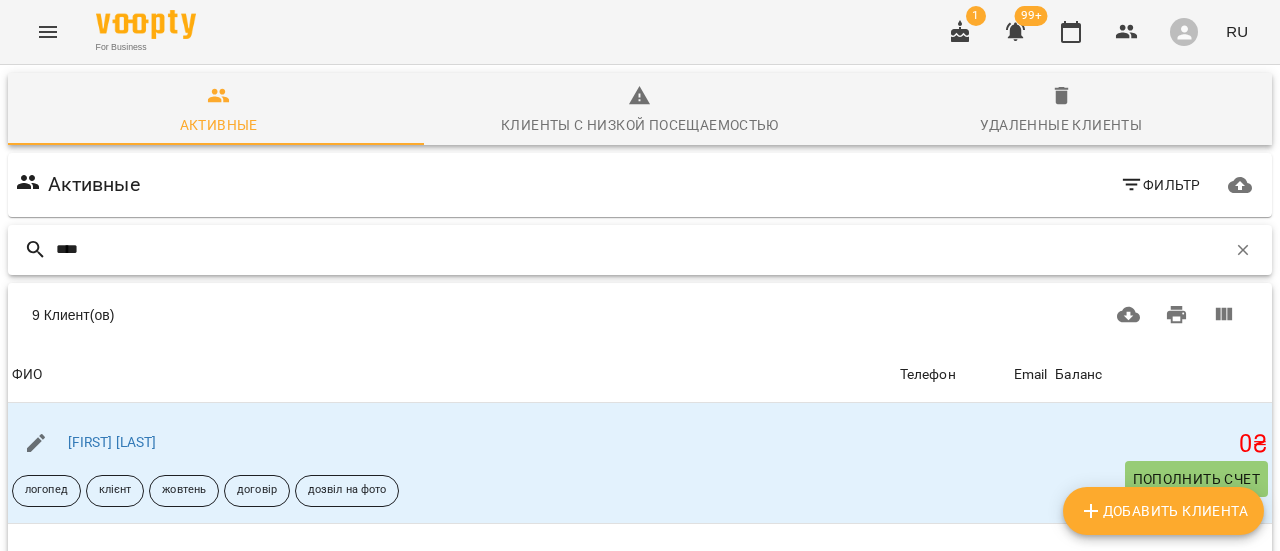 scroll, scrollTop: 200, scrollLeft: 0, axis: vertical 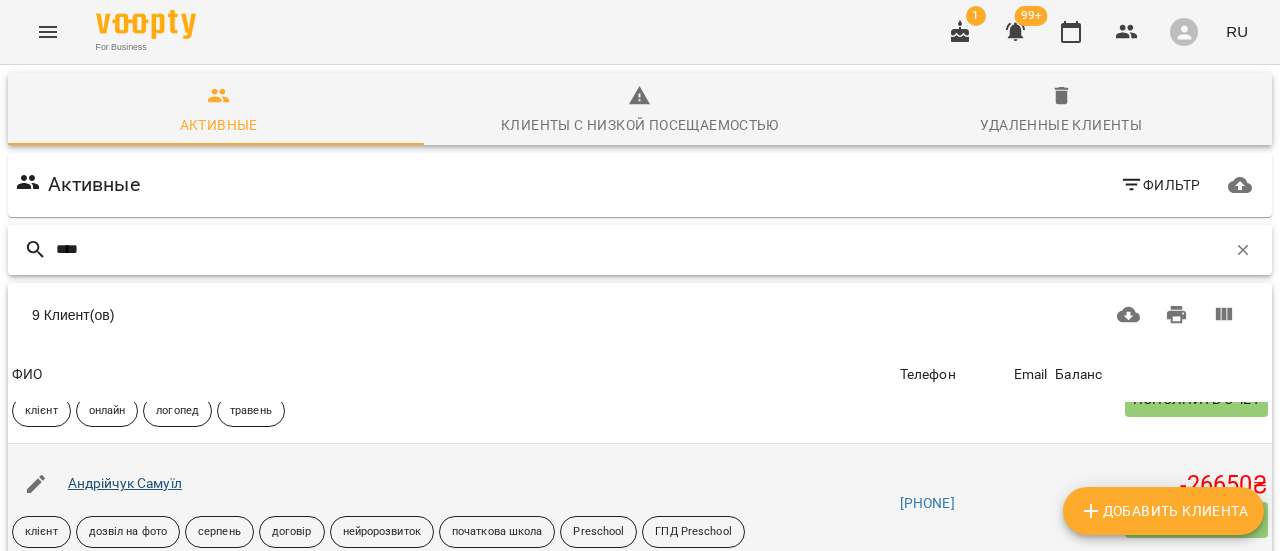 type on "****" 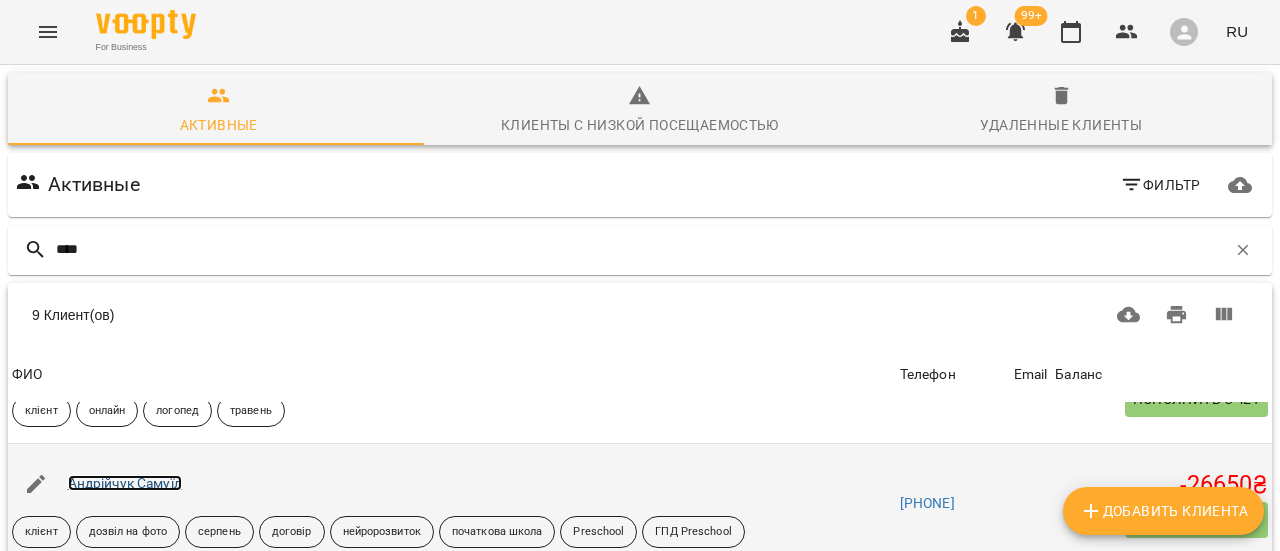 click on "Андрійчук Самуїл" at bounding box center (125, 483) 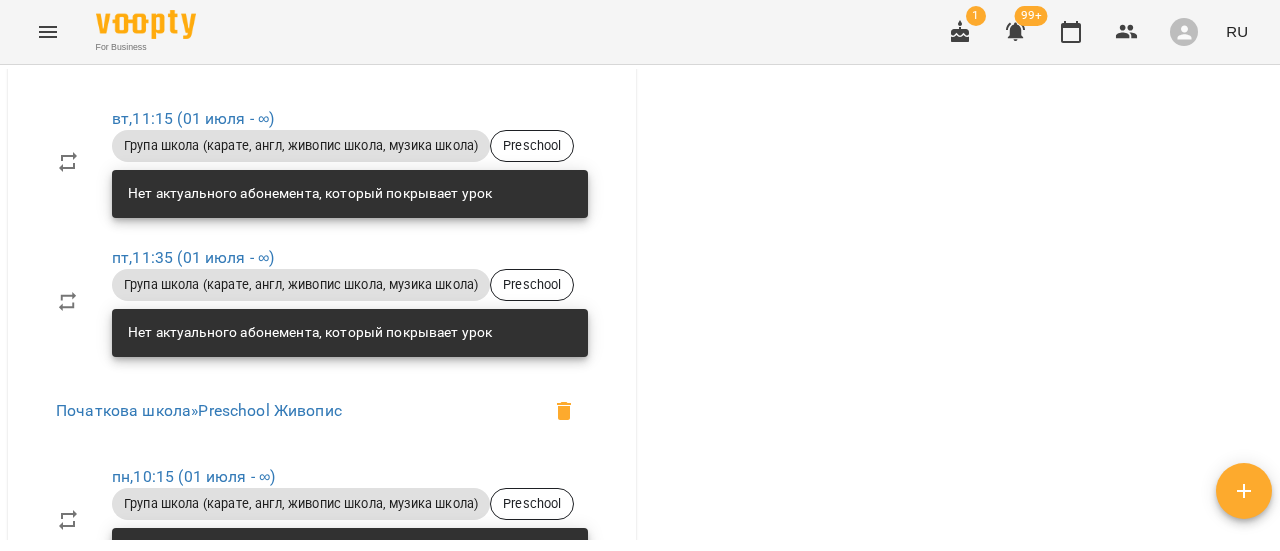 scroll, scrollTop: 2500, scrollLeft: 0, axis: vertical 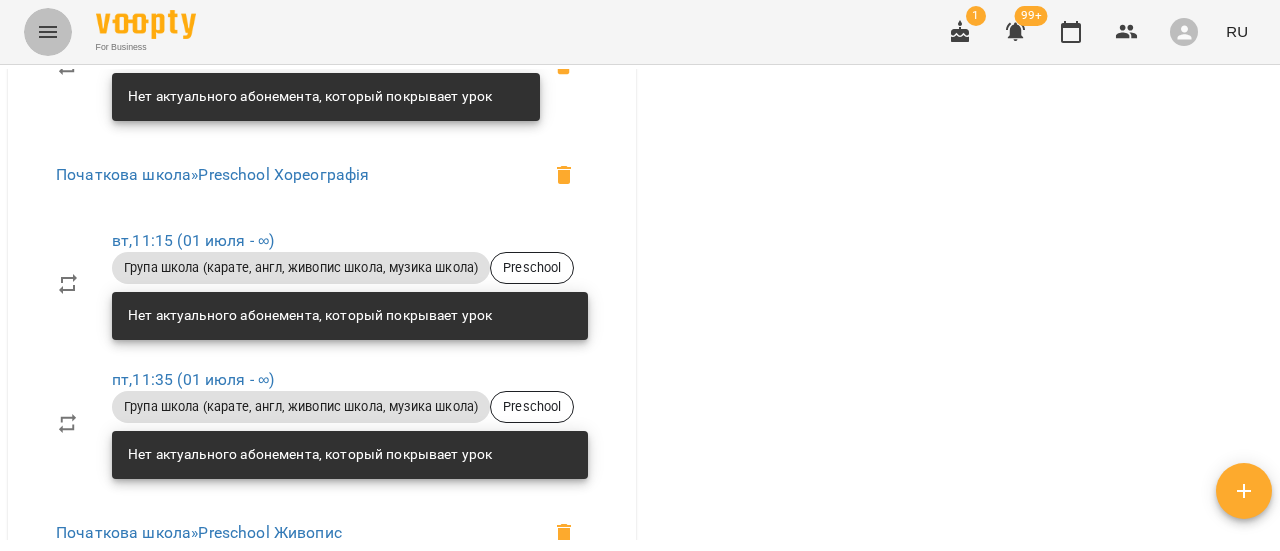 click 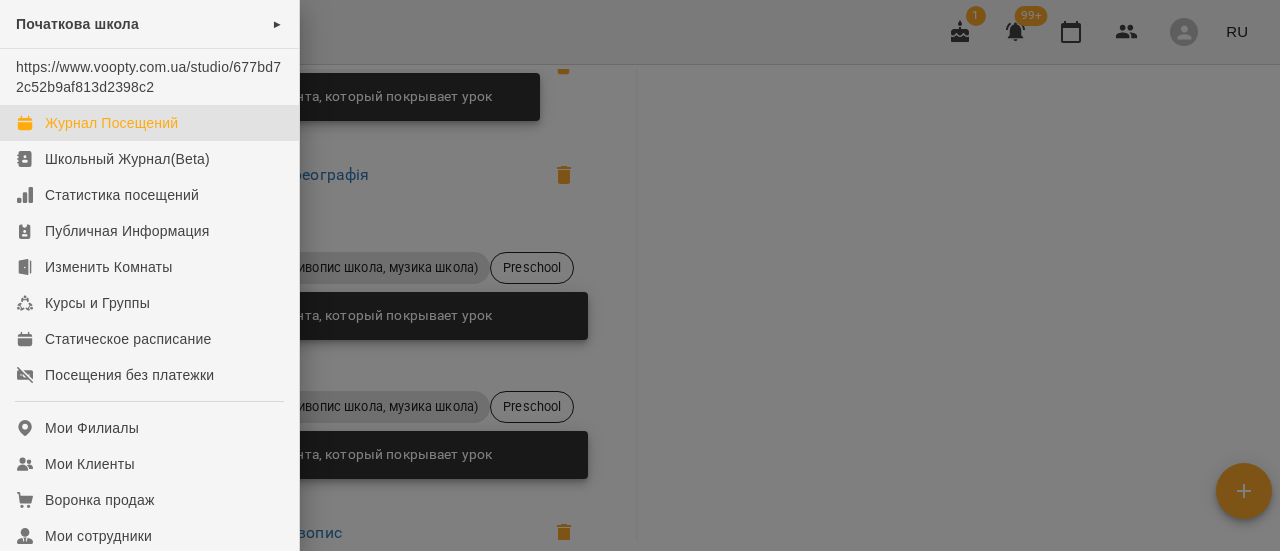 click on "Журнал Посещений" at bounding box center (111, 123) 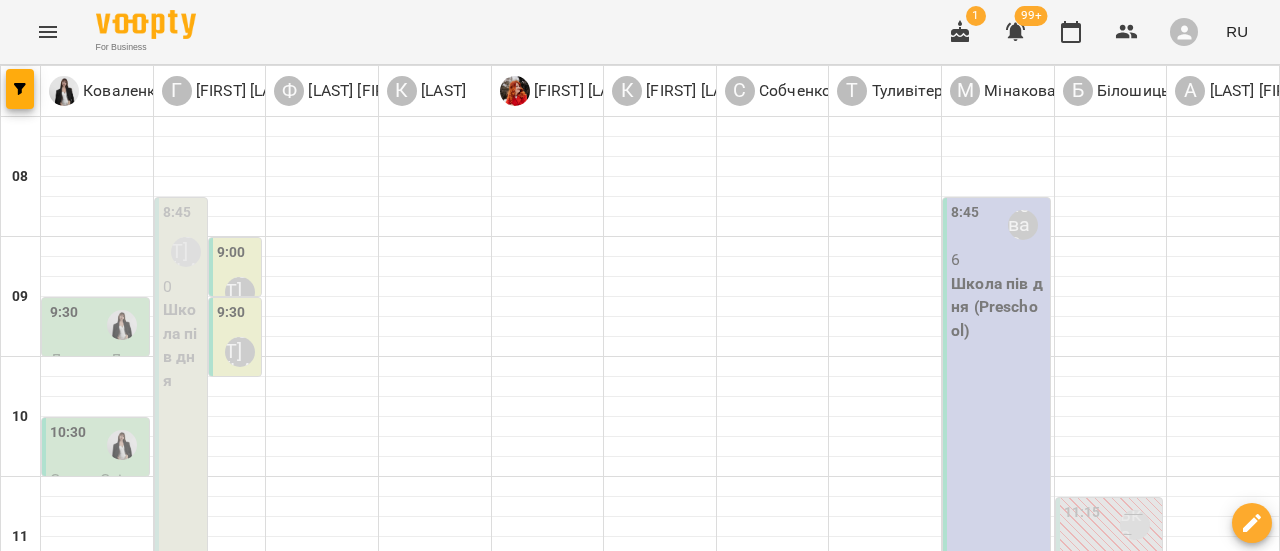 click on "ср" at bounding box center [633, 1583] 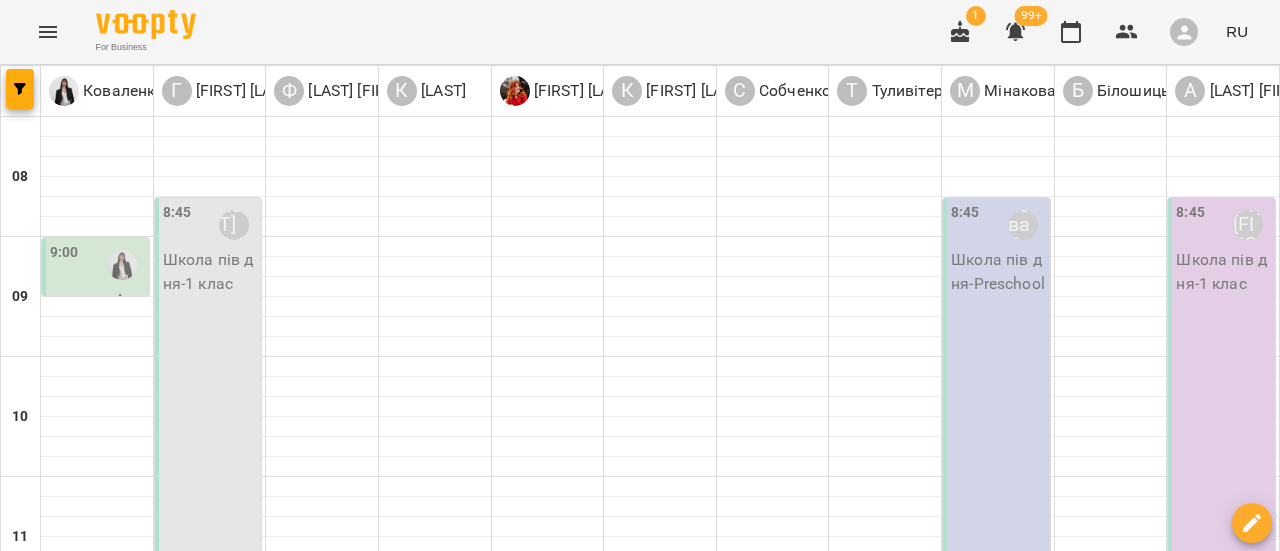 scroll, scrollTop: 0, scrollLeft: 0, axis: both 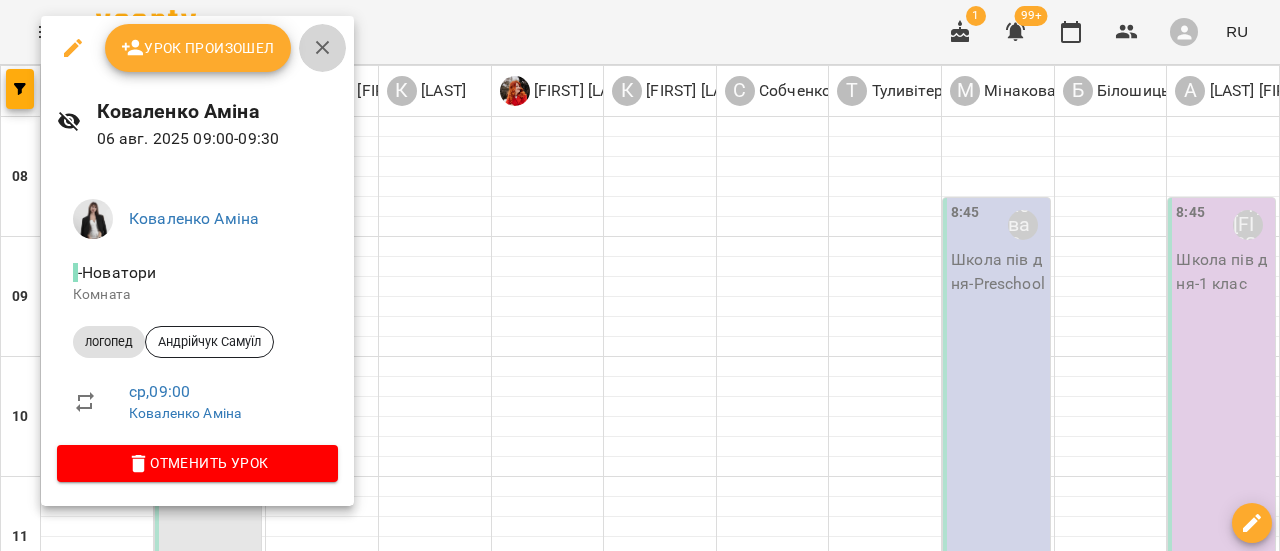 click 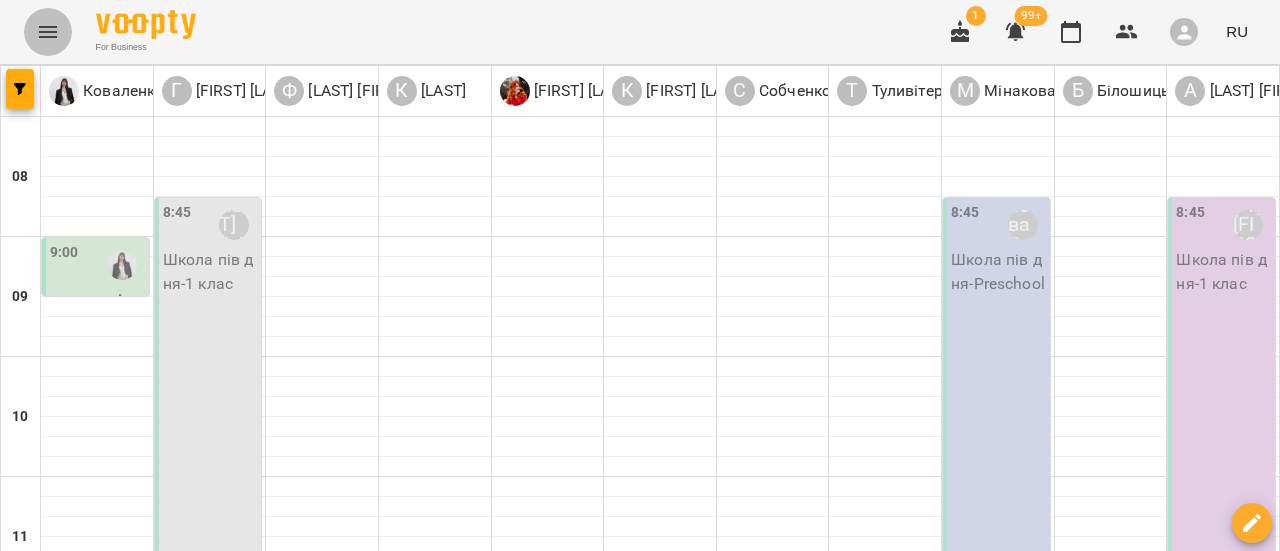 click 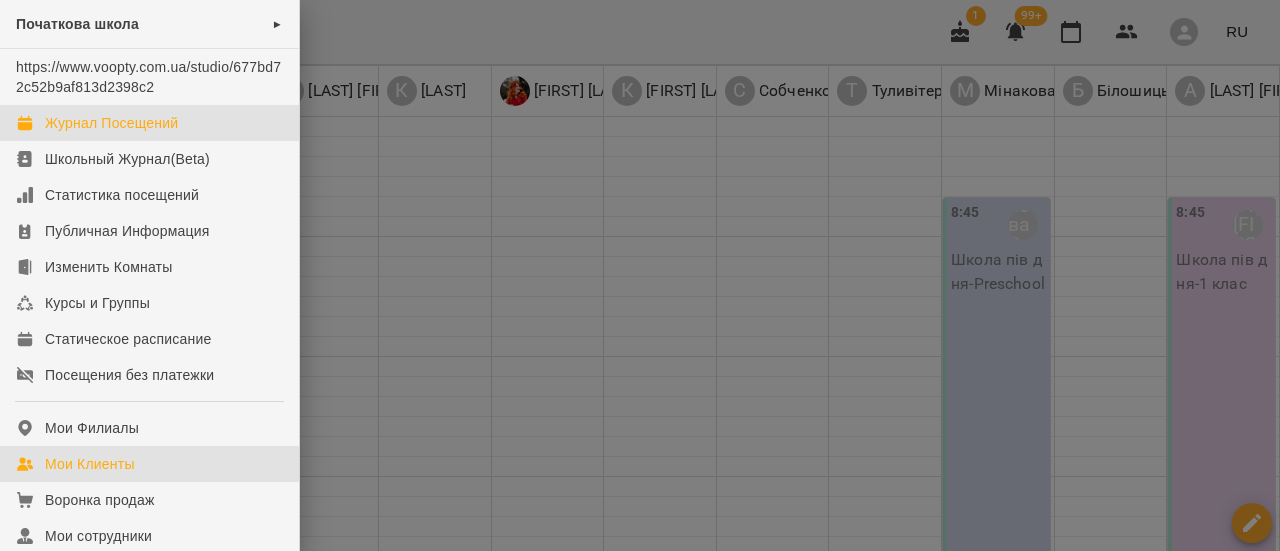 click on "Мои Клиенты" at bounding box center (90, 464) 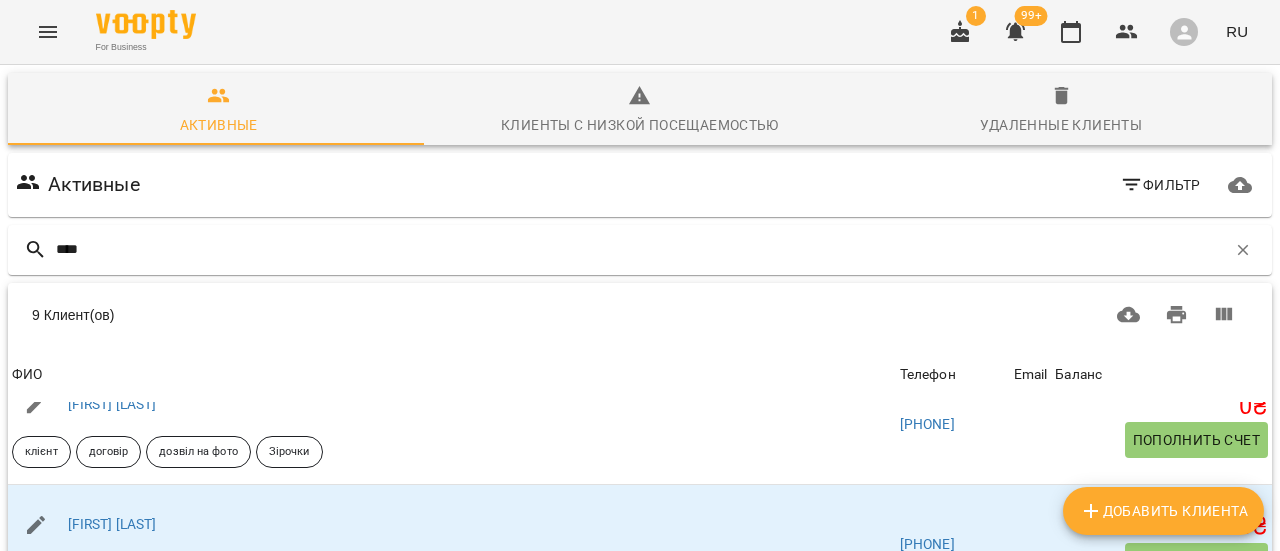 scroll, scrollTop: 100, scrollLeft: 0, axis: vertical 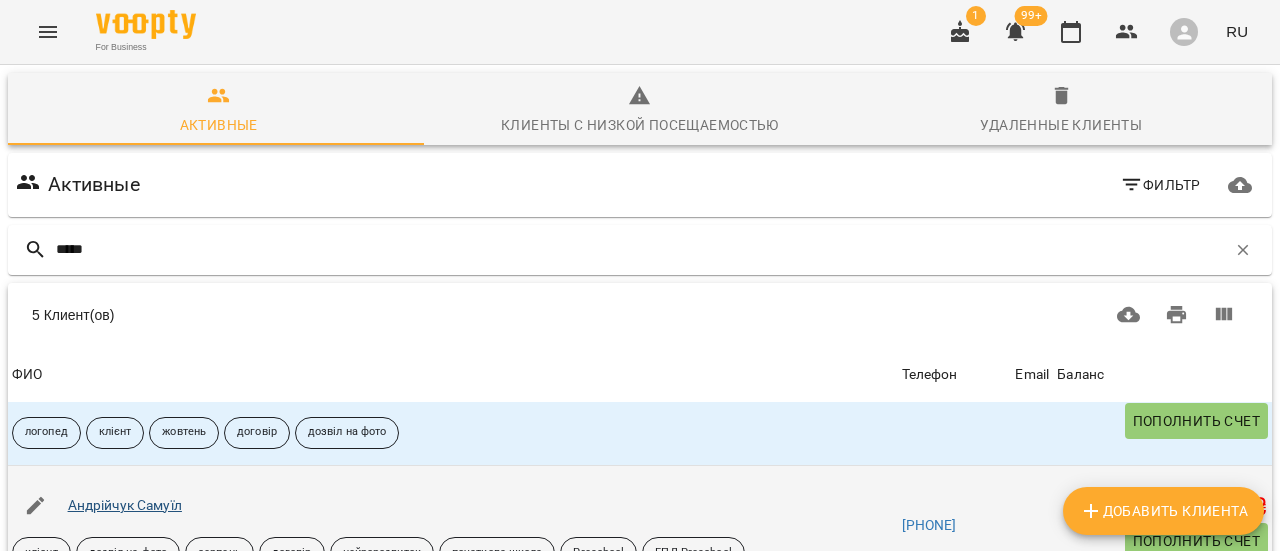 type on "*****" 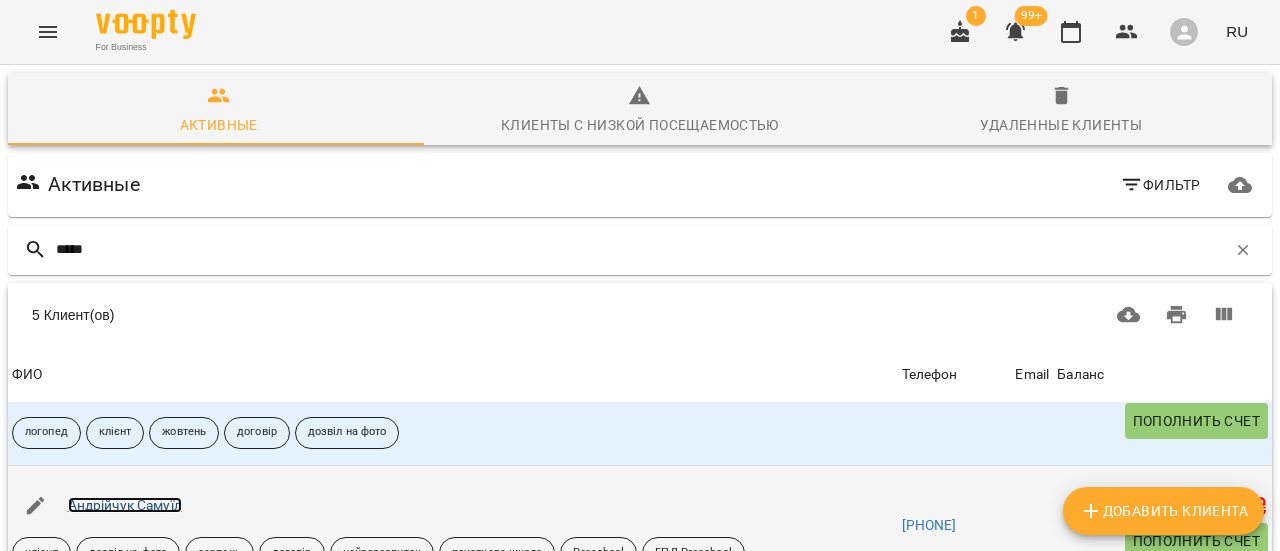 click on "Андрійчук Самуїл" at bounding box center (125, 505) 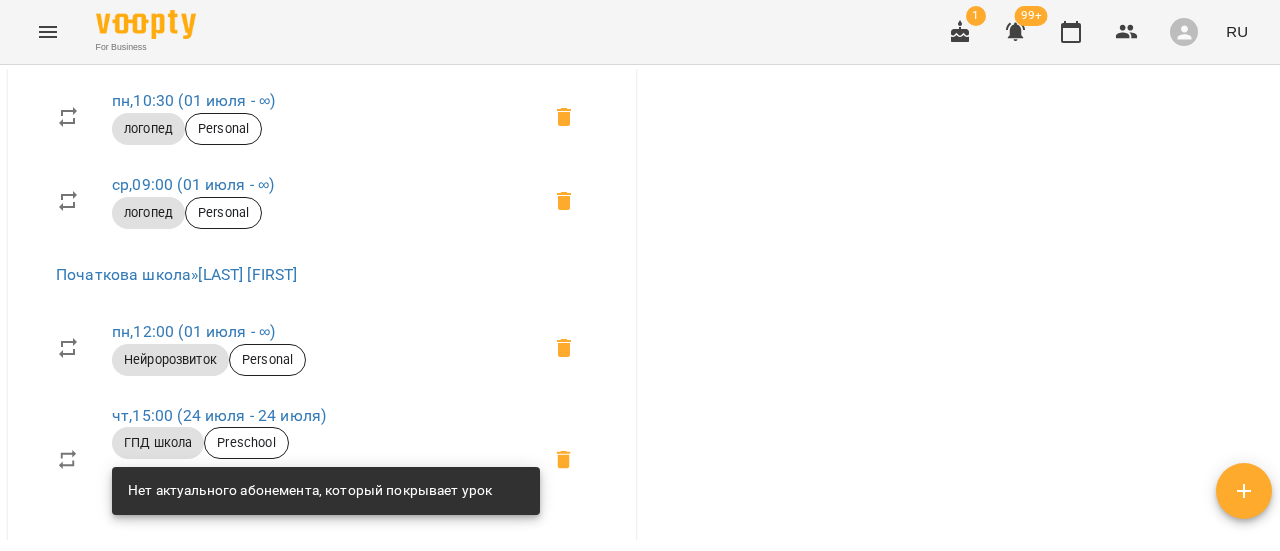 scroll, scrollTop: 3100, scrollLeft: 0, axis: vertical 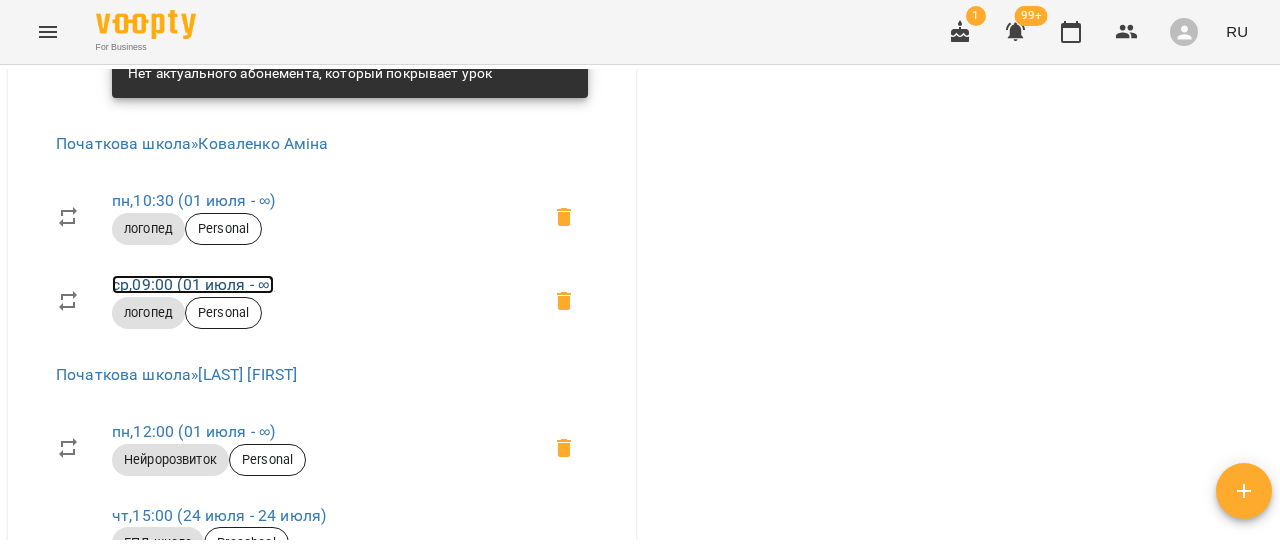 click on "ср ,  09:00   (01 июля - ∞)" at bounding box center (193, 284) 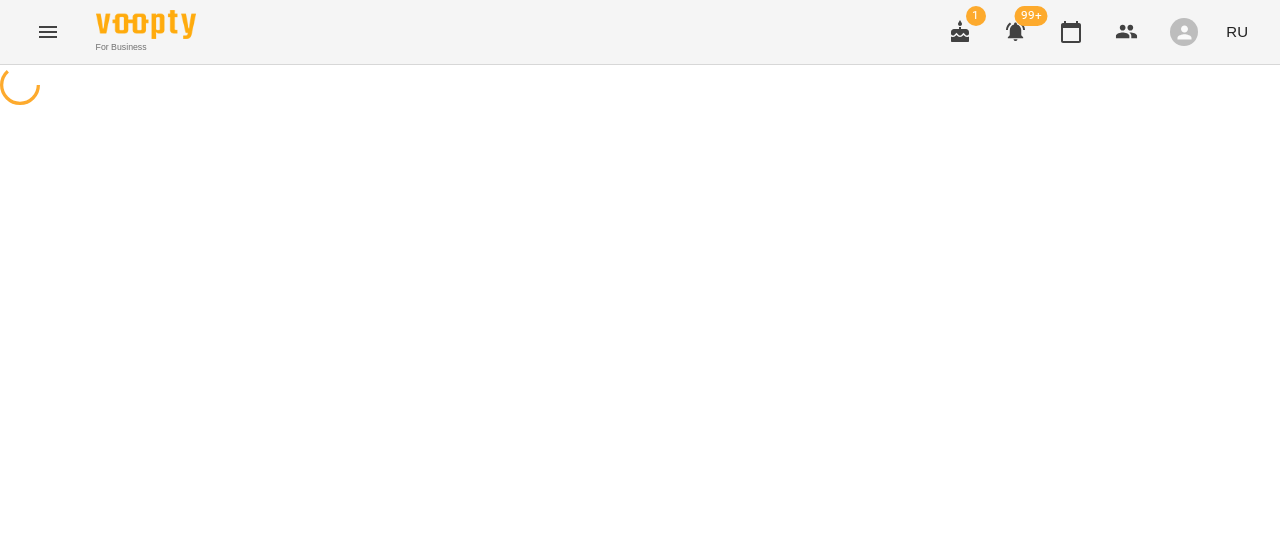 select on "*" 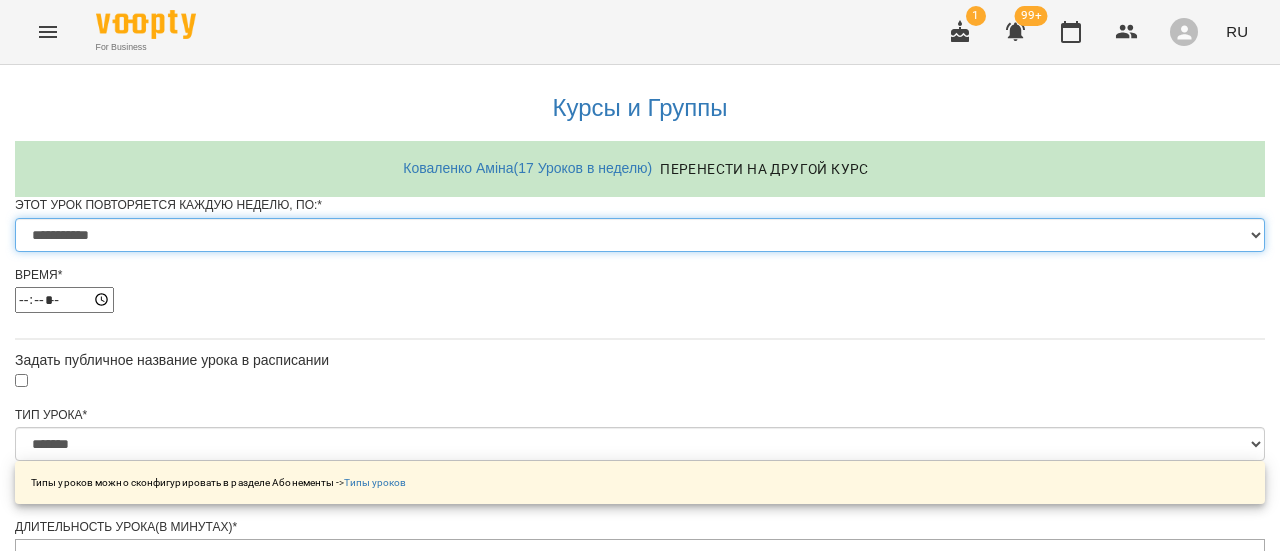 click on "**********" at bounding box center [640, 235] 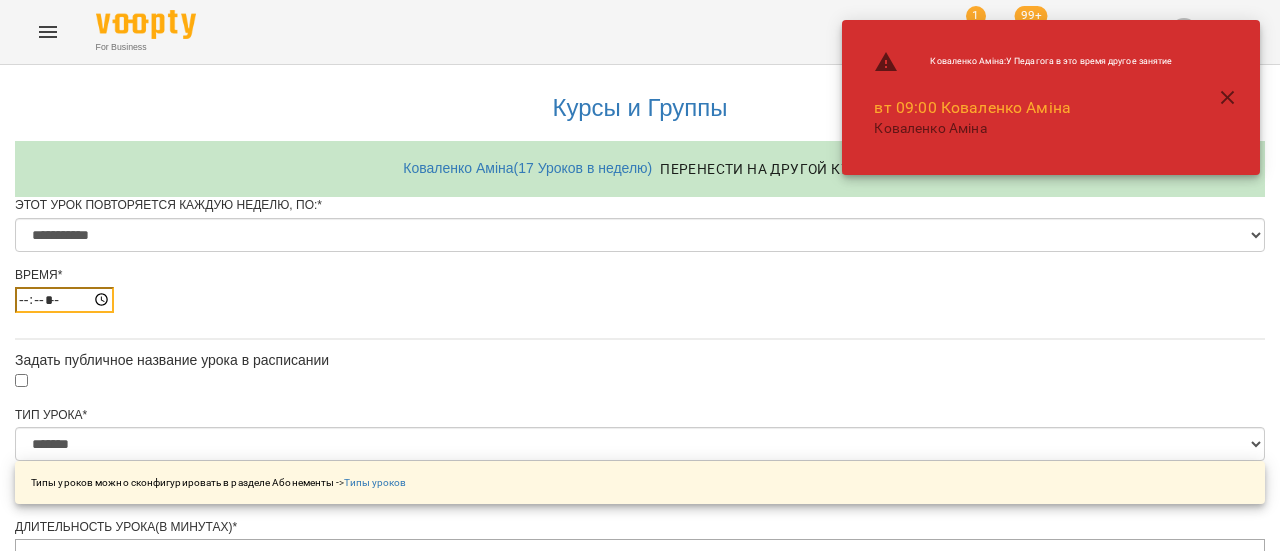 click on "*****" at bounding box center [64, 300] 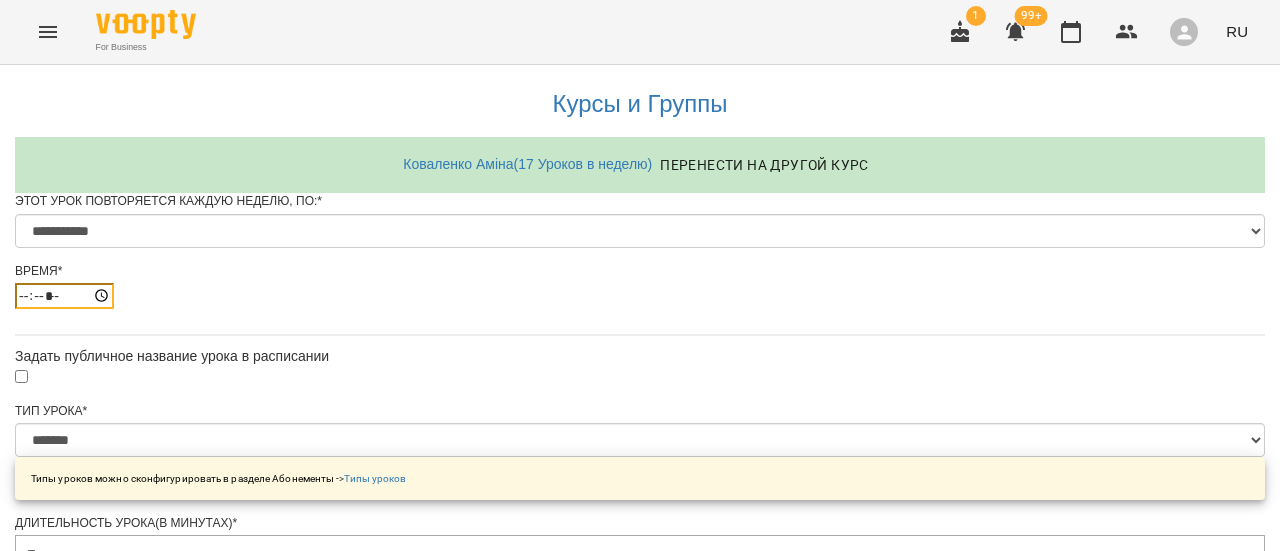 scroll, scrollTop: 1070, scrollLeft: 0, axis: vertical 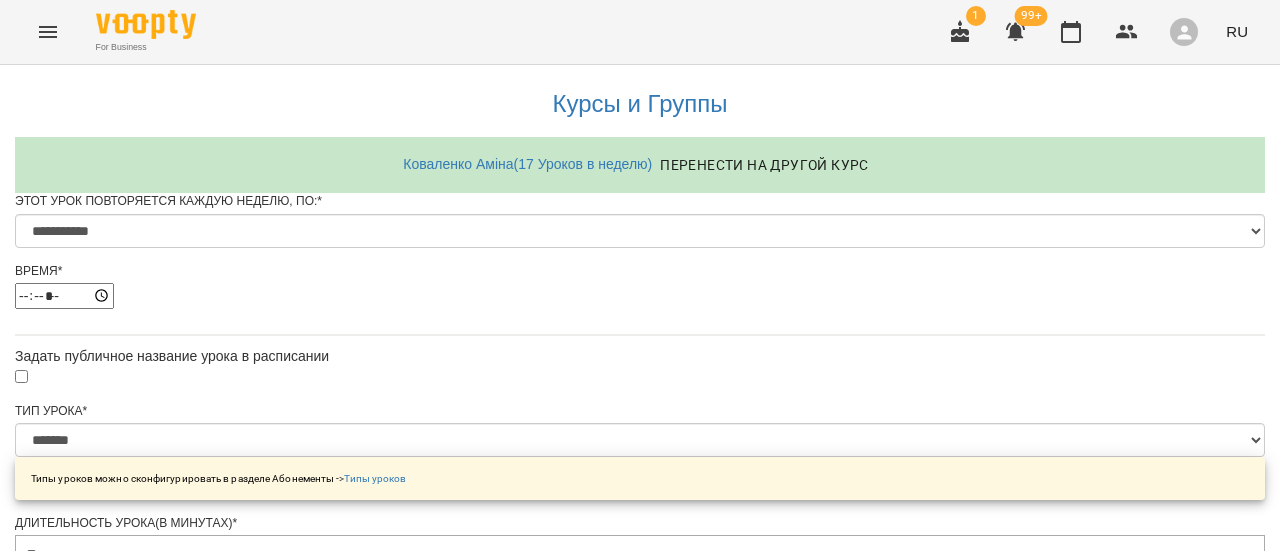 click on "Сохранить в расписании" at bounding box center [640, 1372] 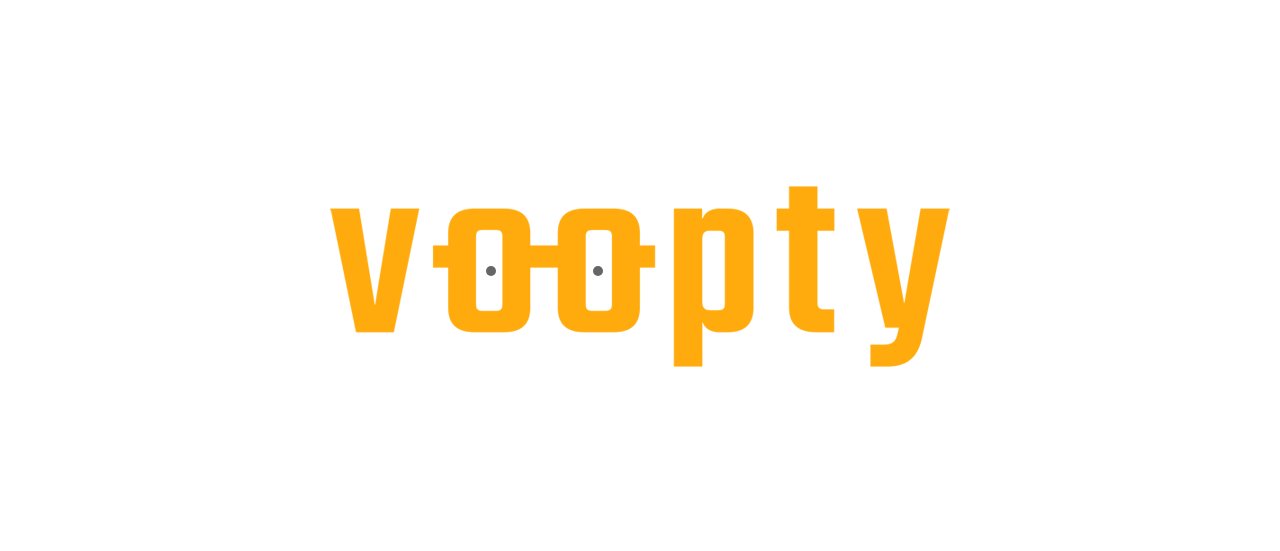 scroll, scrollTop: 0, scrollLeft: 0, axis: both 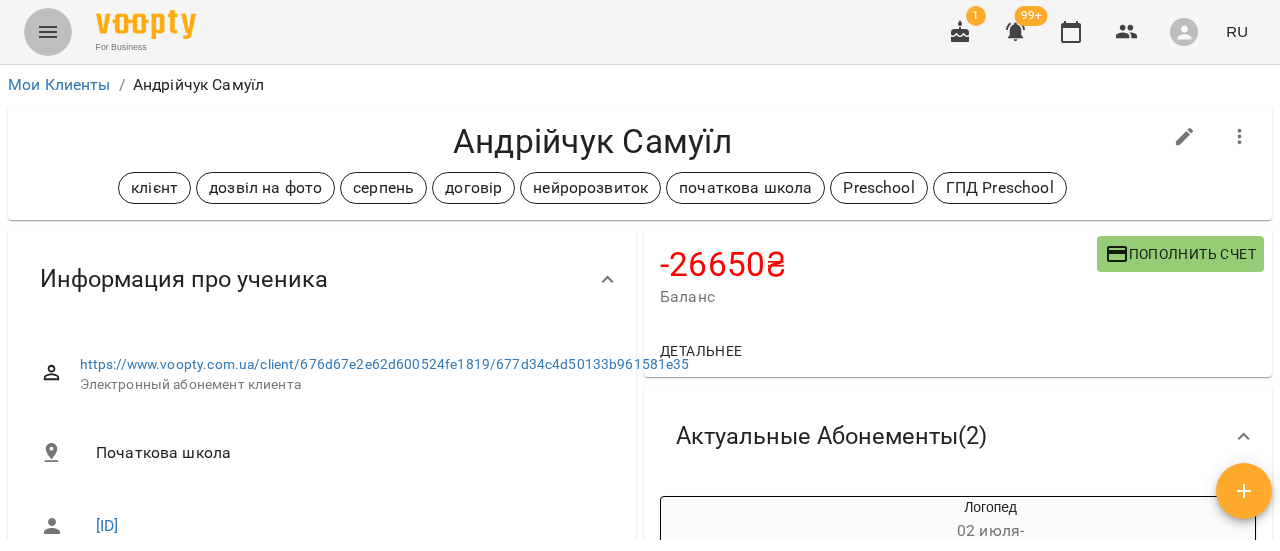 click 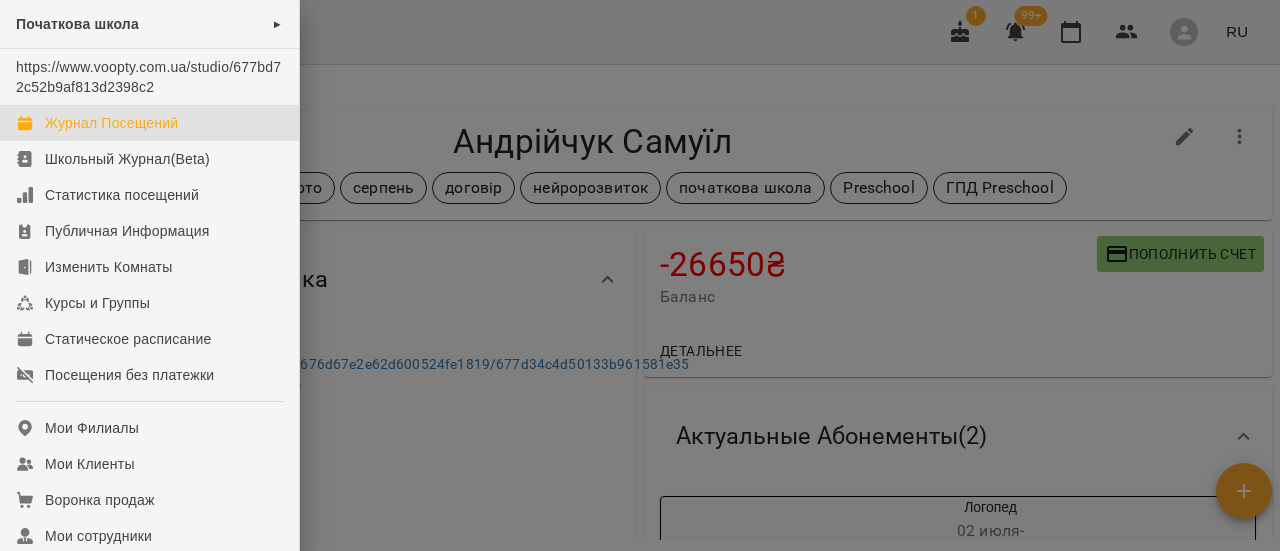 click on "Журнал Посещений" at bounding box center [111, 123] 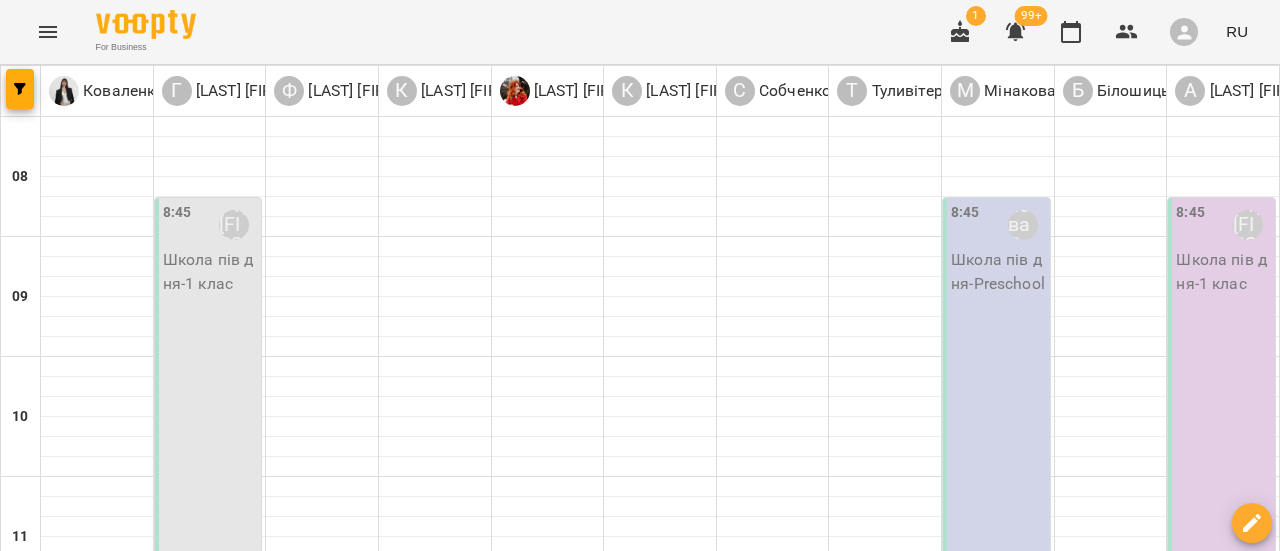 click on "вт 05 авг." at bounding box center (243, 1589) 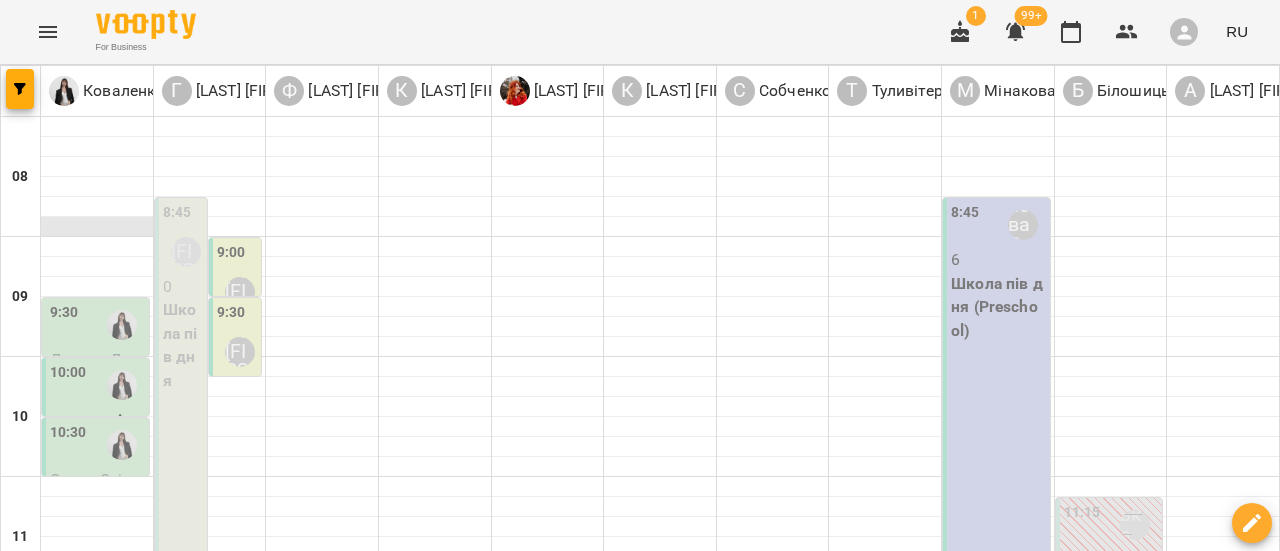 scroll, scrollTop: 200, scrollLeft: 0, axis: vertical 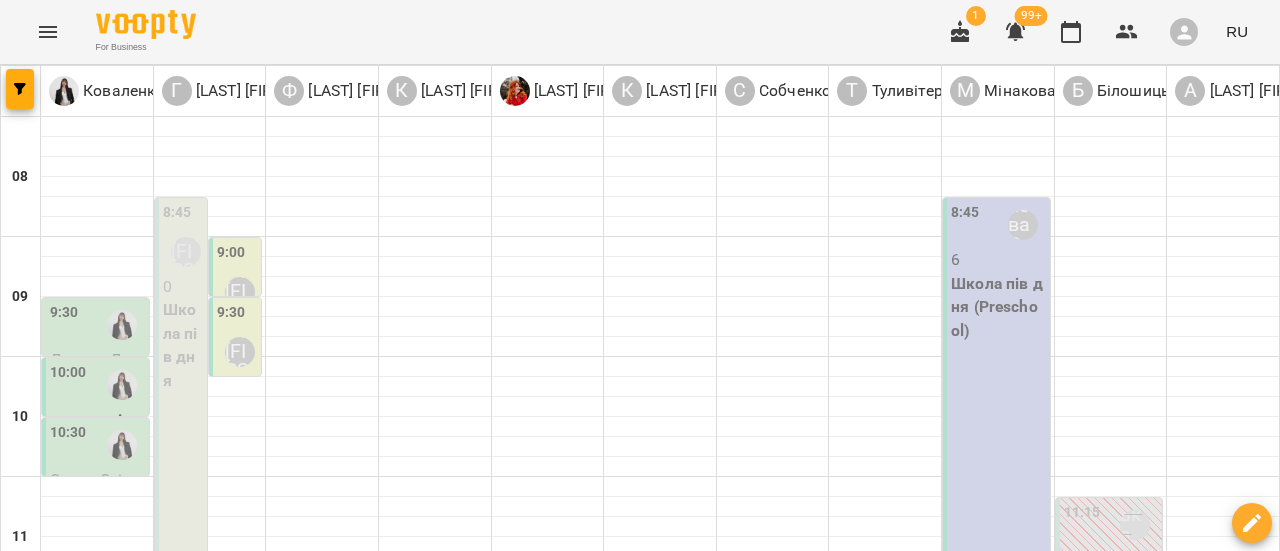 click at bounding box center (122, 385) 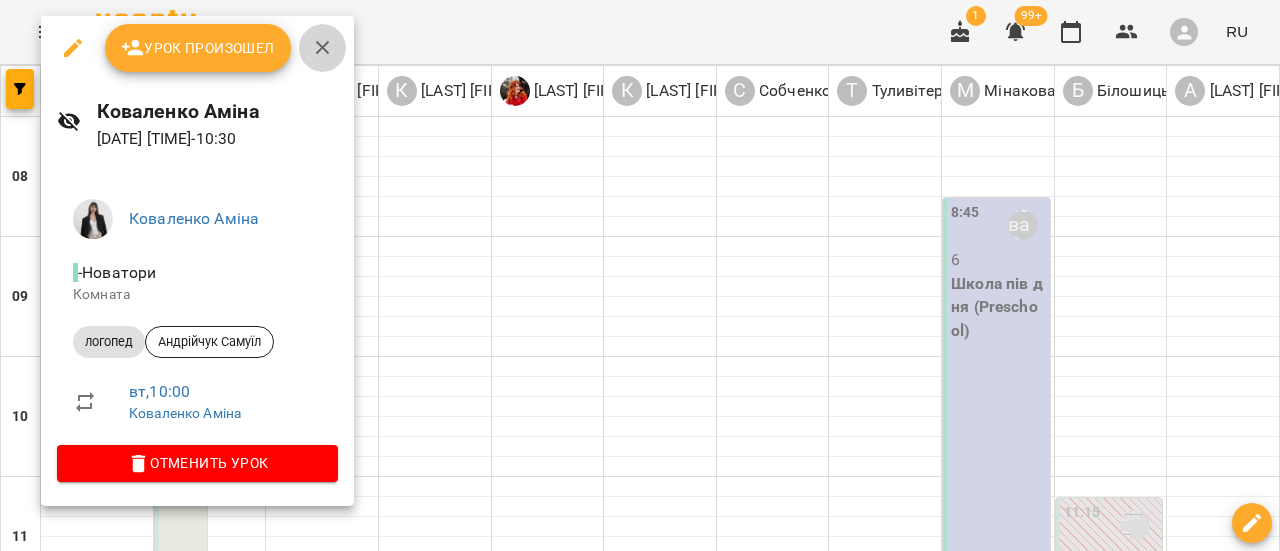 click 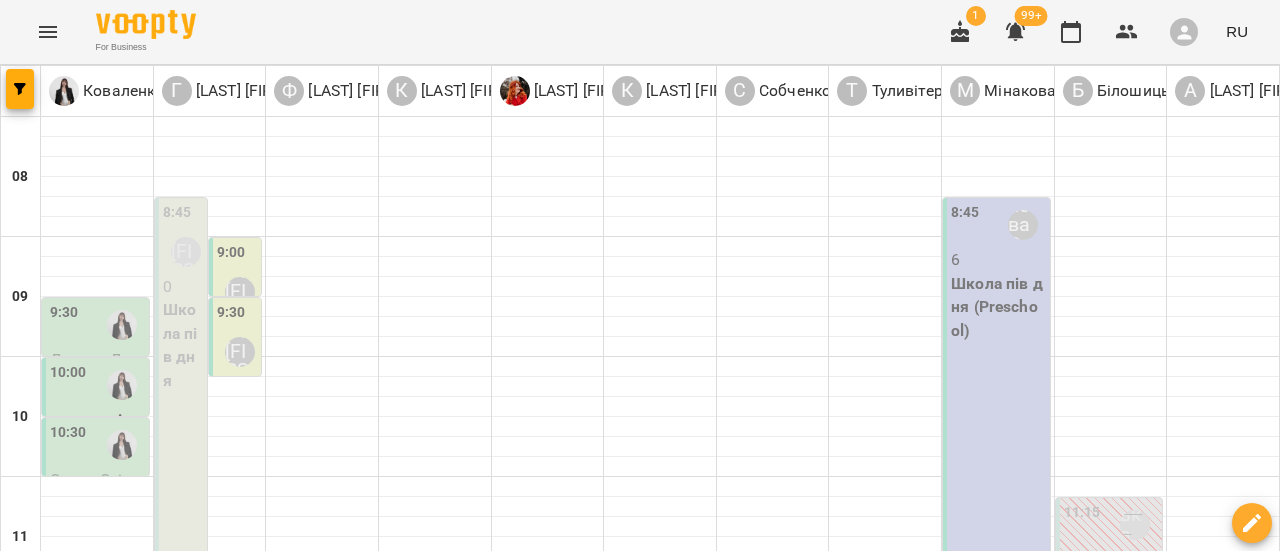 scroll, scrollTop: 700, scrollLeft: 0, axis: vertical 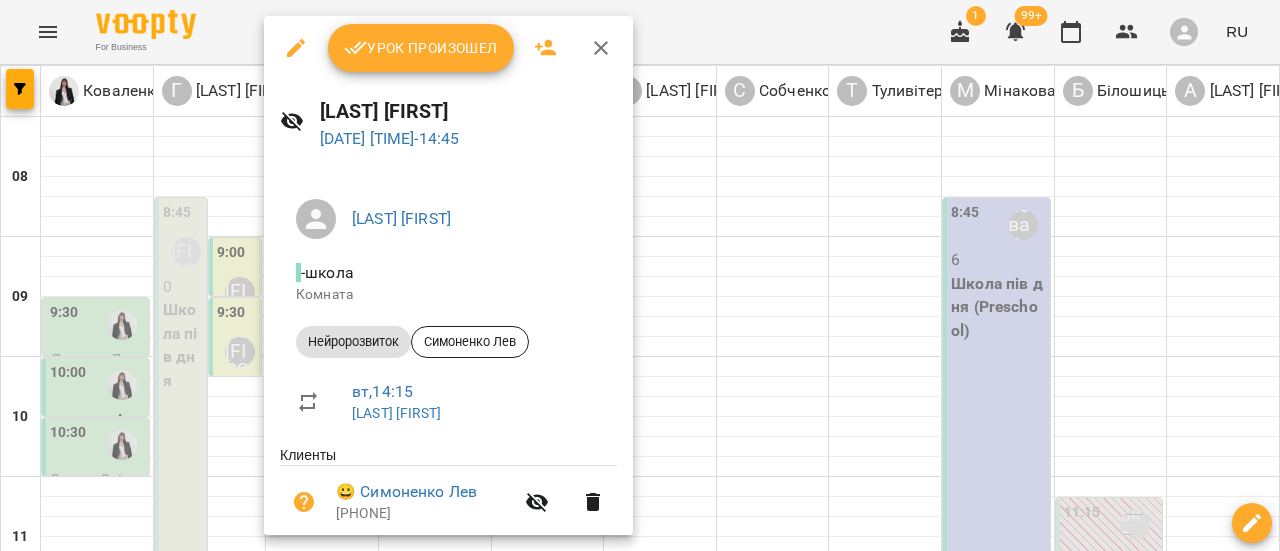 click 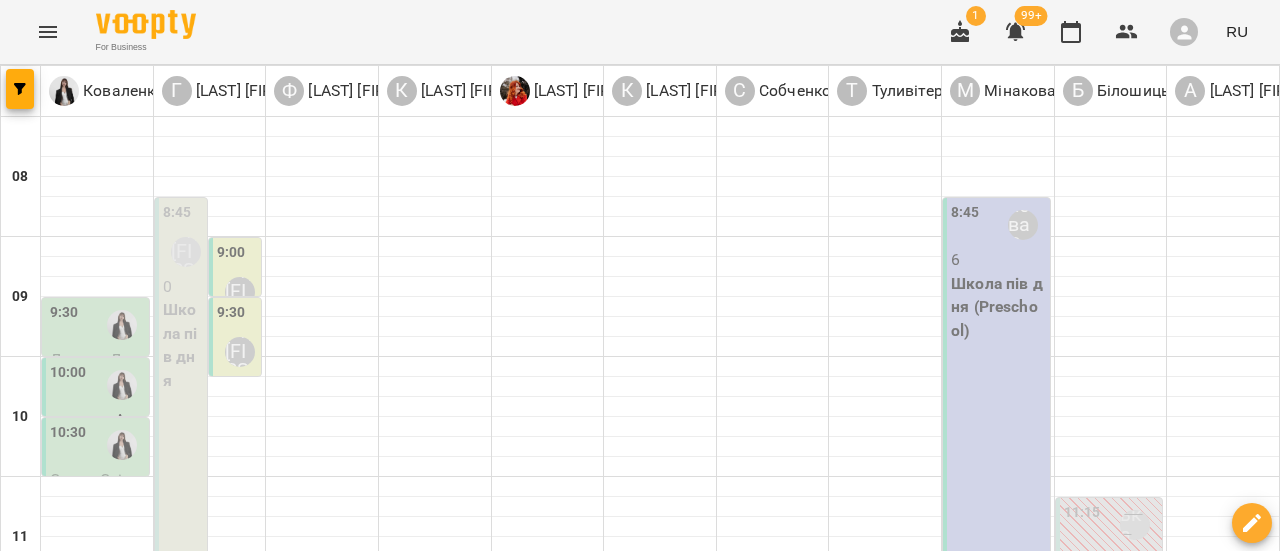 click on "14:15" at bounding box center (293, 885) 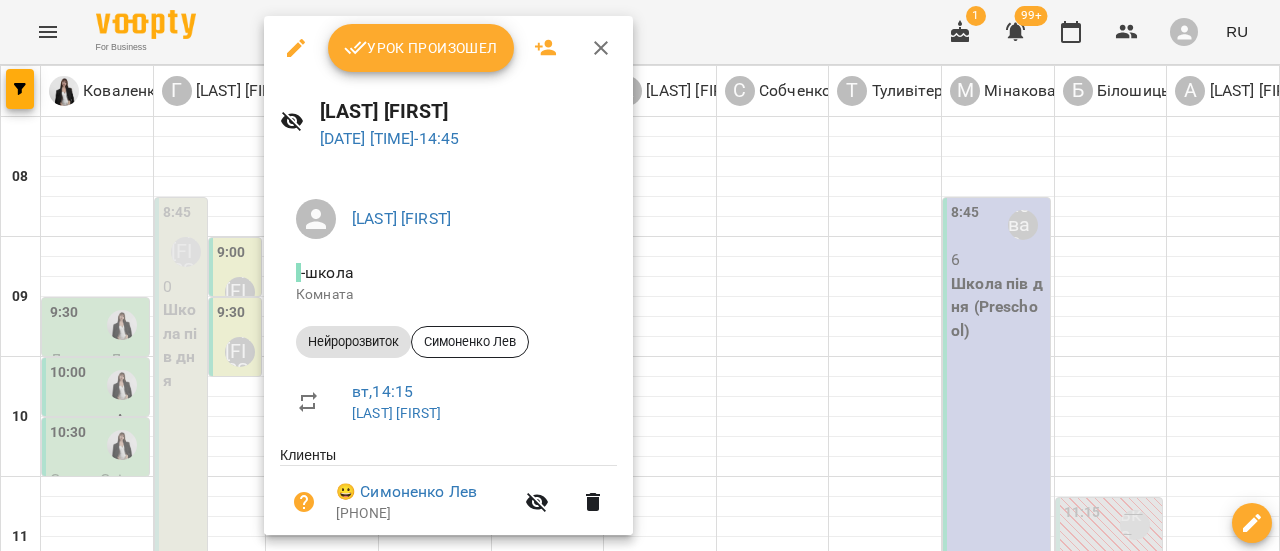click at bounding box center [640, 275] 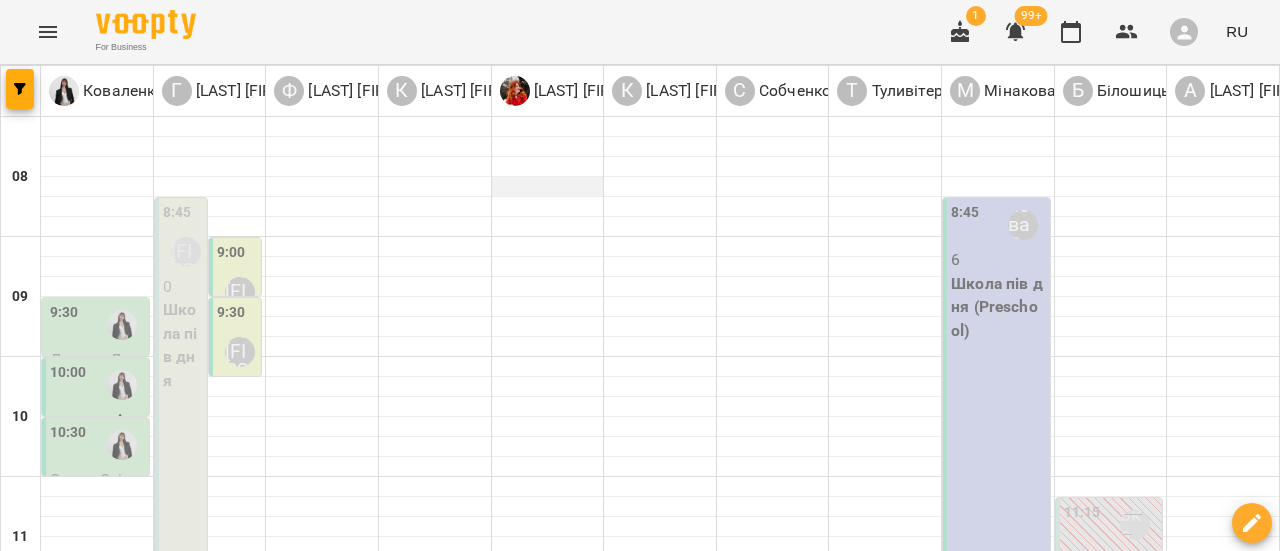 scroll, scrollTop: 0, scrollLeft: 0, axis: both 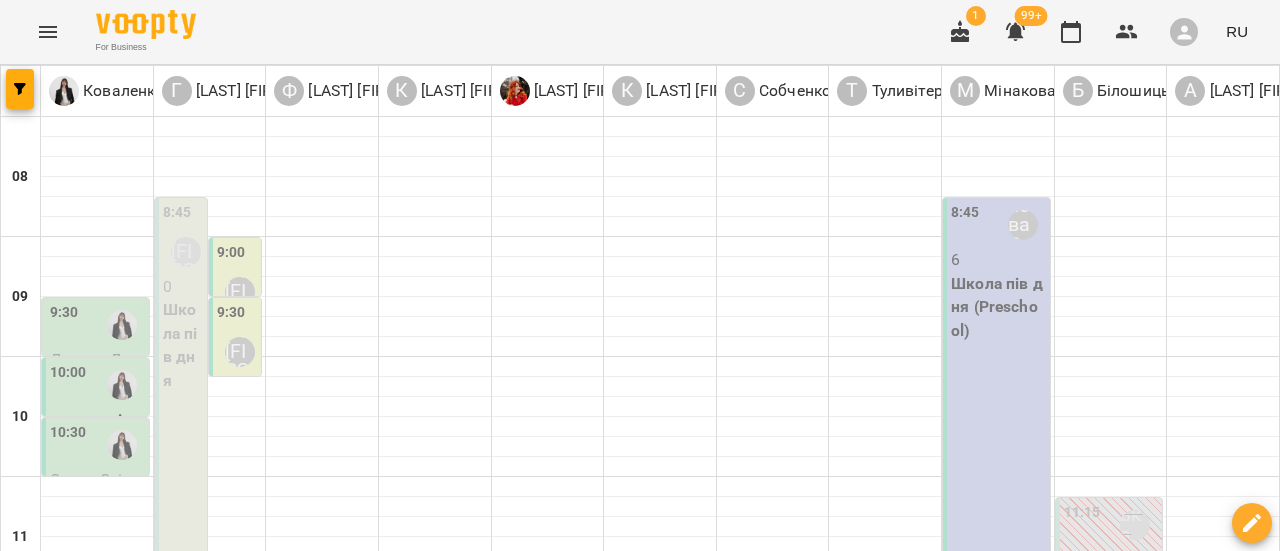 click on "9:00" at bounding box center [231, 255] 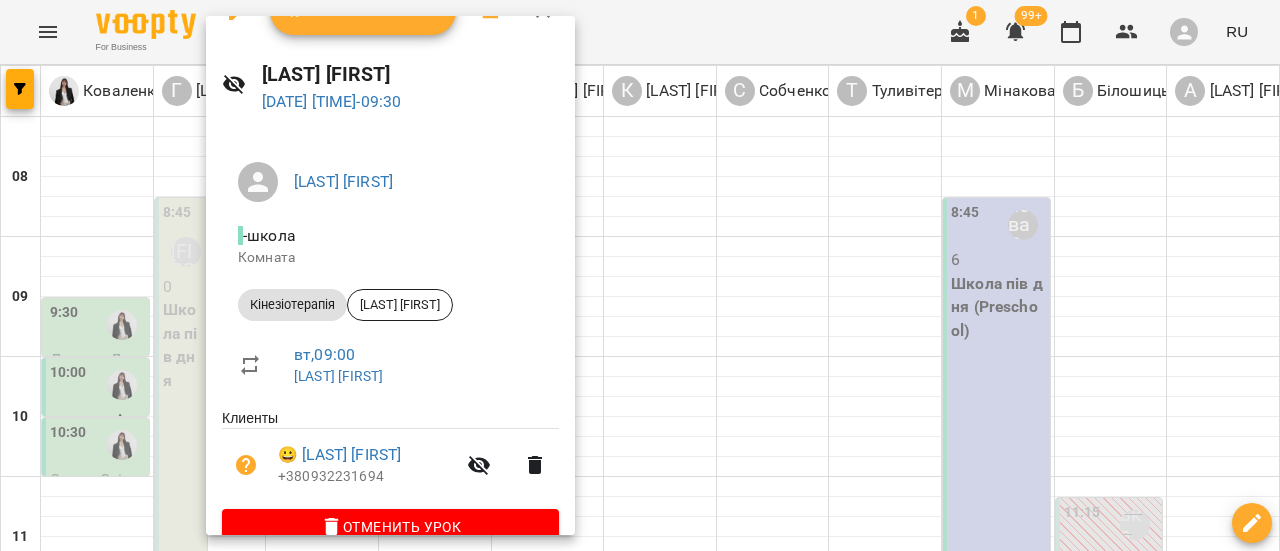 scroll, scrollTop: 73, scrollLeft: 0, axis: vertical 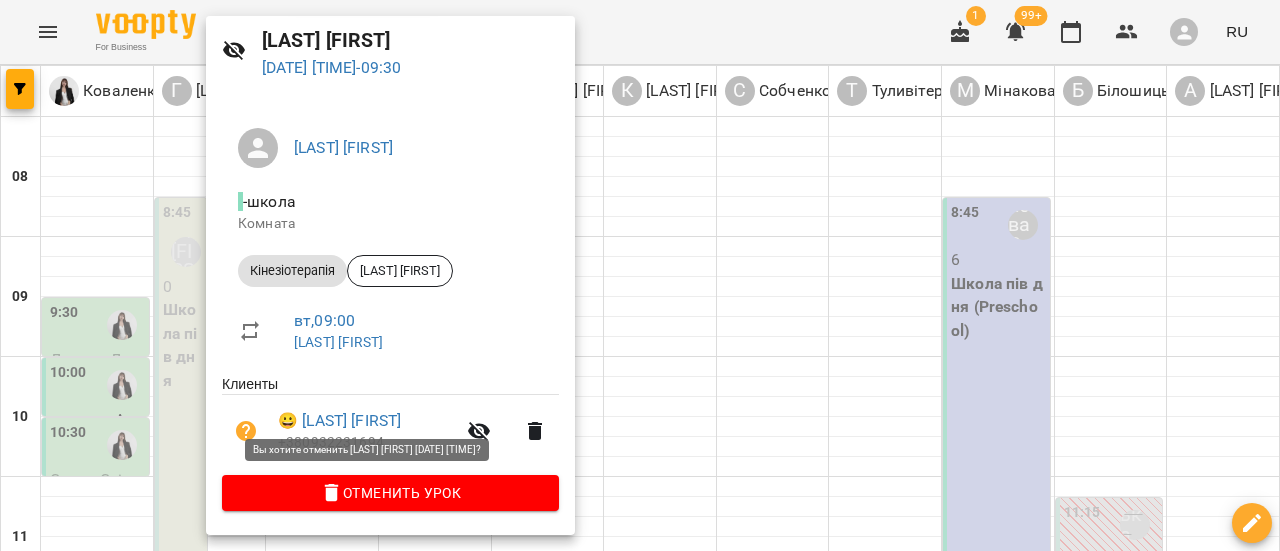 click on "Отменить Урок" at bounding box center (390, 493) 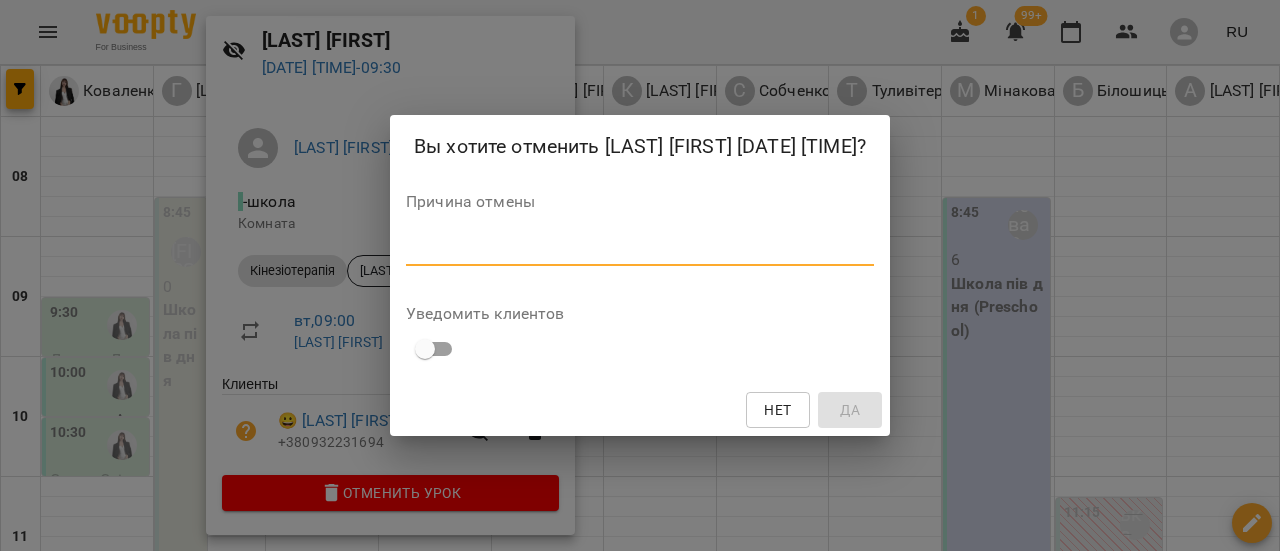 click at bounding box center (640, 249) 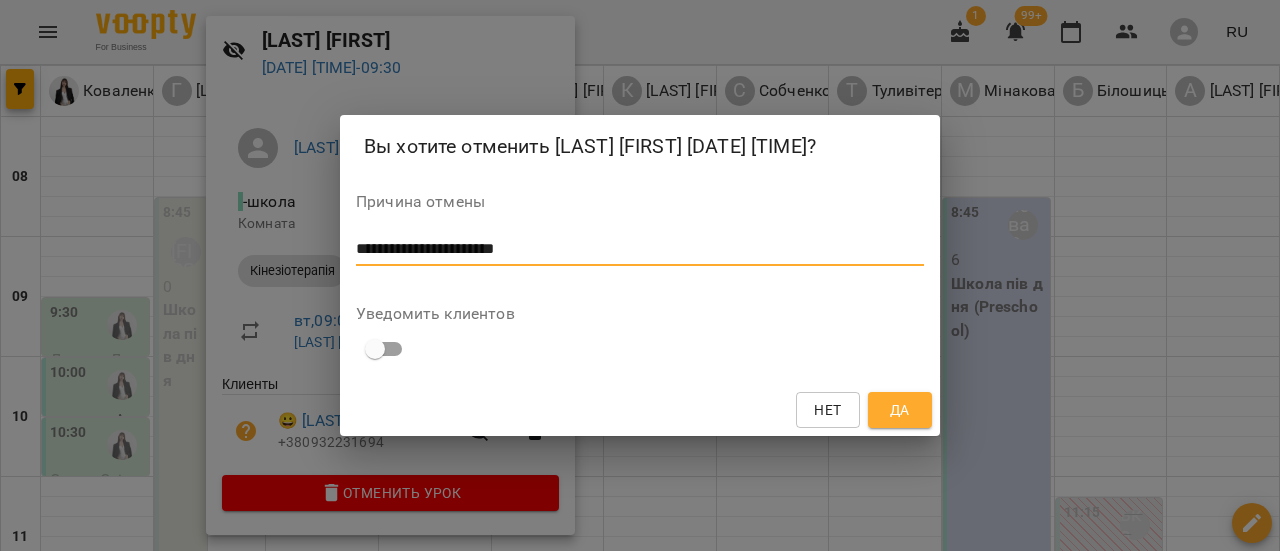 type on "**********" 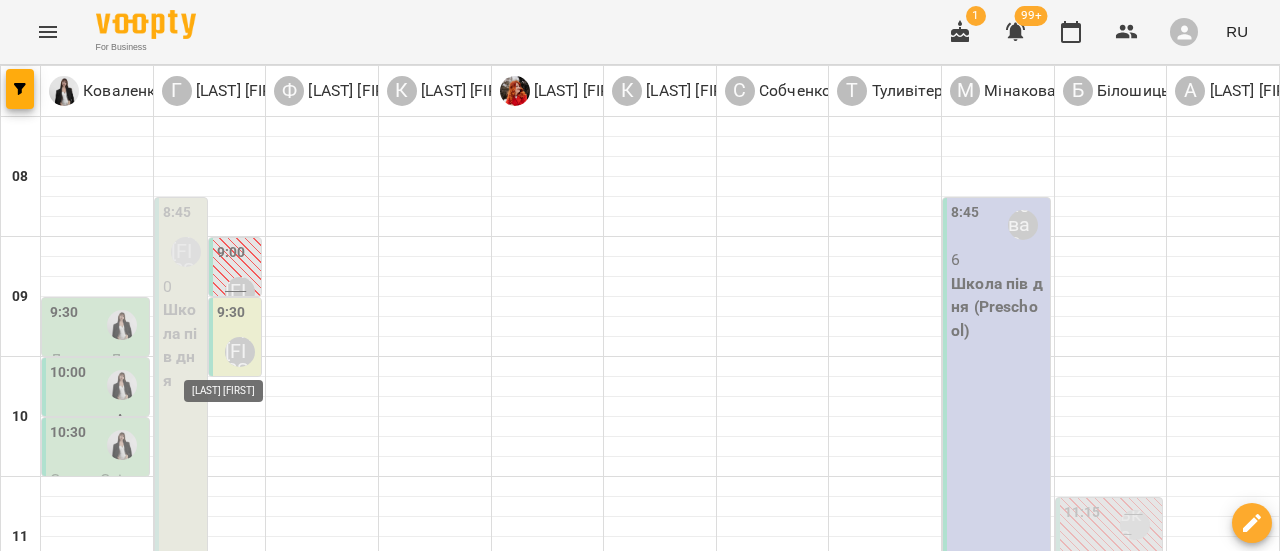 click on "[LAST] [FIRST]" at bounding box center (240, 352) 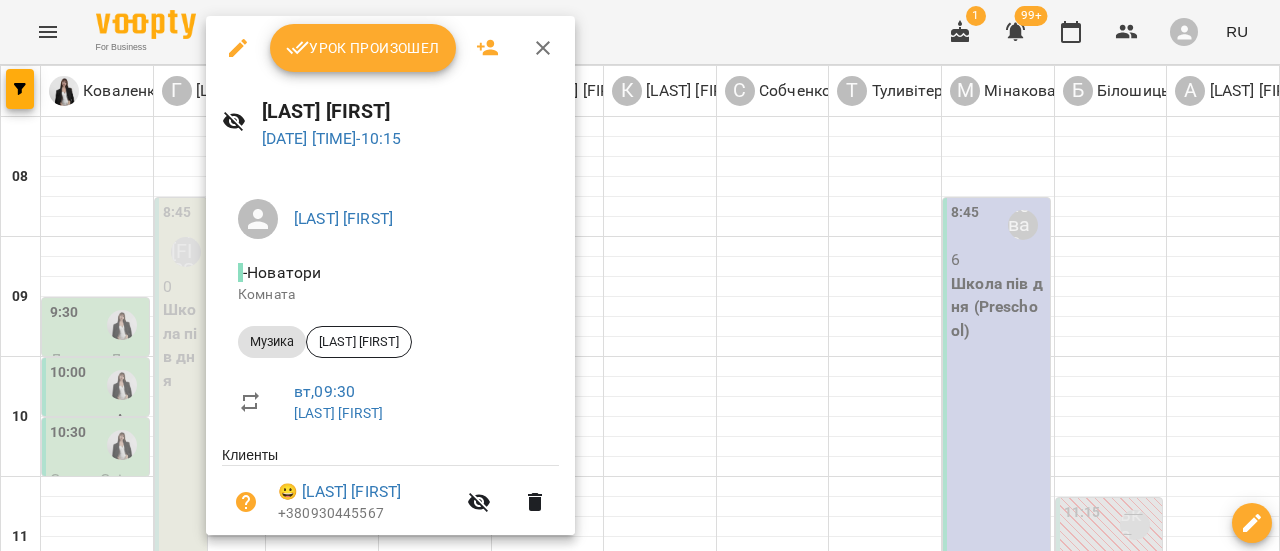 click on "Урок произошел" at bounding box center [363, 48] 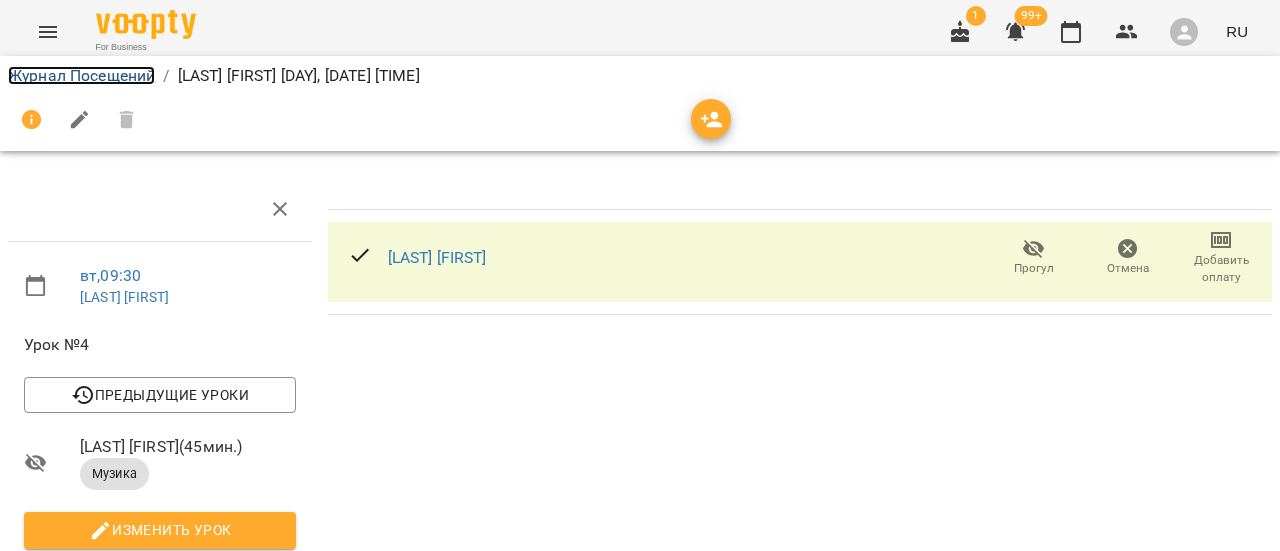click on "Журнал Посещений" at bounding box center (81, 75) 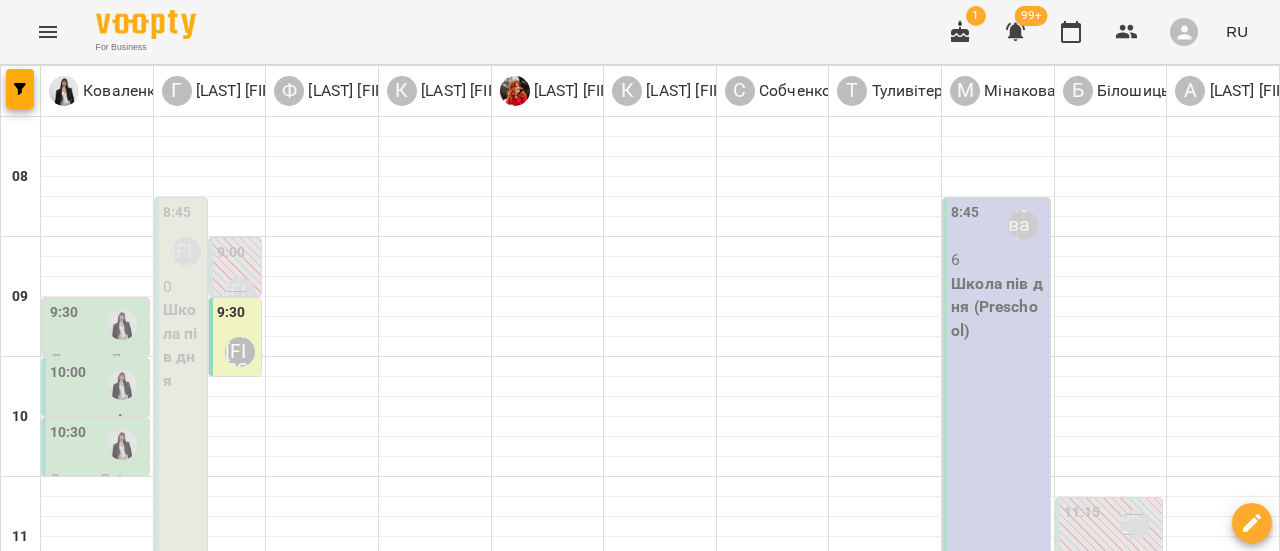 click on "Школа пів дня" at bounding box center [183, 345] 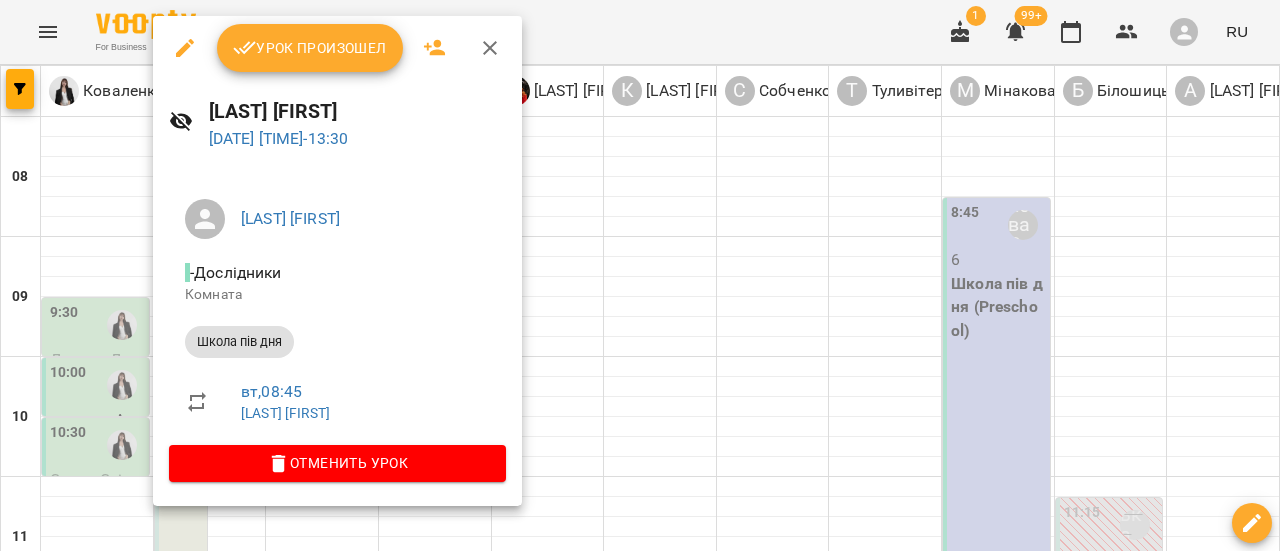 click on "Урок произошел" at bounding box center [310, 48] 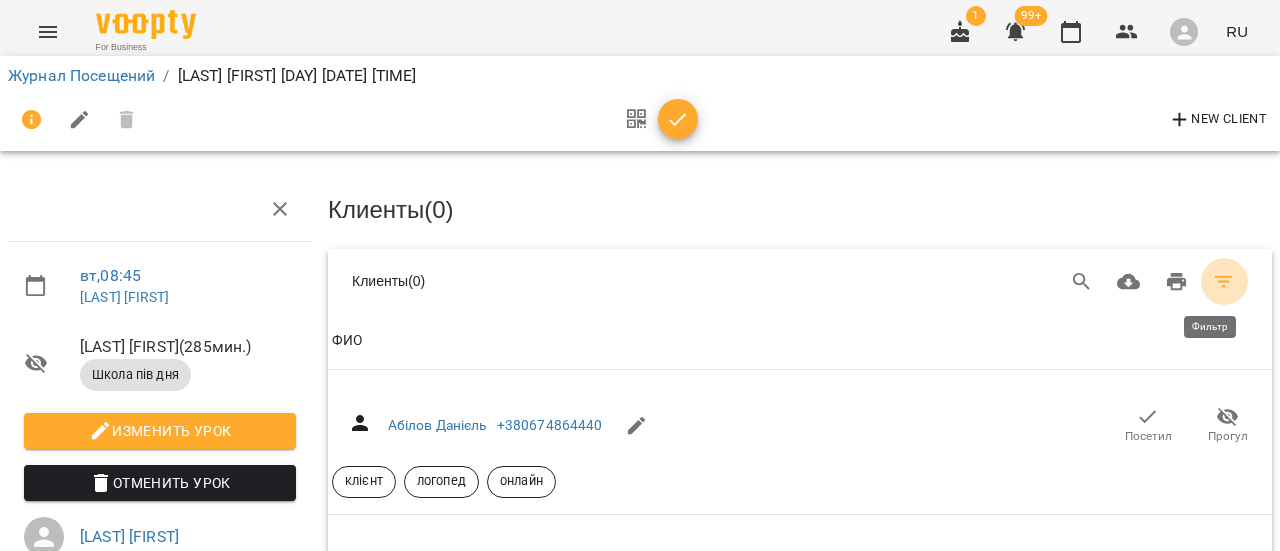 click 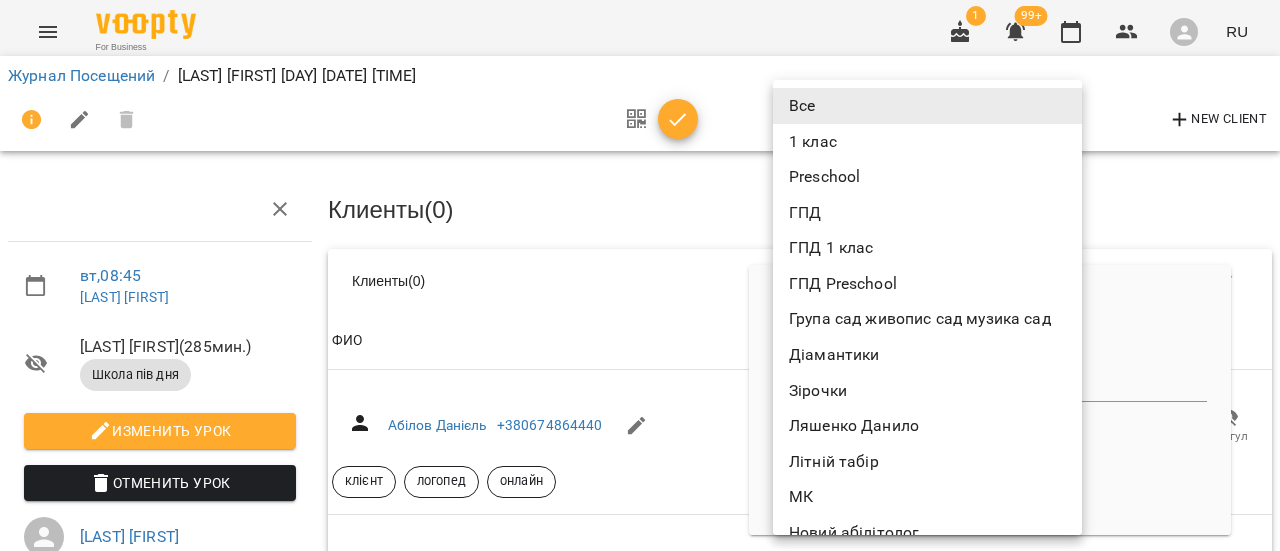 click on "For Business 1 99+ RU Журнал Посещений / [LAST] [FIRST]   [DAY], [DATE] [TIME] New Client [DAY] ,  [TIME] [LAST] [FIRST]   [LAST] [FIRST] ( 285 мин. ) Школа пів дня Изменить урок Отменить Урок [LAST] [FIRST] Дослідники Комната 2025-08-05 03:10:31 Клиенты ( 0 ) Клиенты ( 0 ) Клиенты ( 0 ) ФИО ФИО Абілов Данієль [PHONE] Посетил Прогул клієнт логопед онлайн ФИО Аверченко Максим [PHONE] Посетил Прогул клієнт нейророзвиток логопед підписати договір відпустка ФИО Агриненко Данило [PHONE] Посетил Прогул клієнт дозвіл на фото сенсорна інтеграція Перлинки ПШ" at bounding box center (640, 7487) 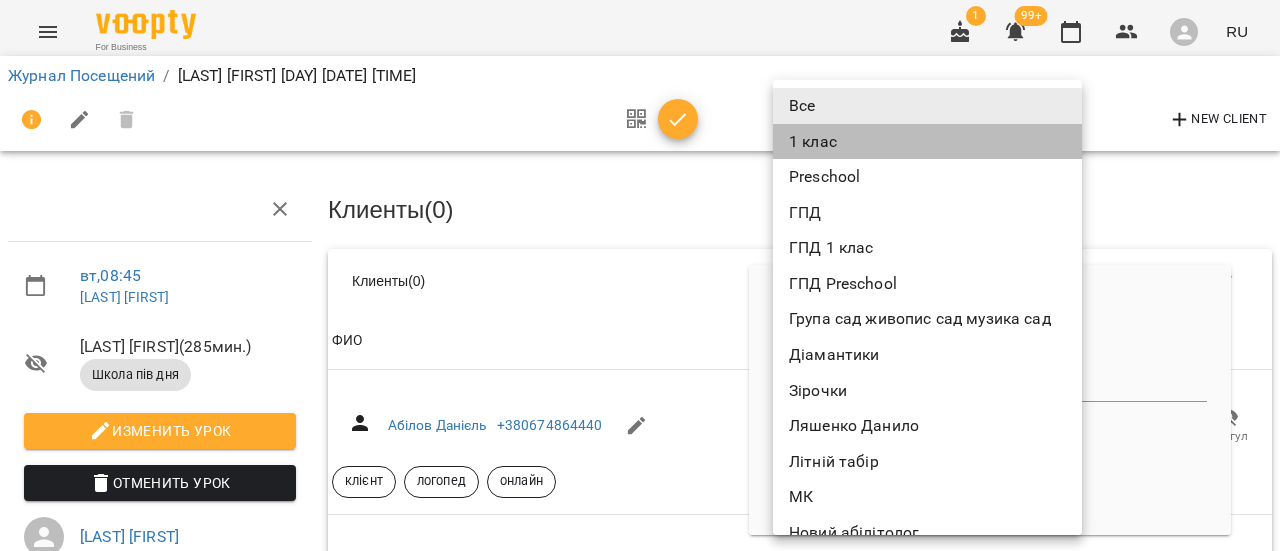 click on "1 клас" at bounding box center [927, 142] 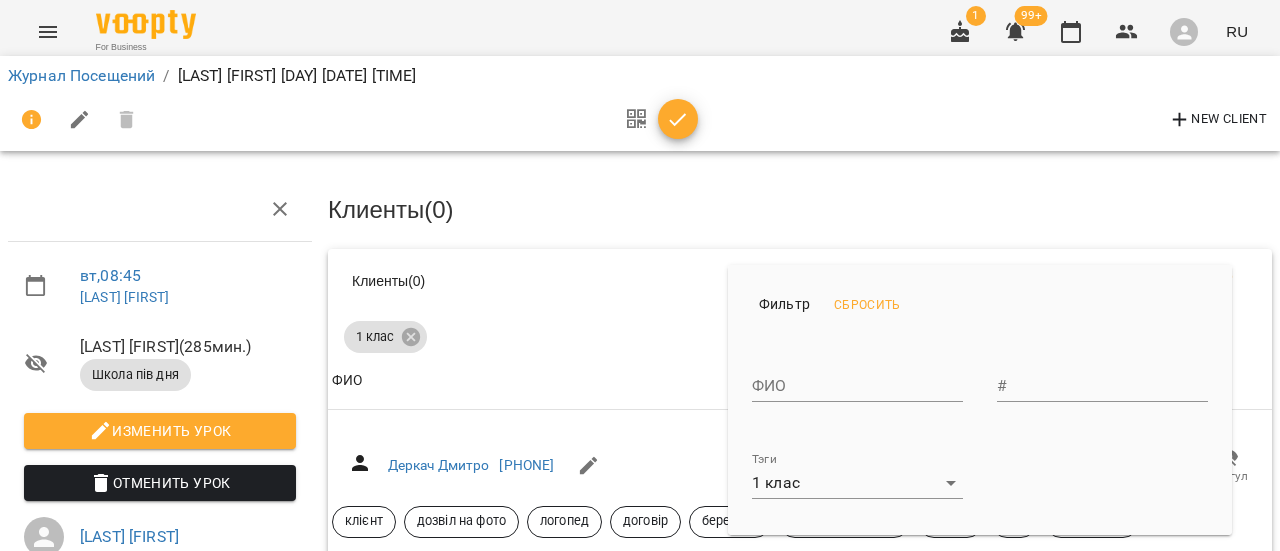 click at bounding box center (640, 275) 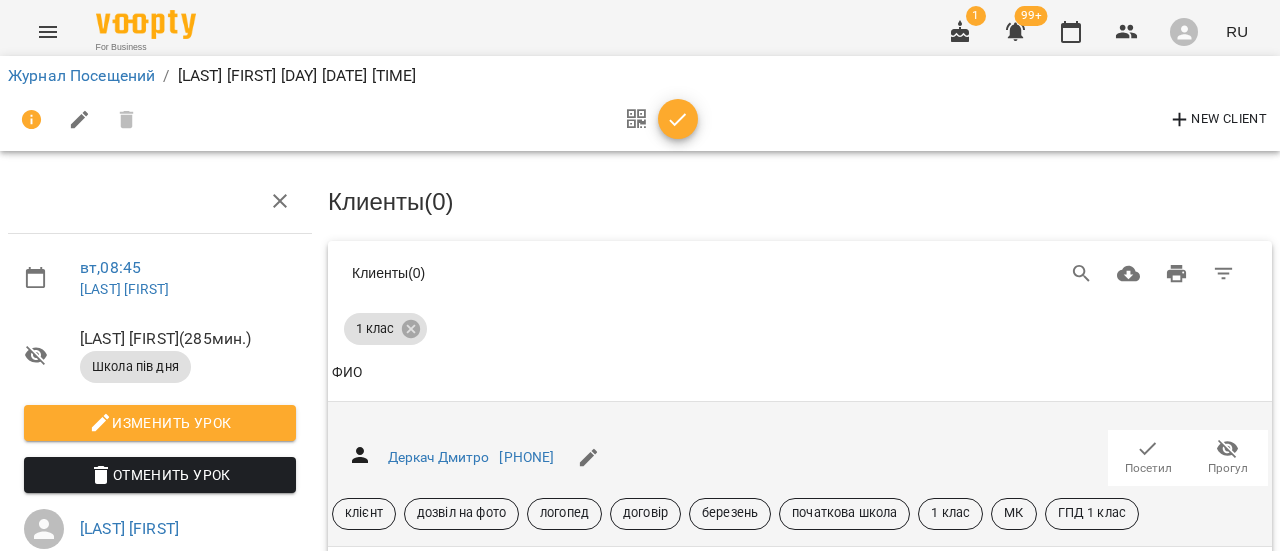 scroll, scrollTop: 200, scrollLeft: 0, axis: vertical 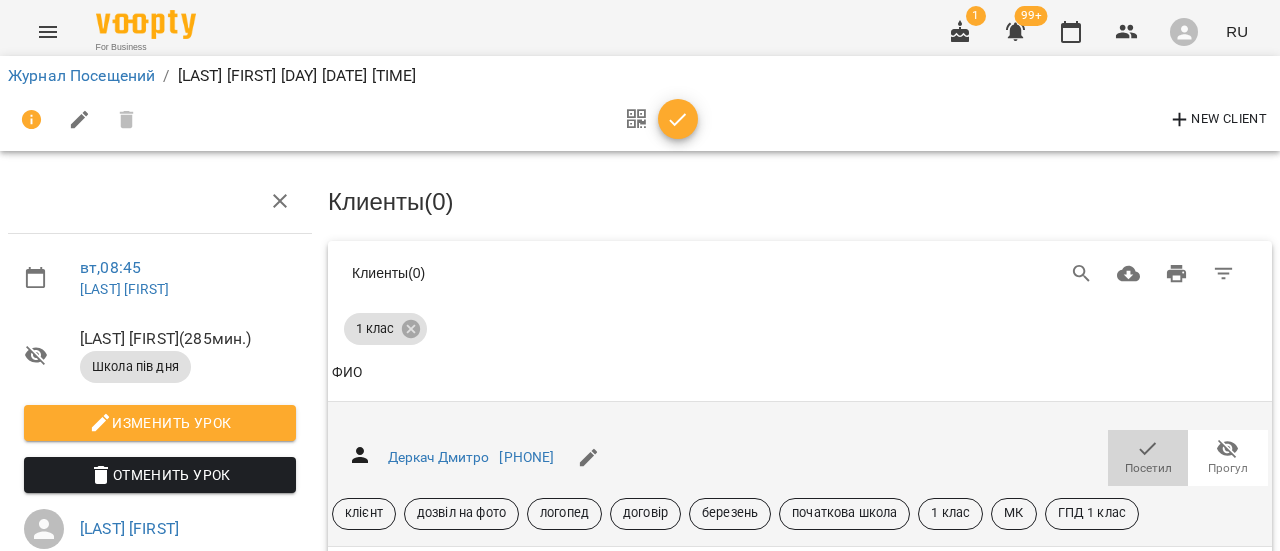 click 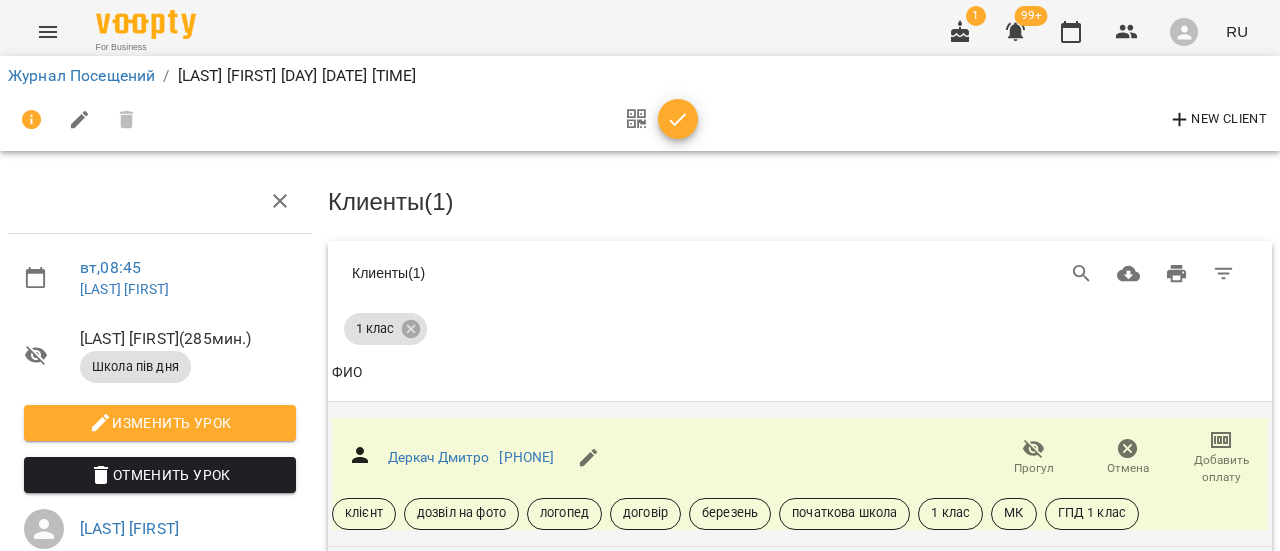 click 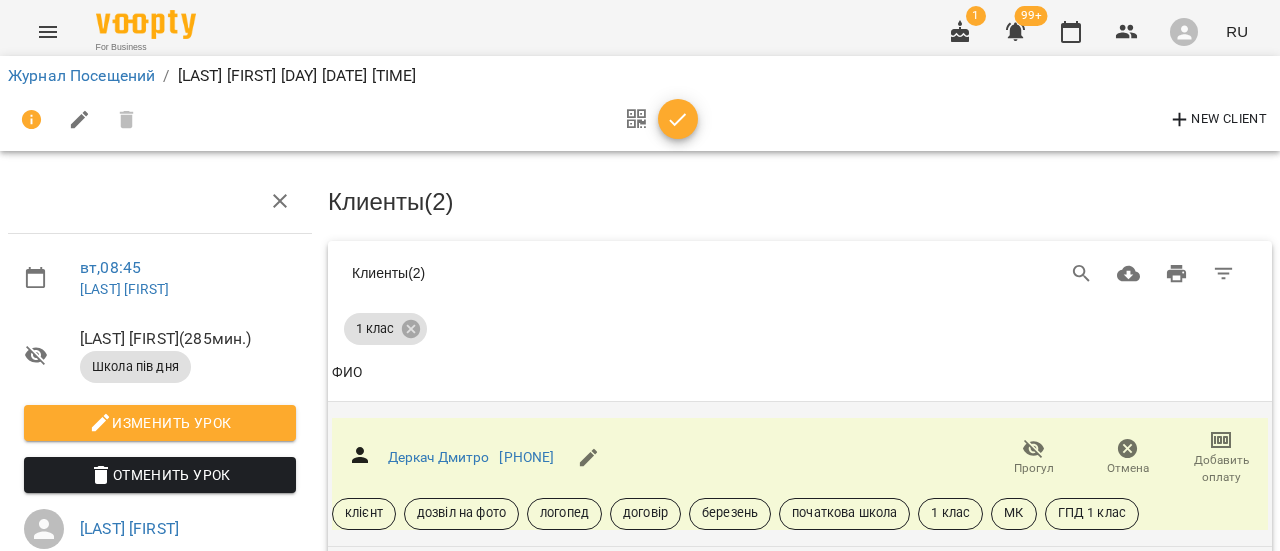 scroll, scrollTop: 400, scrollLeft: 0, axis: vertical 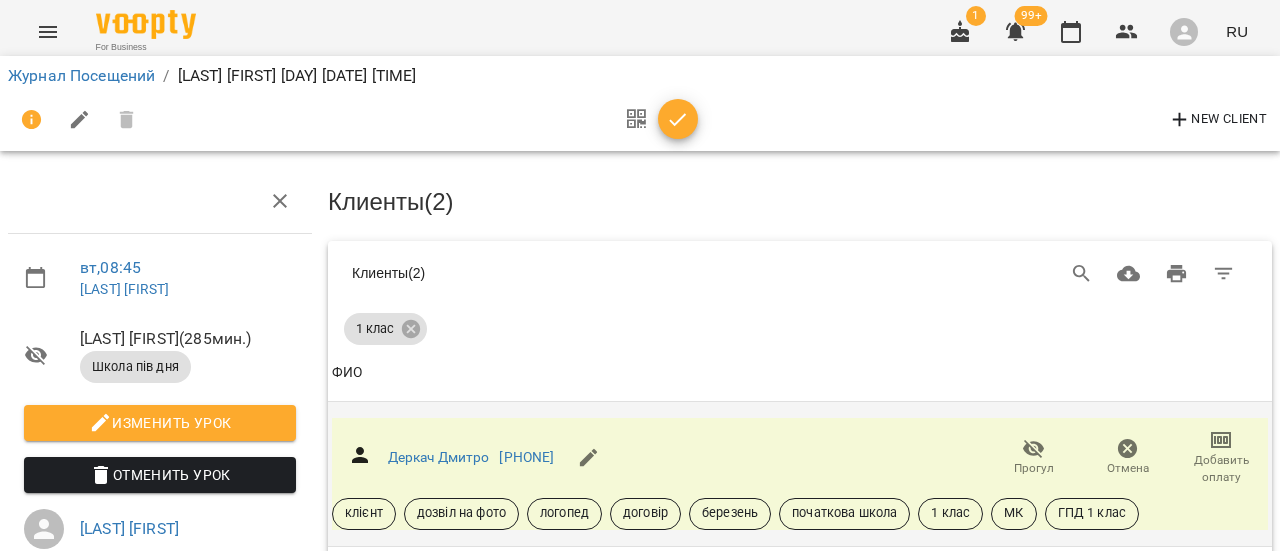 click on "Посетил" at bounding box center [1148, 757] 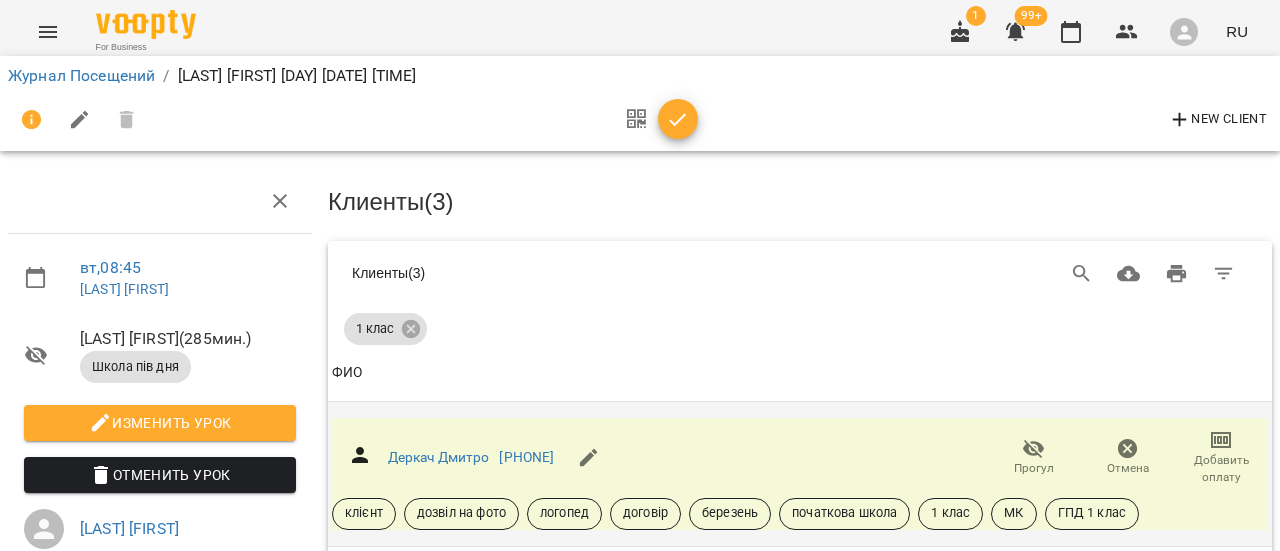 scroll, scrollTop: 600, scrollLeft: 0, axis: vertical 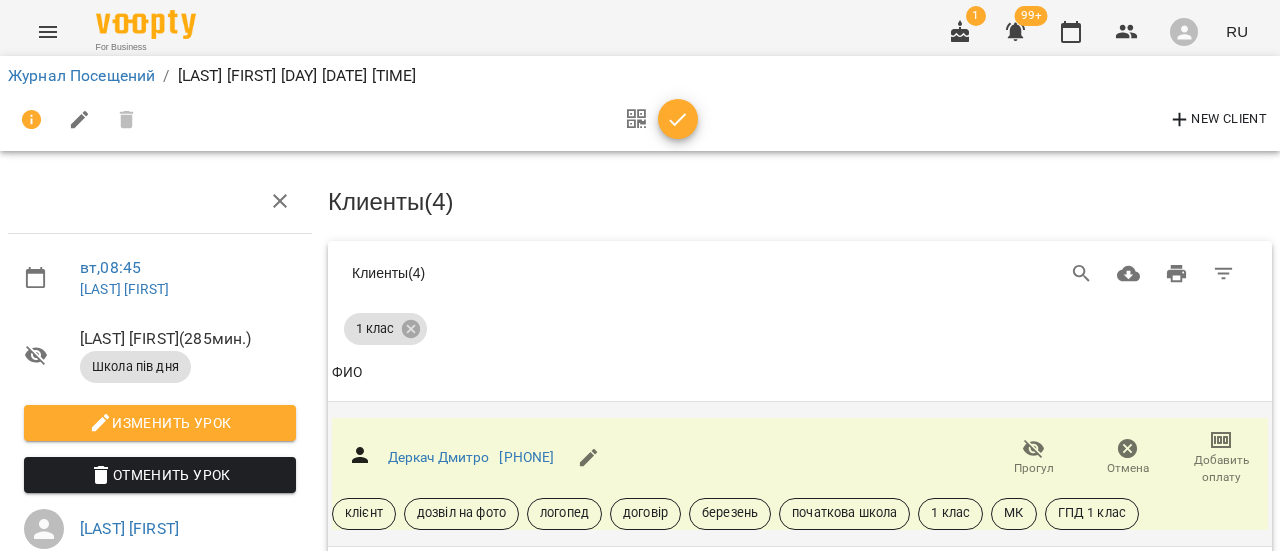 click 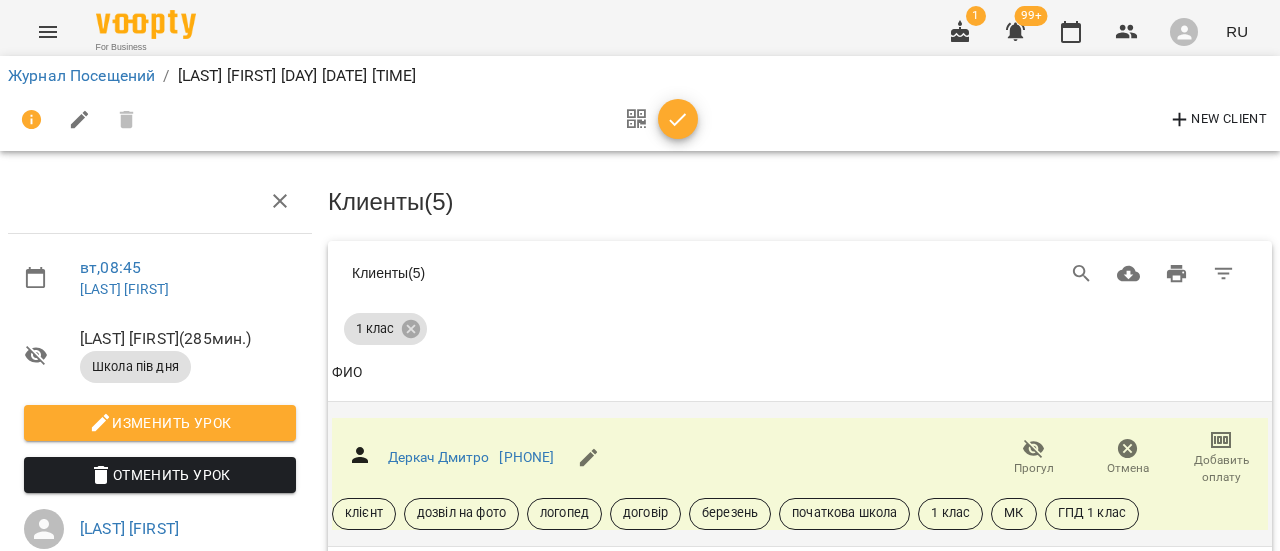 scroll, scrollTop: 804, scrollLeft: 0, axis: vertical 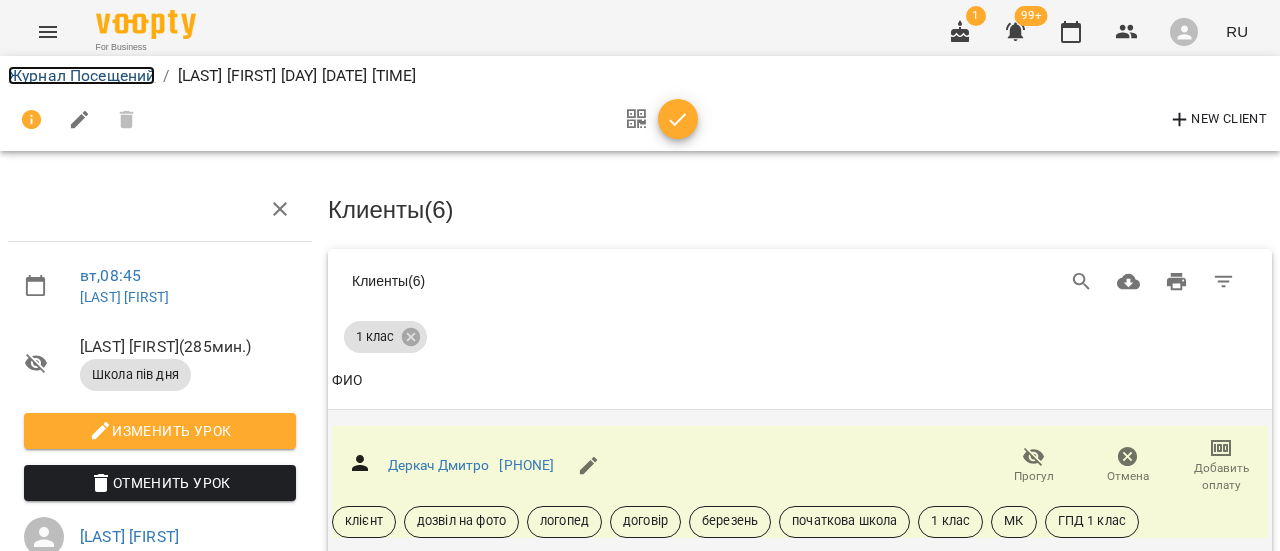 click on "Журнал Посещений" at bounding box center [81, 75] 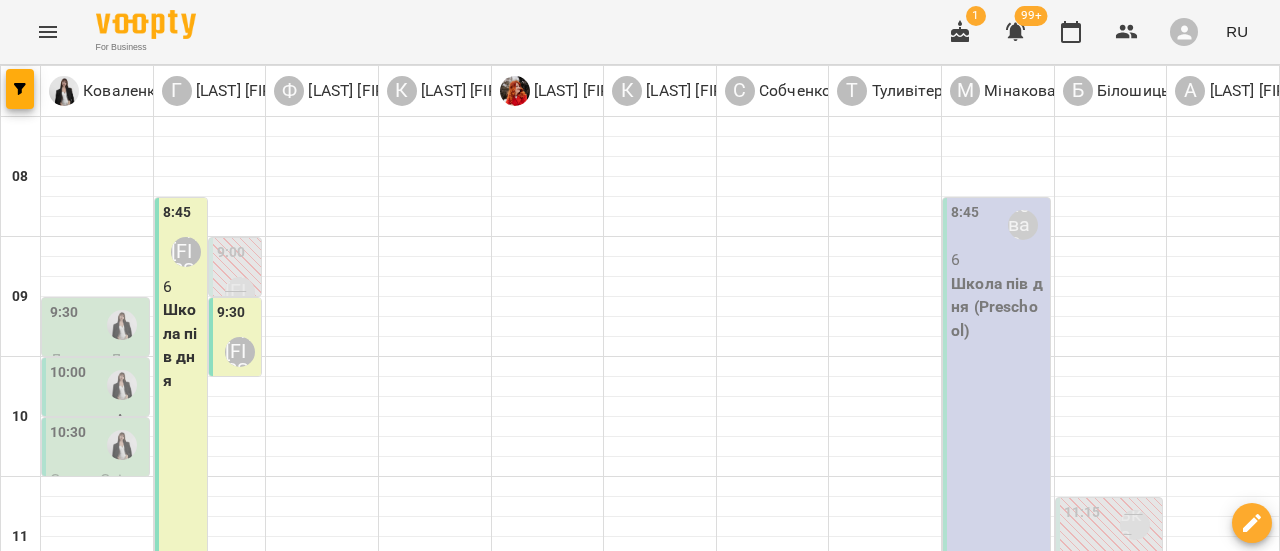 click on "9:30" at bounding box center (97, 325) 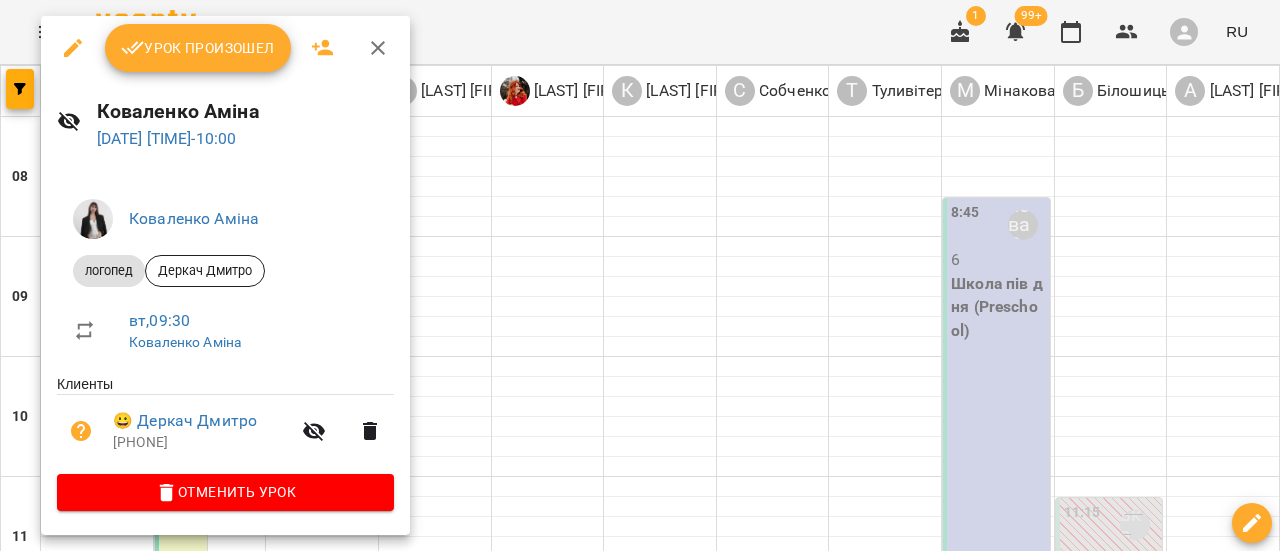 click 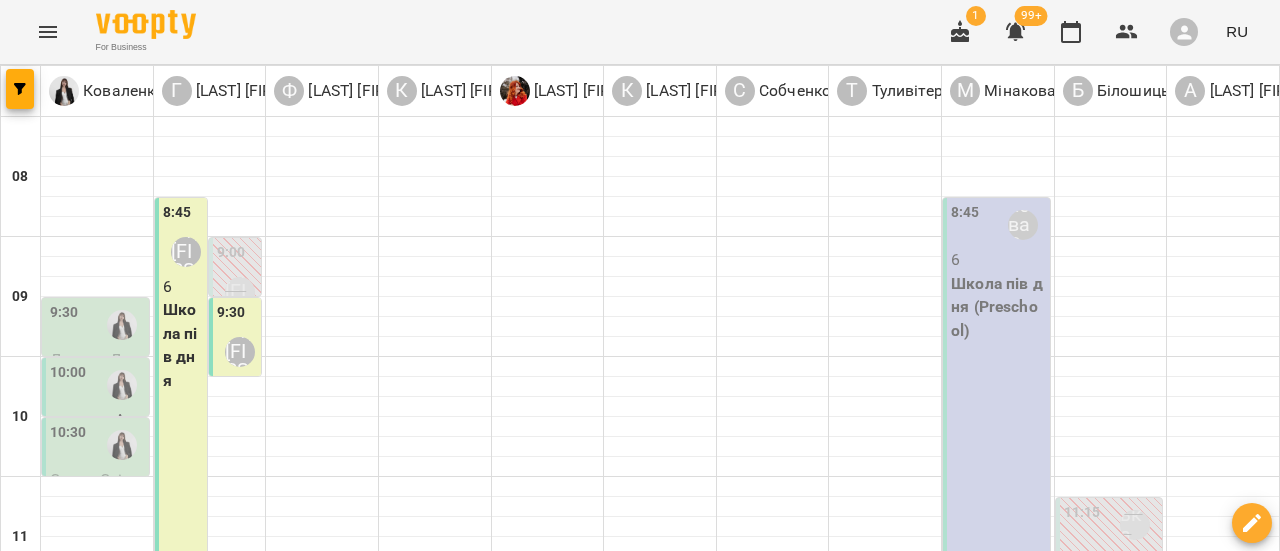 click on "6" at bounding box center (998, 260) 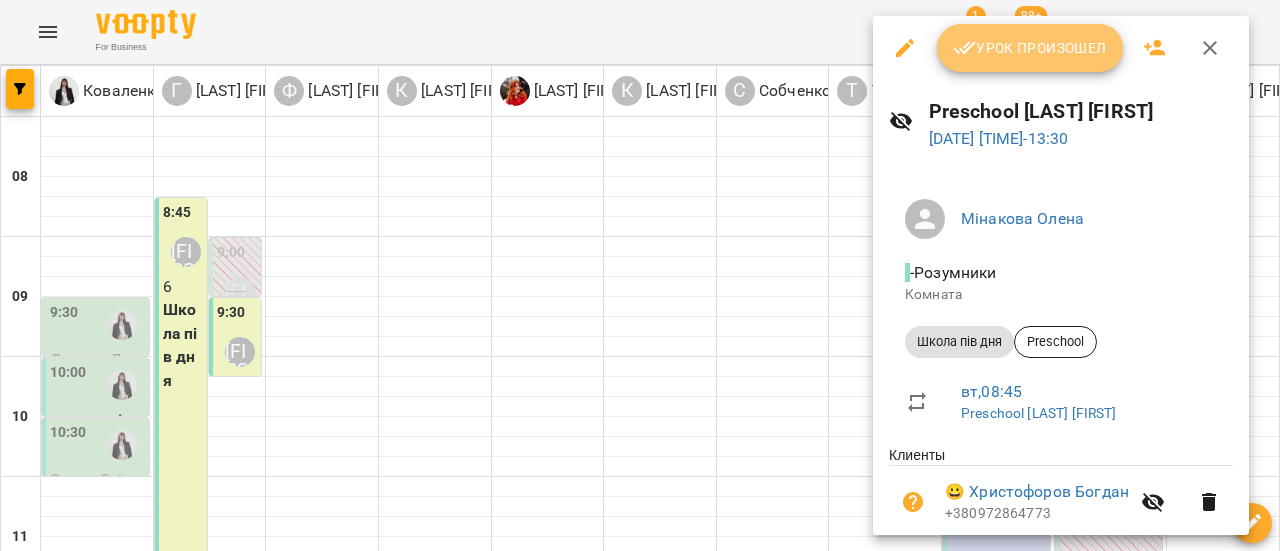 click on "Урок произошел" at bounding box center [1030, 48] 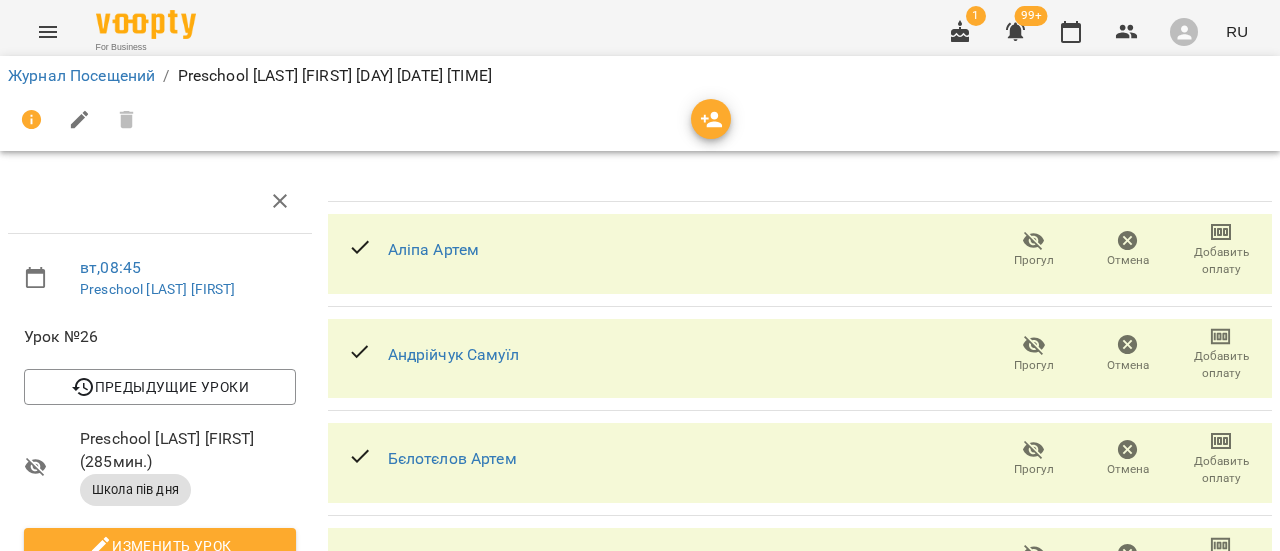 scroll, scrollTop: 300, scrollLeft: 0, axis: vertical 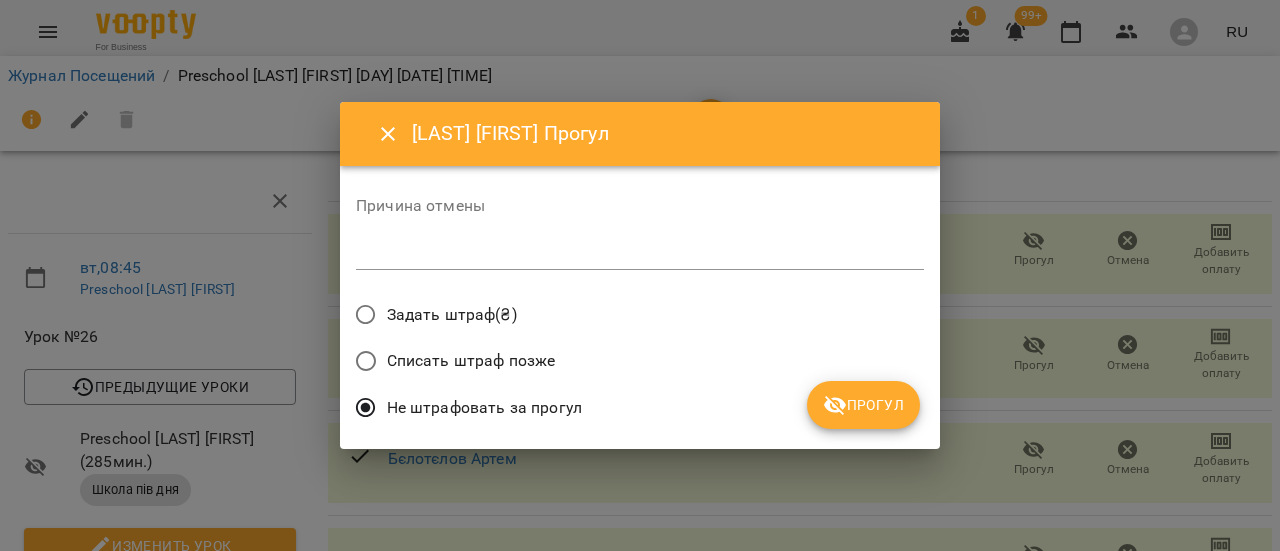 click on "*" at bounding box center (640, 254) 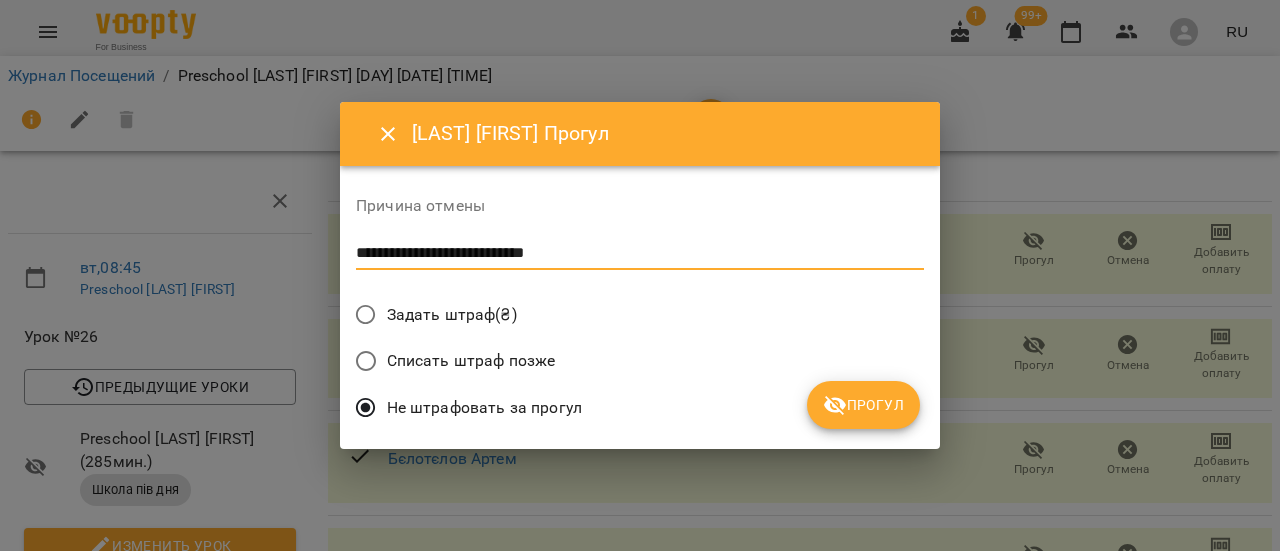 type on "**********" 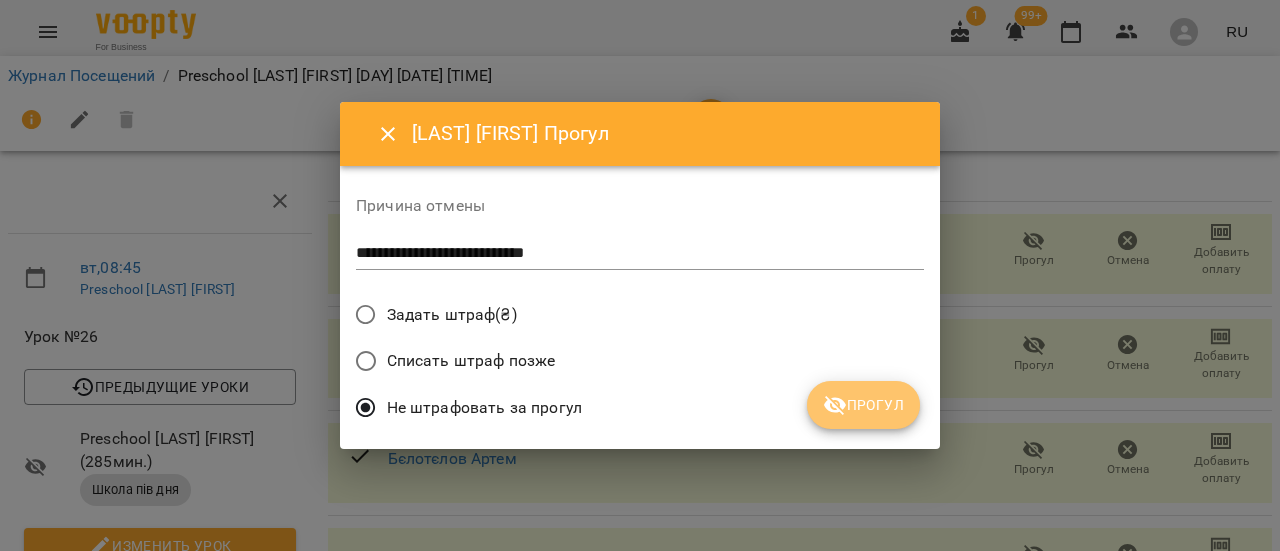 click on "Прогул" at bounding box center (863, 405) 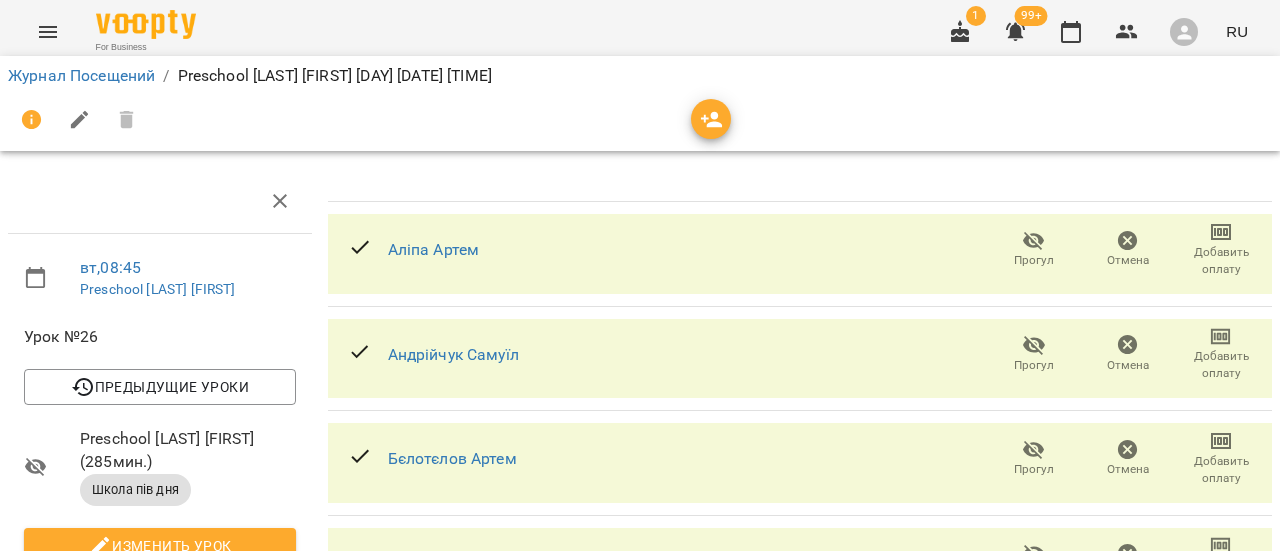 scroll, scrollTop: 0, scrollLeft: 0, axis: both 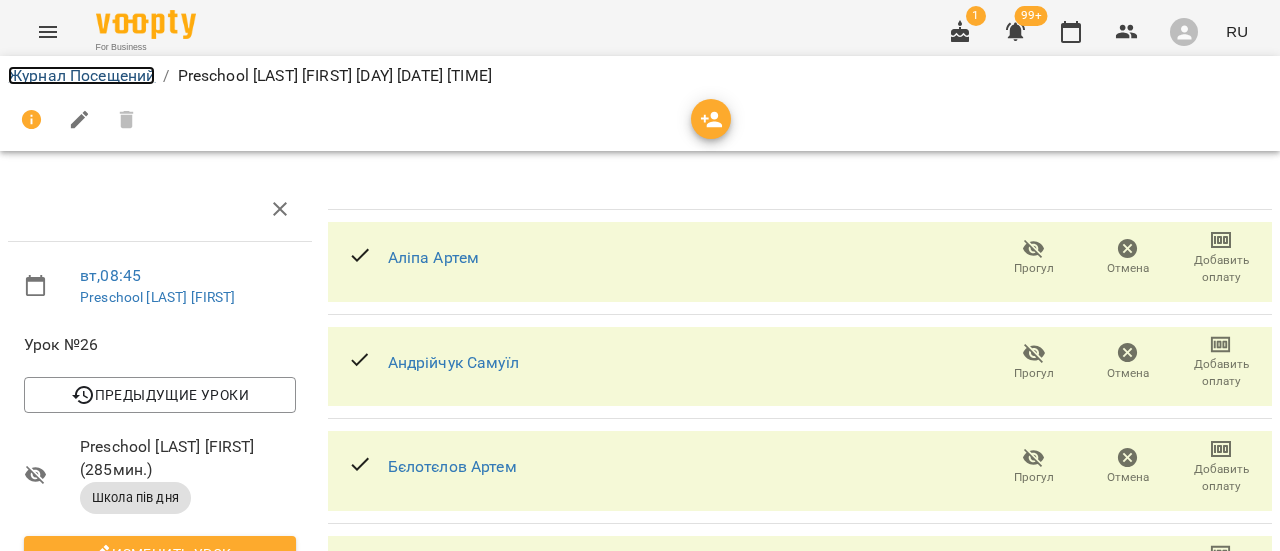 click on "Журнал Посещений" at bounding box center [81, 75] 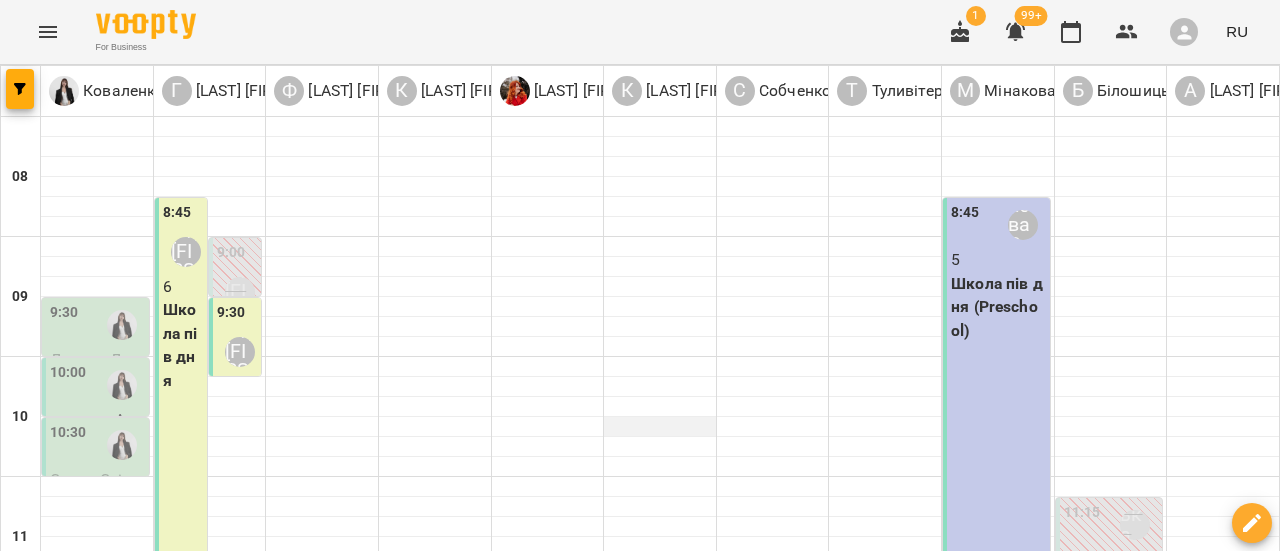 scroll, scrollTop: 0, scrollLeft: 0, axis: both 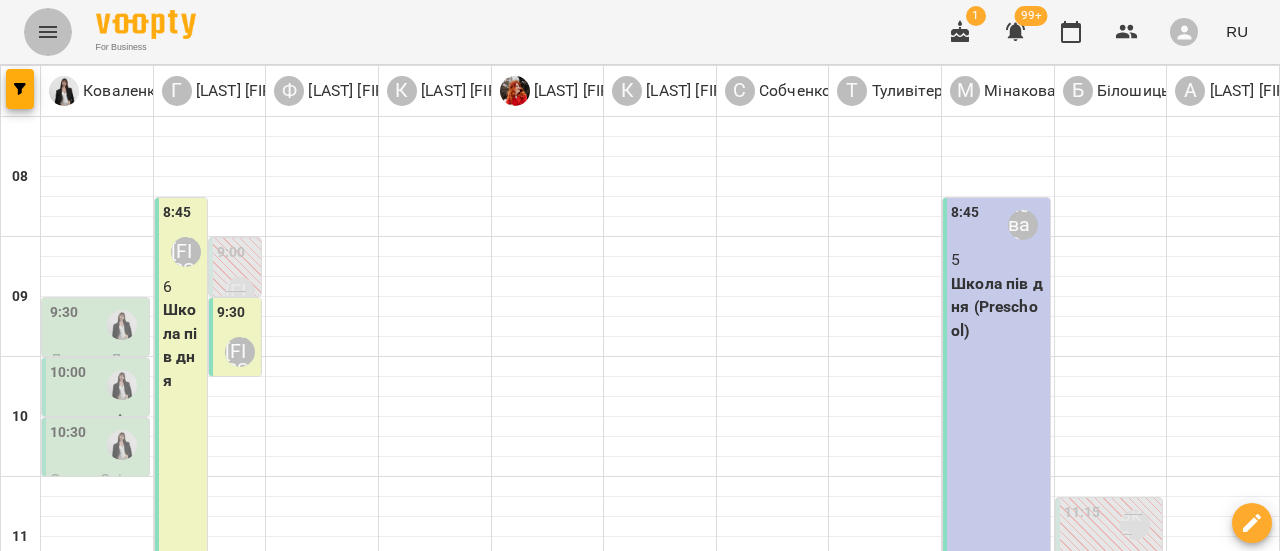 click 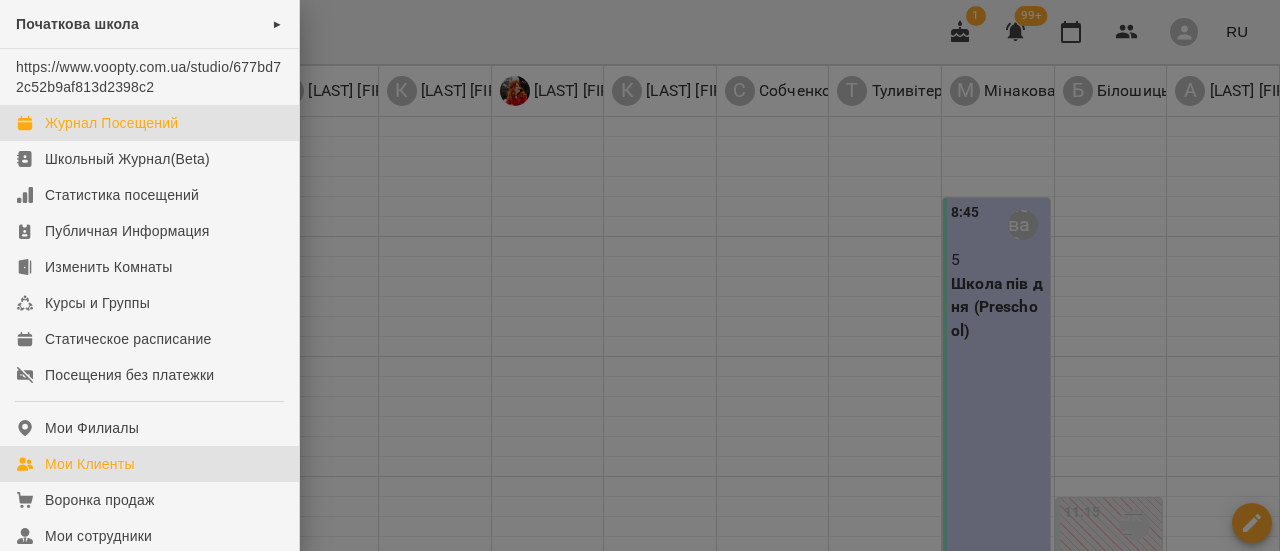 click on "Мои Клиенты" at bounding box center [90, 464] 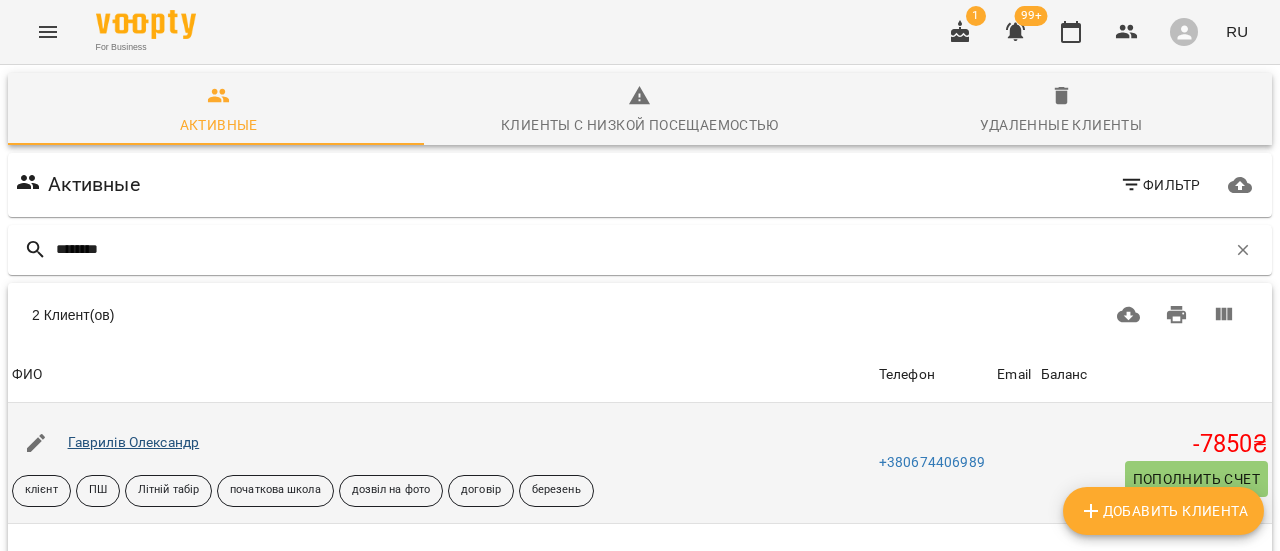 type on "********" 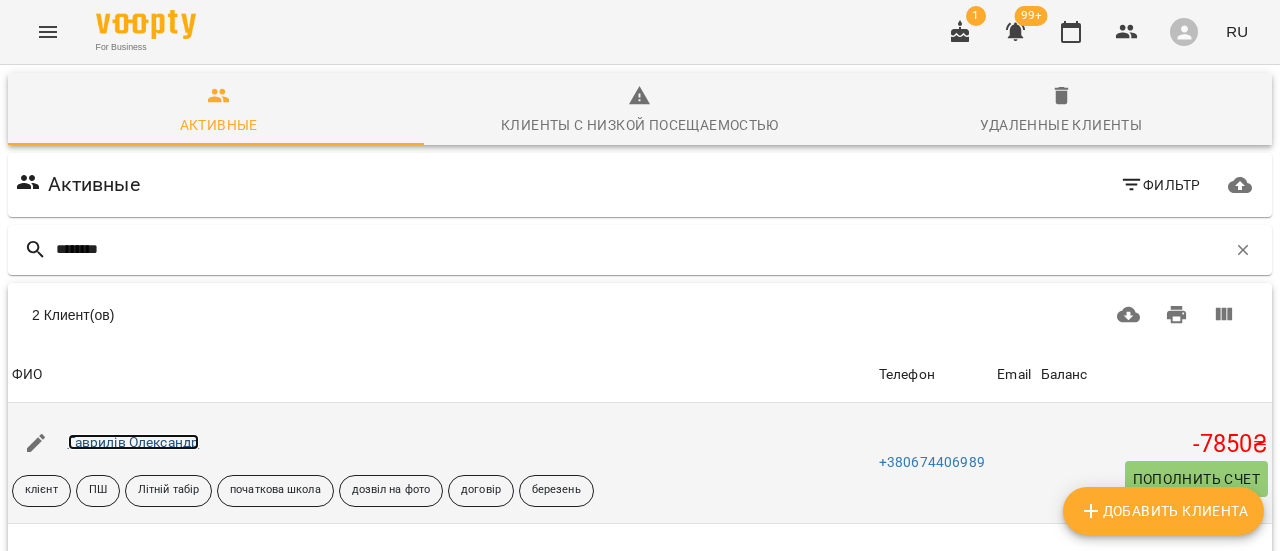 click on "Гаврилів Олександр" at bounding box center (134, 442) 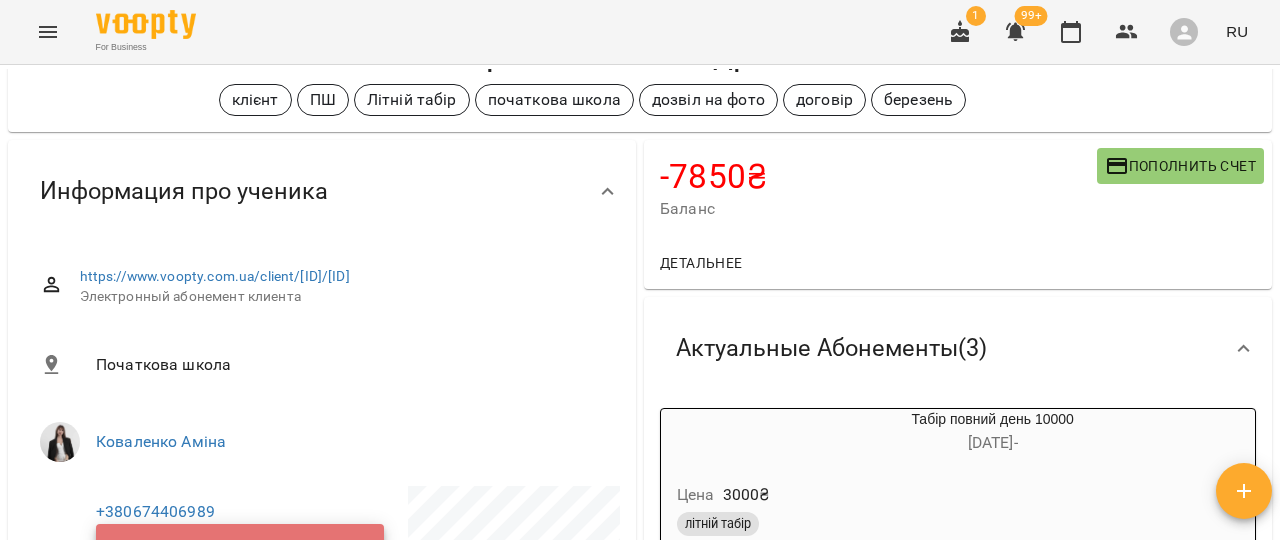 scroll, scrollTop: 400, scrollLeft: 0, axis: vertical 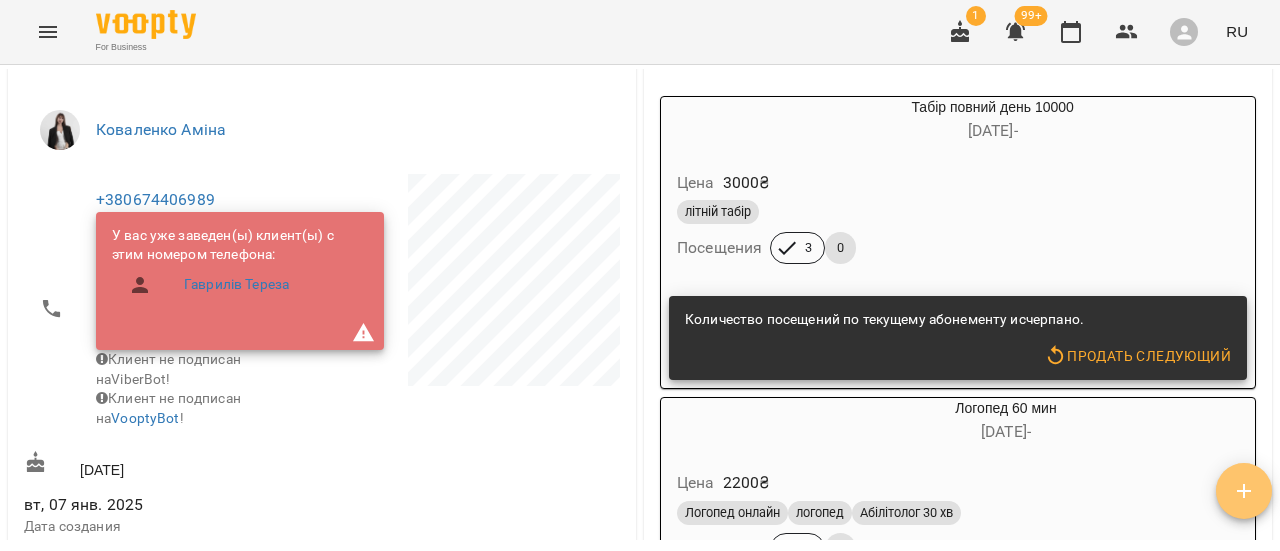 click 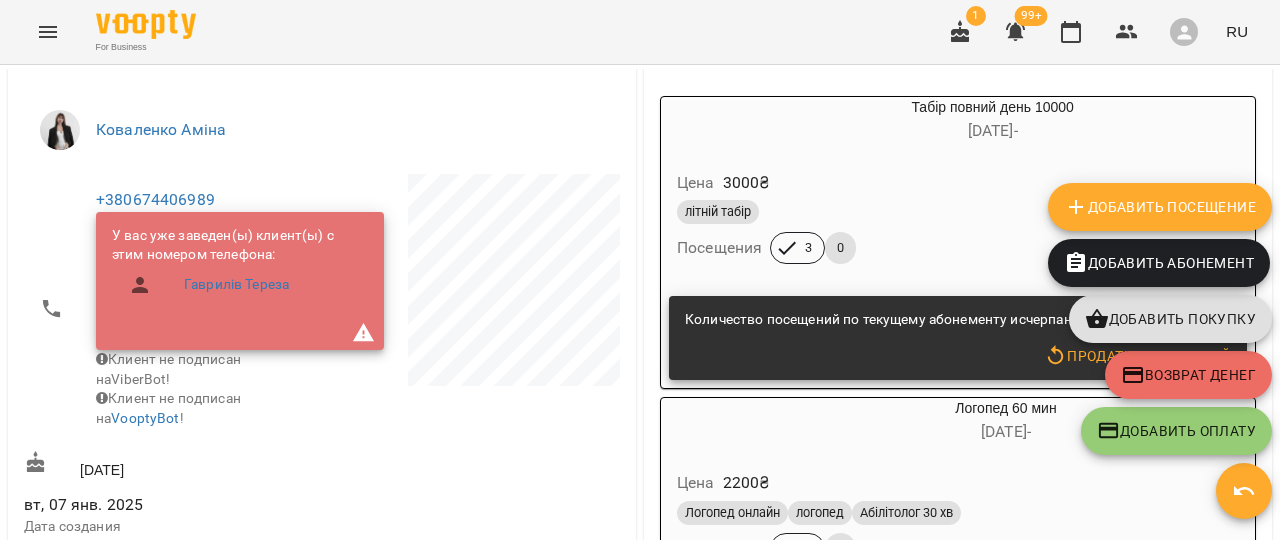 click on "Добавить Посещение" at bounding box center [1160, 207] 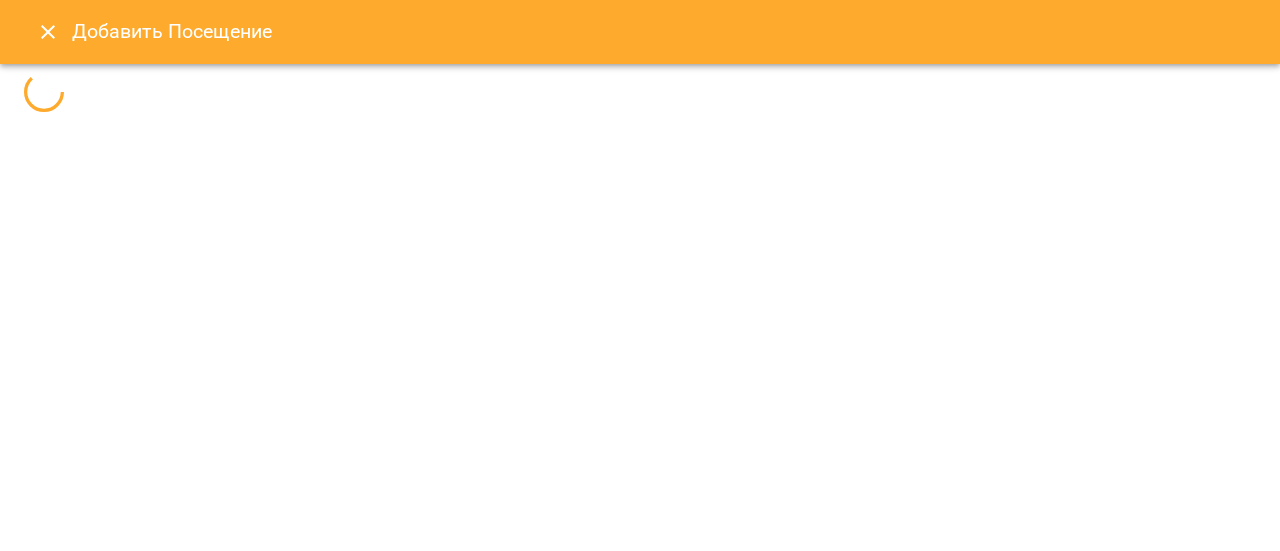 select 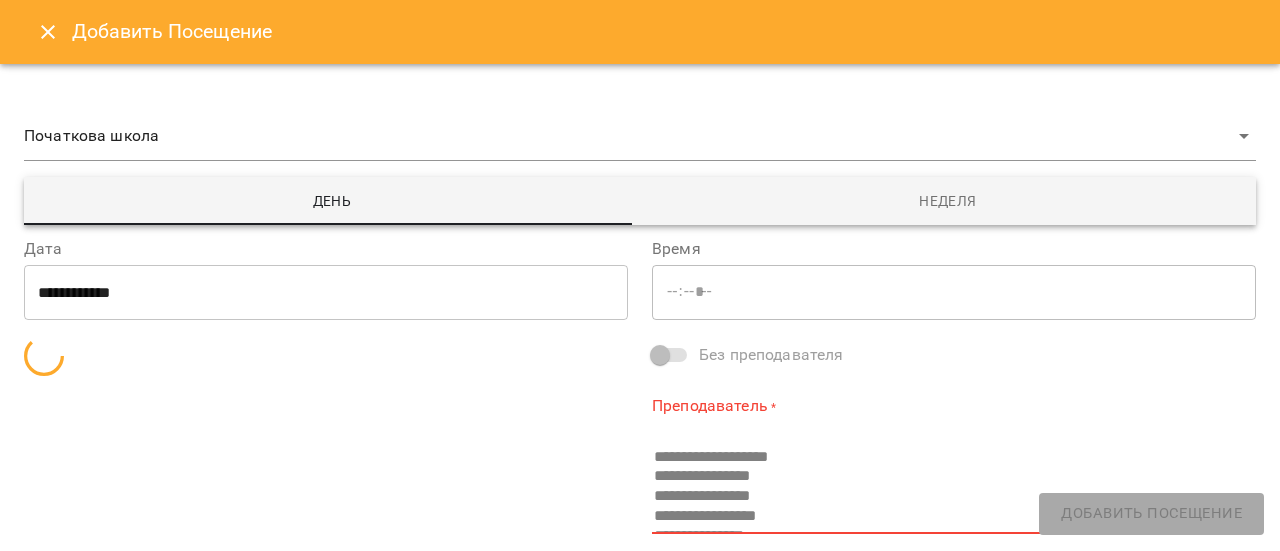 type on "*****" 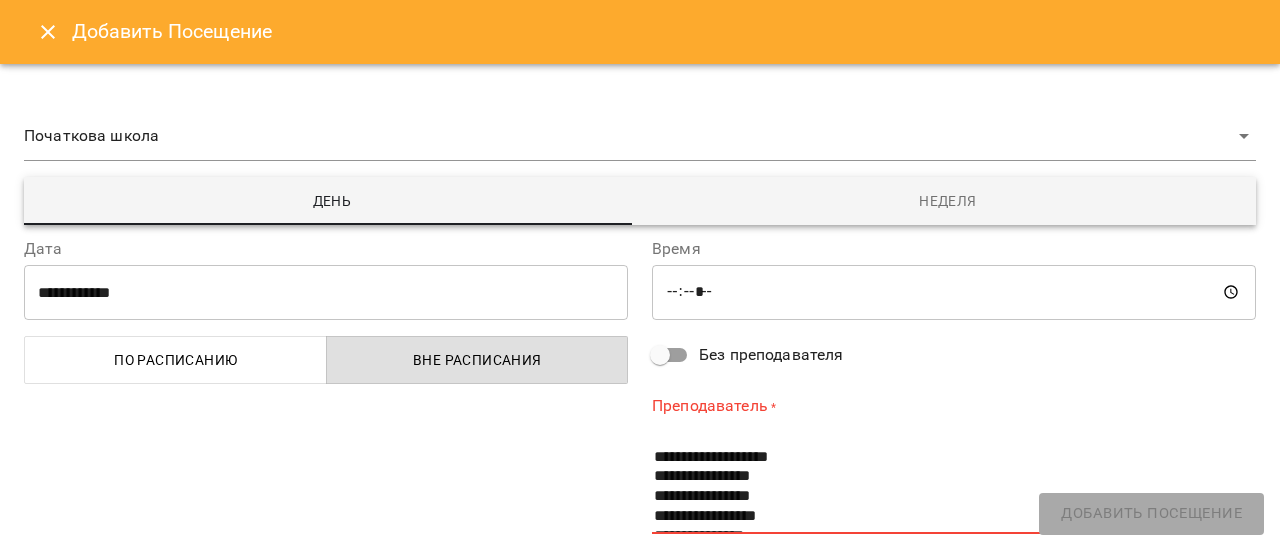 click on "*****" at bounding box center (954, 292) 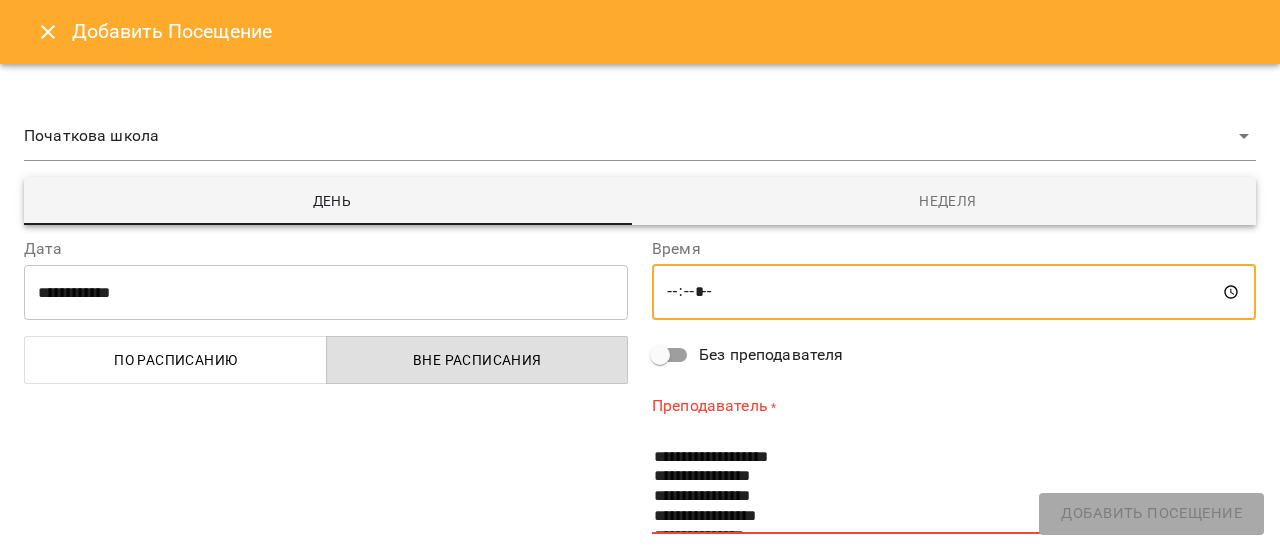 type on "*****" 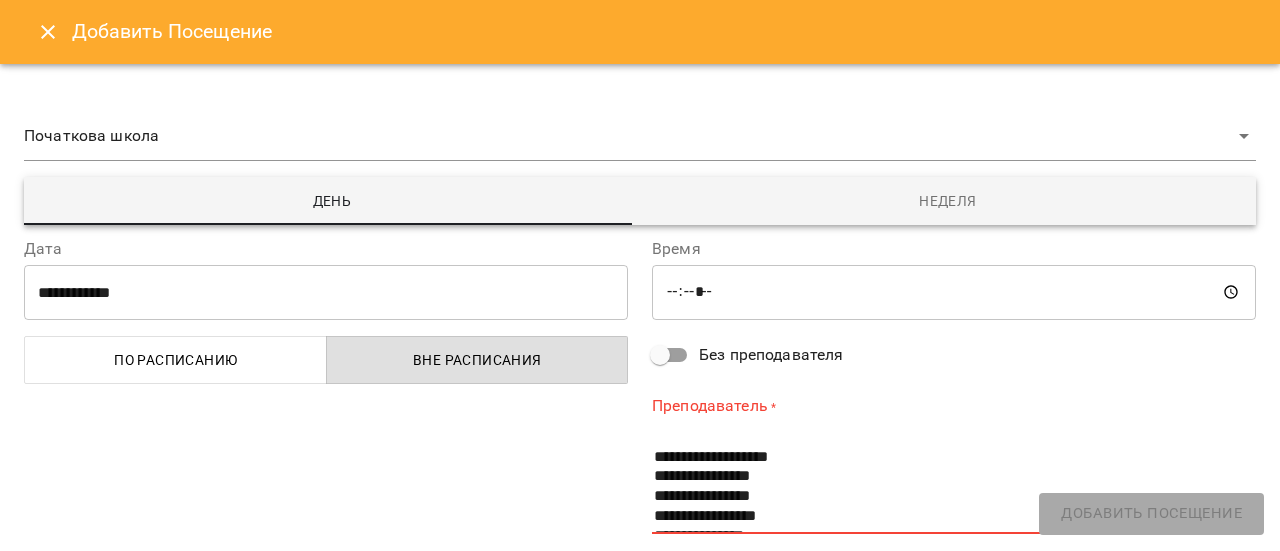 click on "**********" at bounding box center [954, 668] 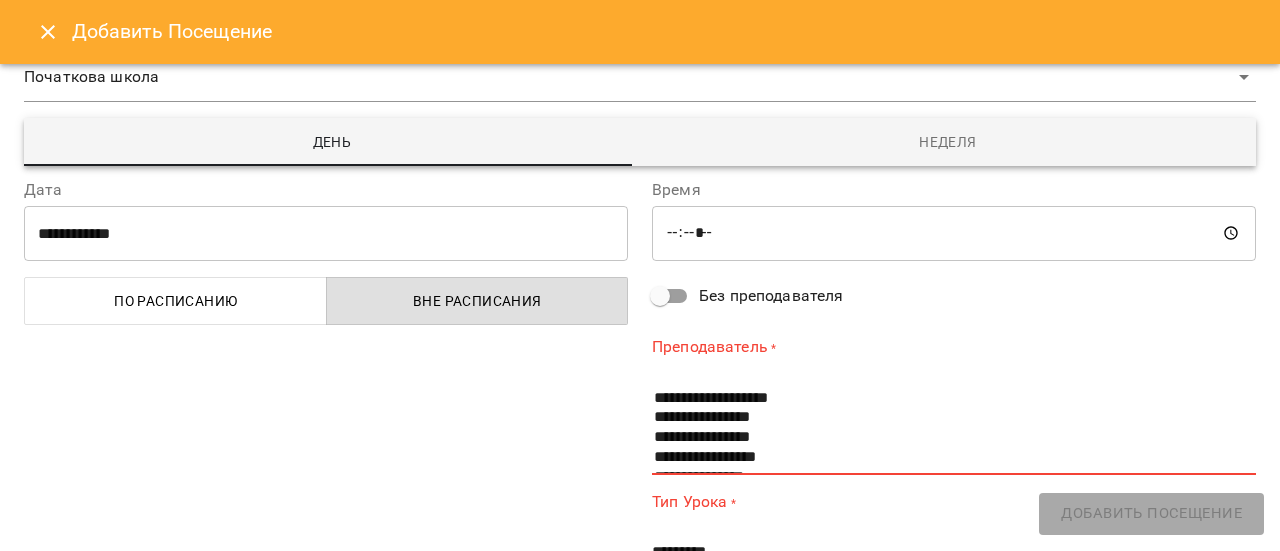 scroll, scrollTop: 100, scrollLeft: 0, axis: vertical 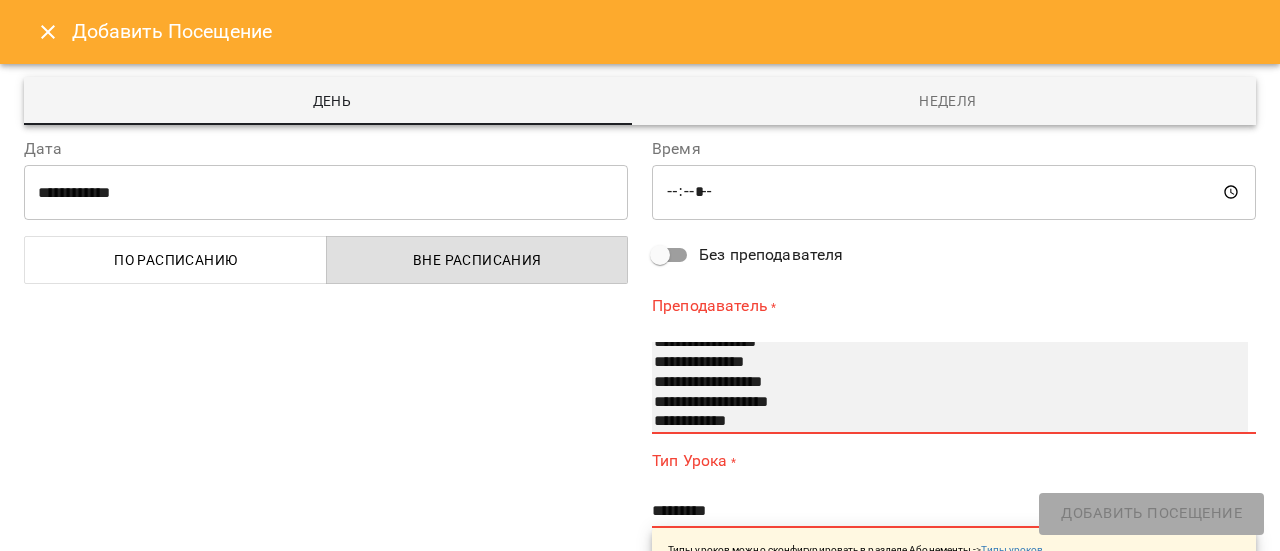 select on "**********" 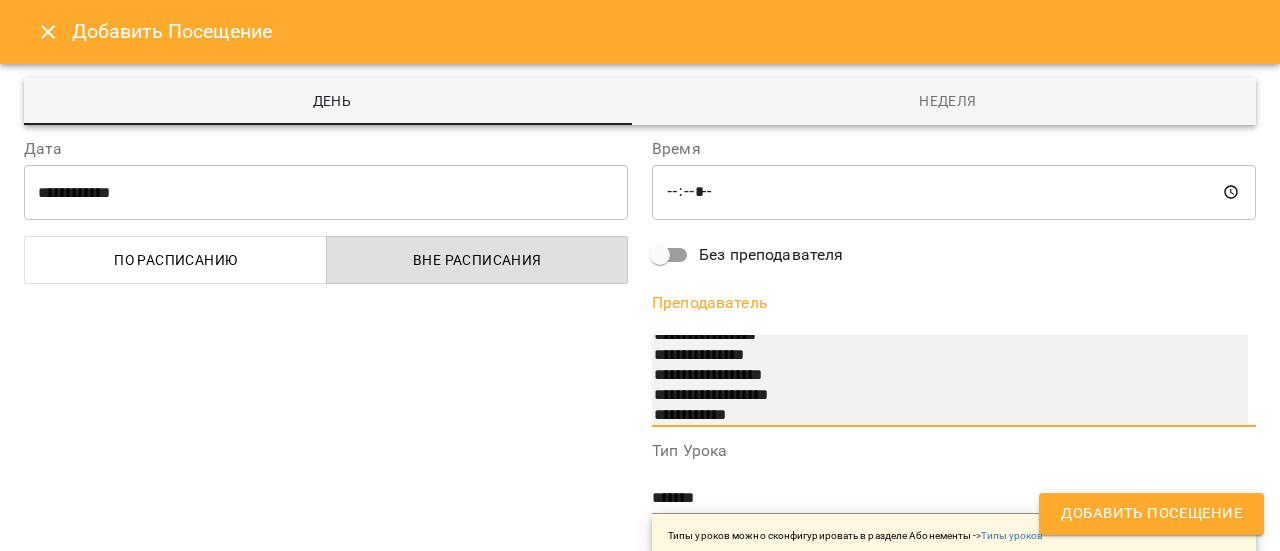 scroll, scrollTop: 174, scrollLeft: 0, axis: vertical 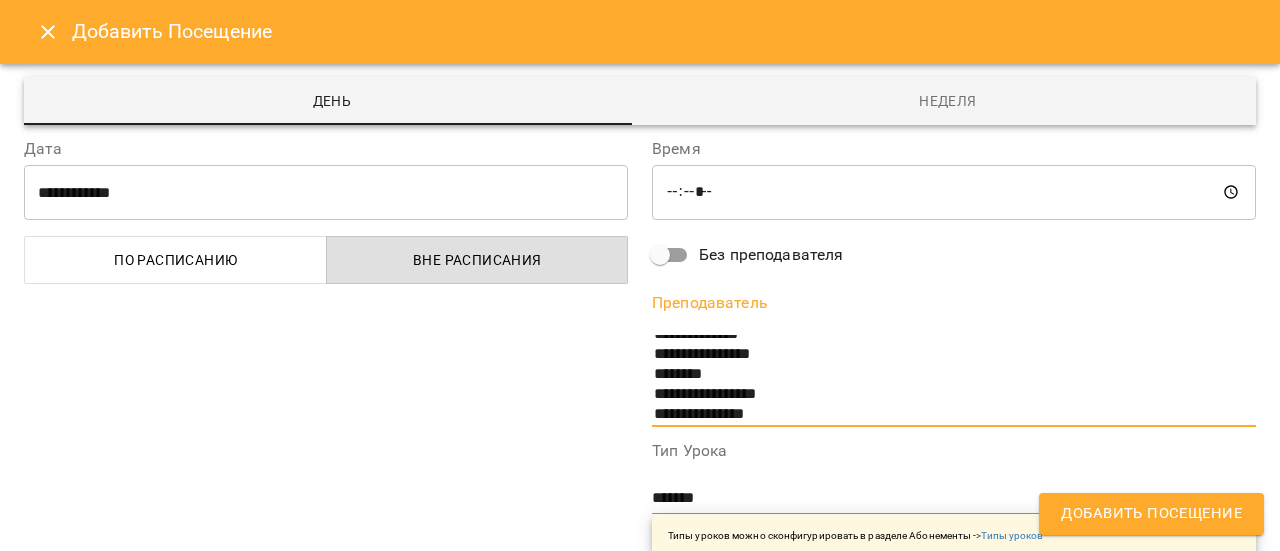 click on "**********" at bounding box center (954, 561) 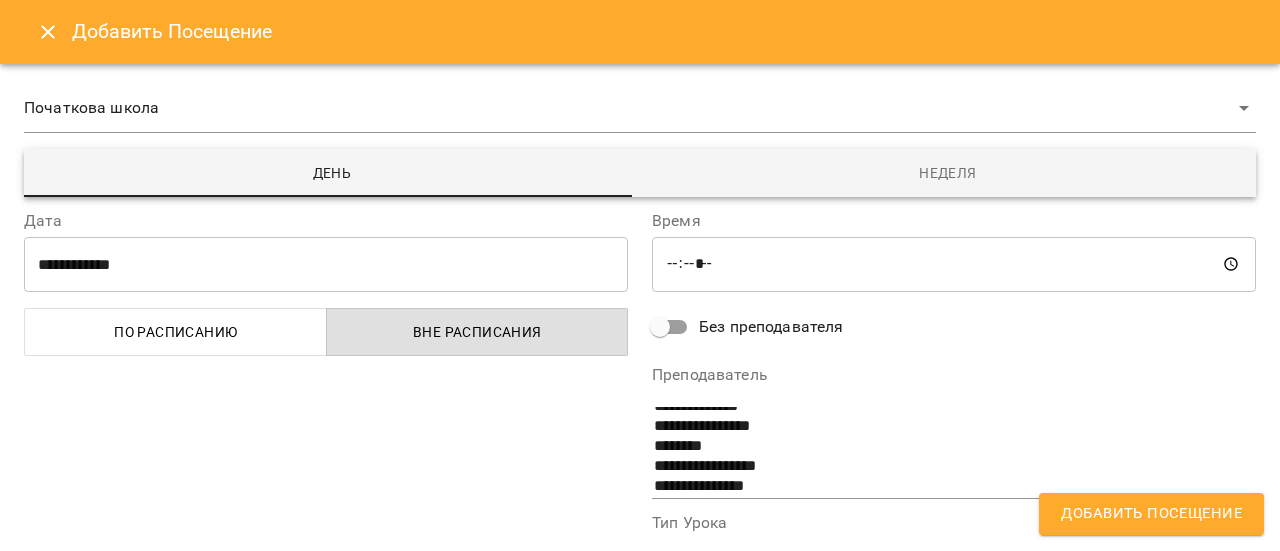 scroll, scrollTop: 0, scrollLeft: 0, axis: both 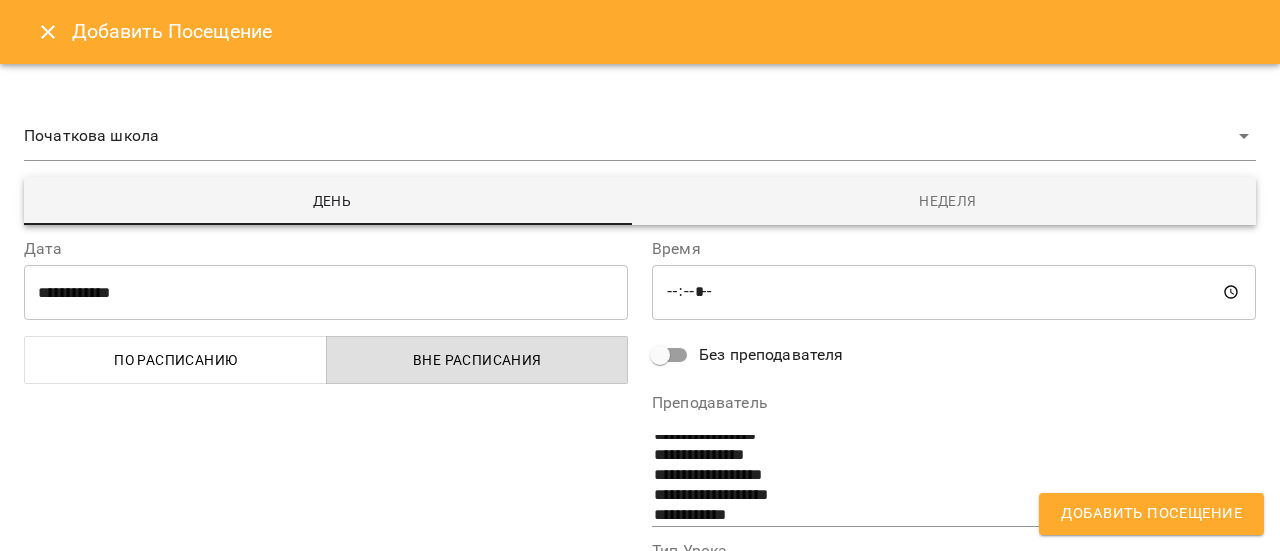 click on "**********" at bounding box center [954, 661] 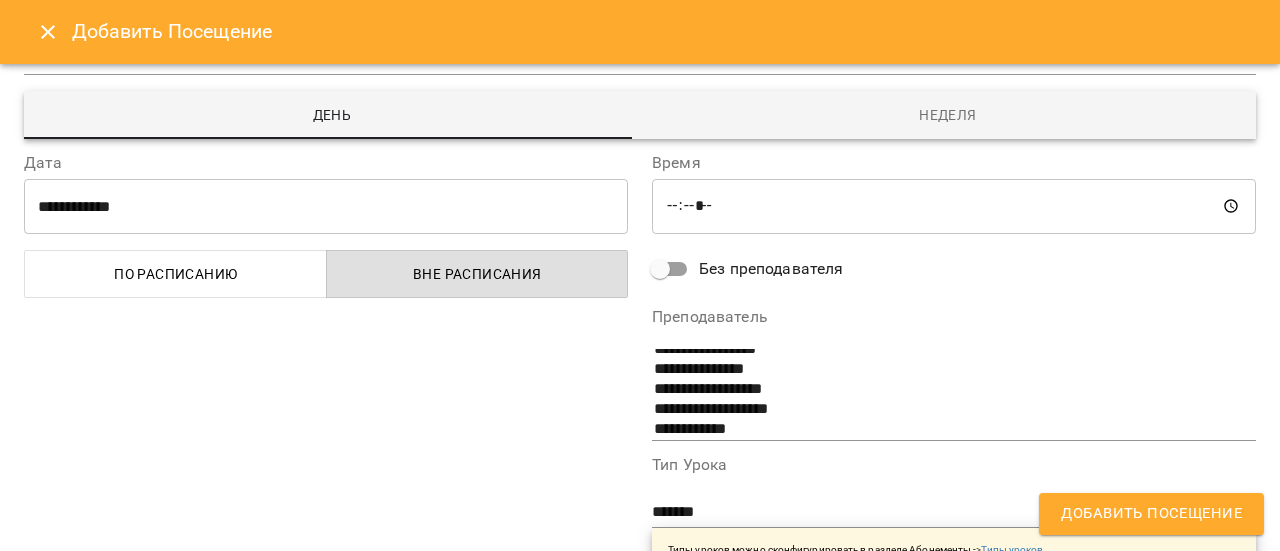 scroll, scrollTop: 100, scrollLeft: 0, axis: vertical 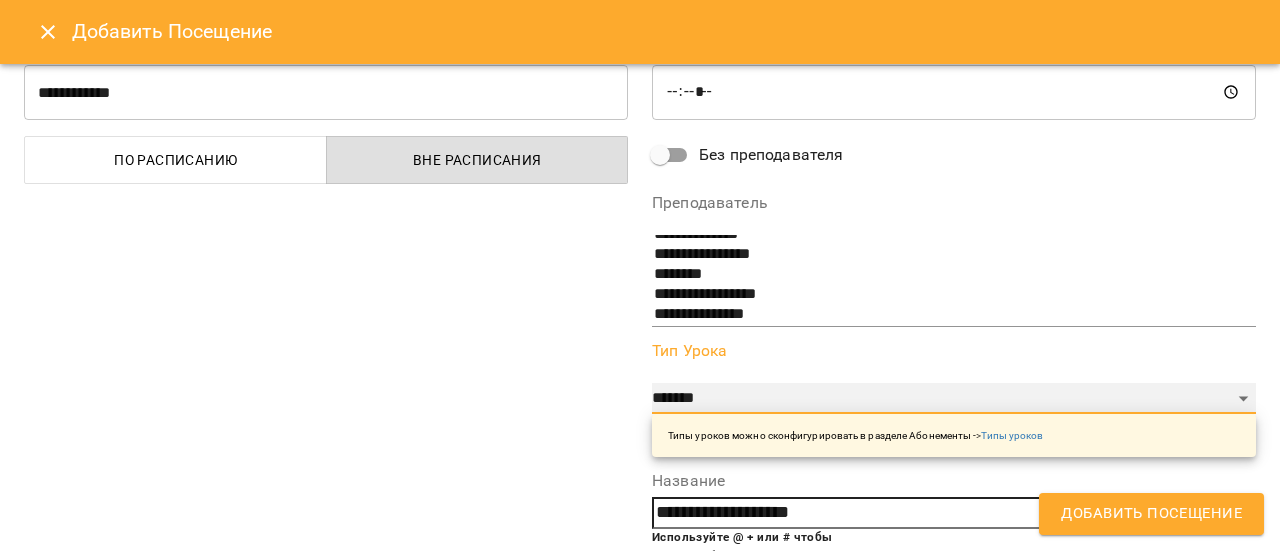 click on "**********" at bounding box center (954, 399) 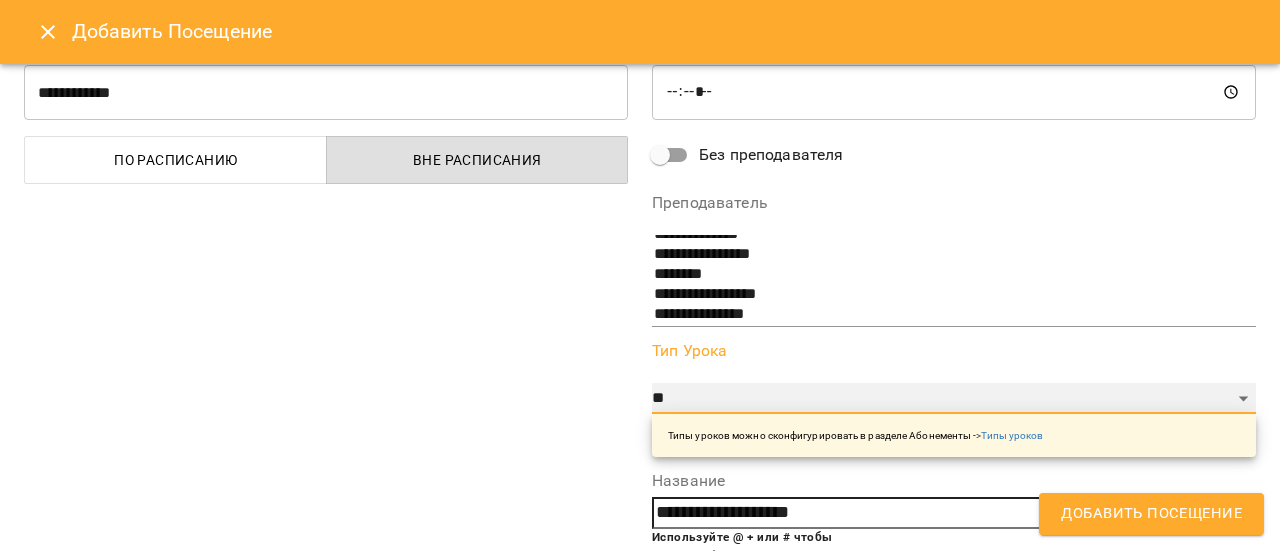 click on "**********" at bounding box center (954, 399) 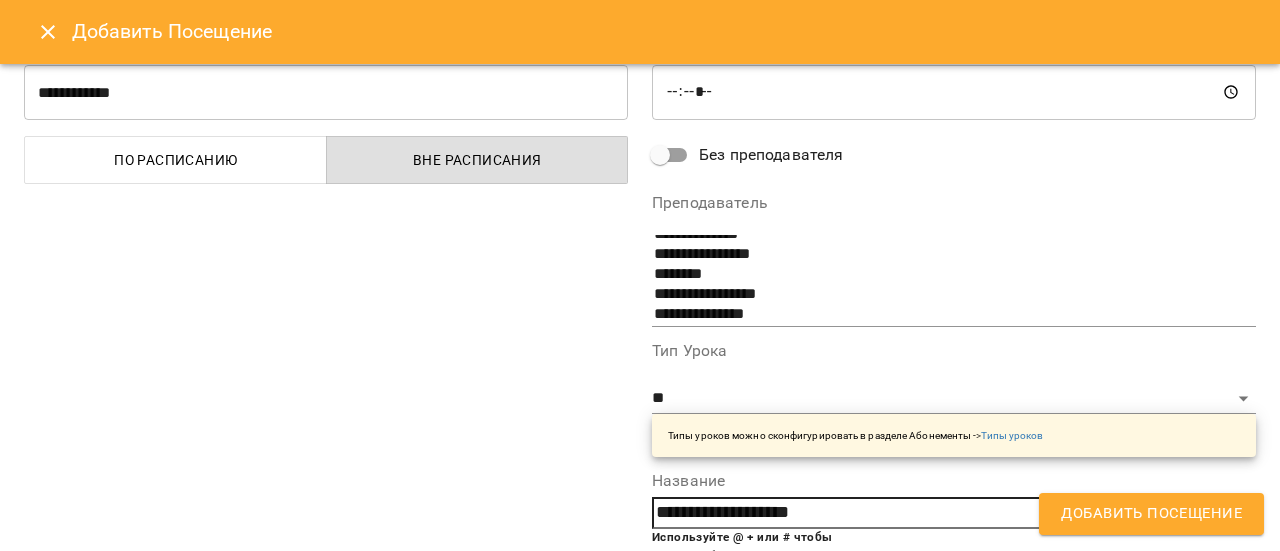 click on "**********" at bounding box center (954, 461) 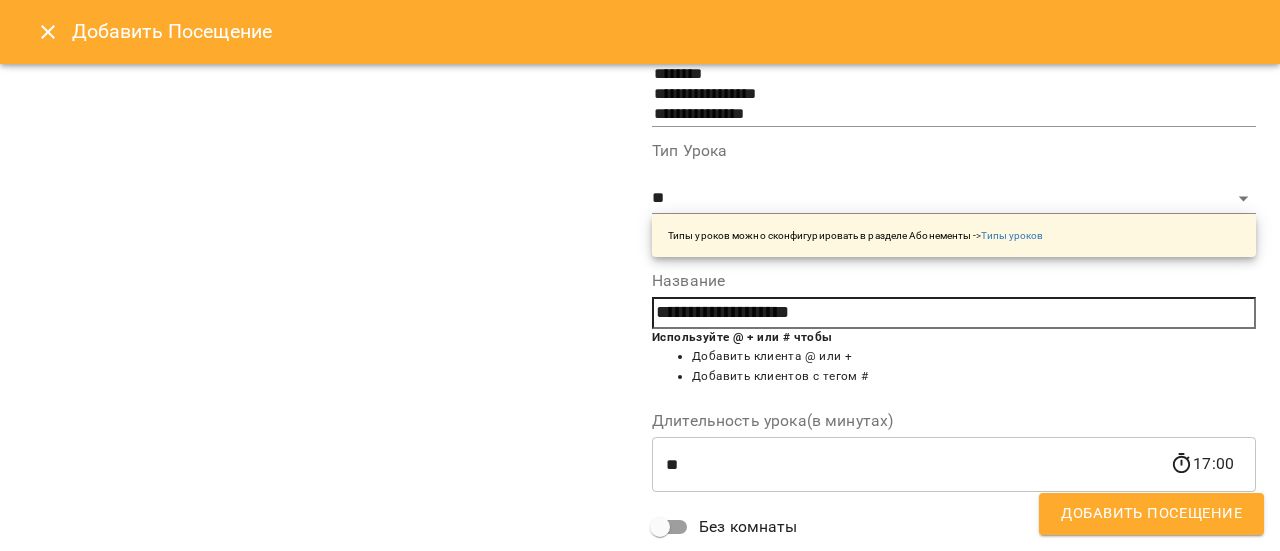 scroll, scrollTop: 500, scrollLeft: 0, axis: vertical 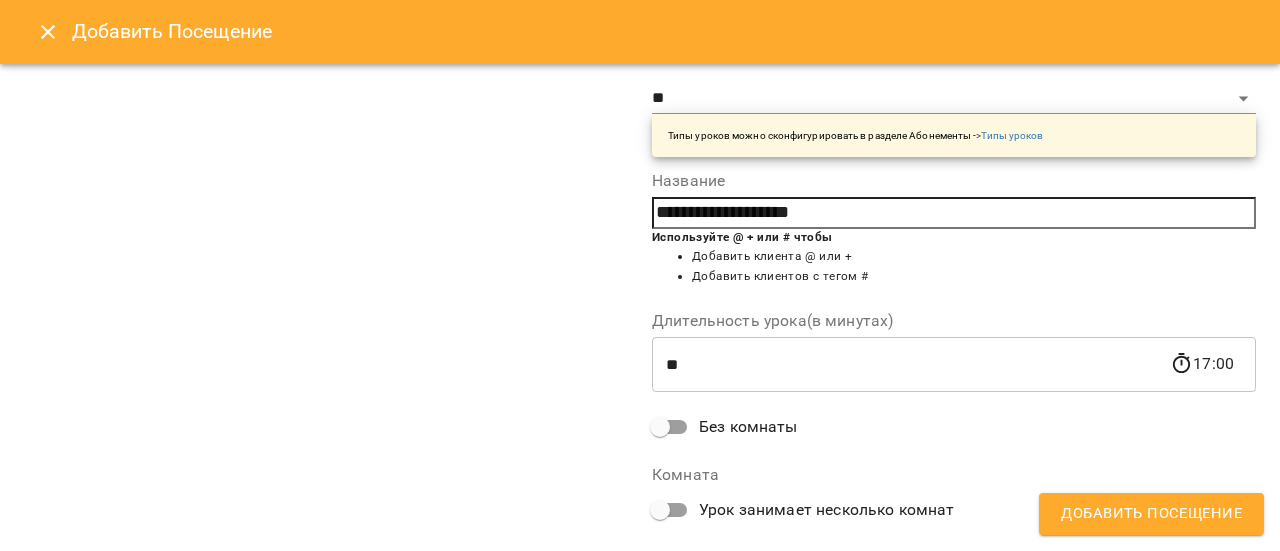 click on "**" at bounding box center (911, 364) 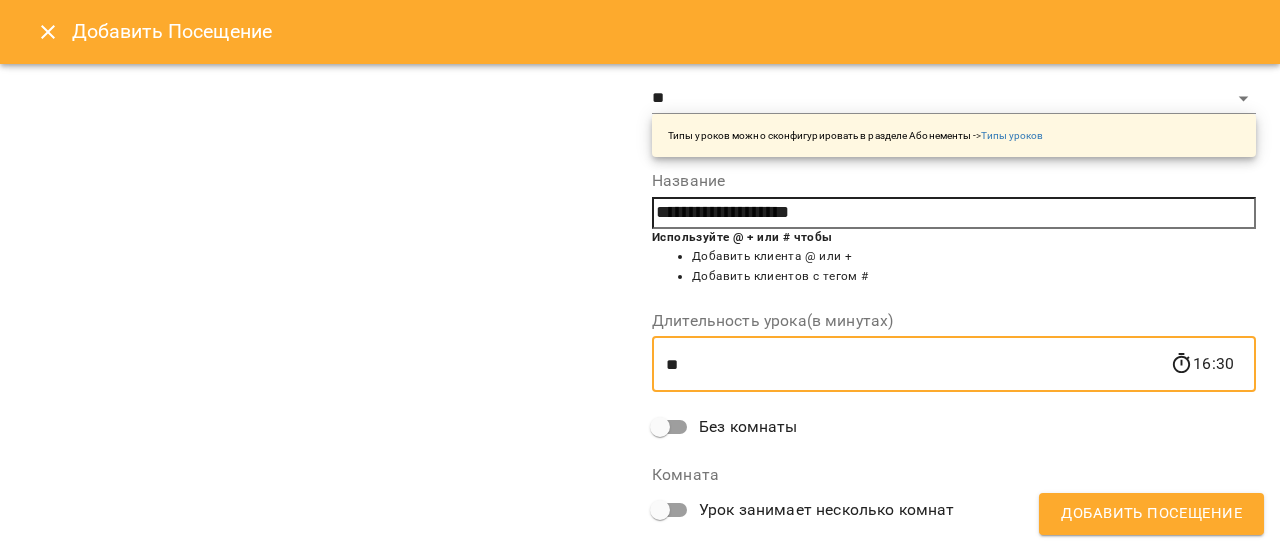type on "**" 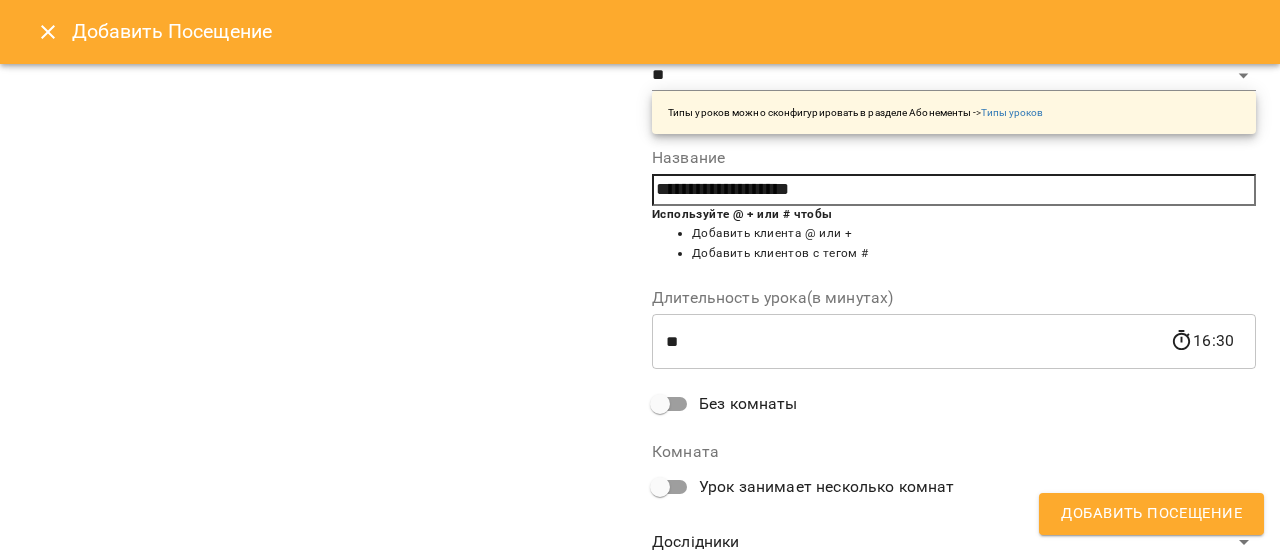 scroll, scrollTop: 598, scrollLeft: 0, axis: vertical 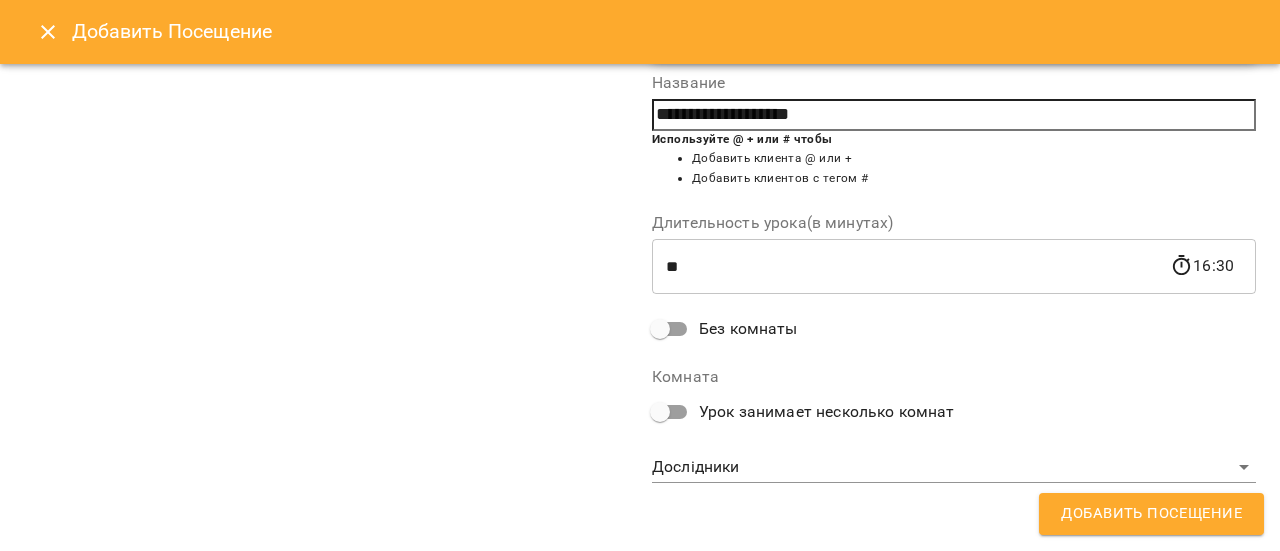click on "Добавить Посещение" at bounding box center (1151, 514) 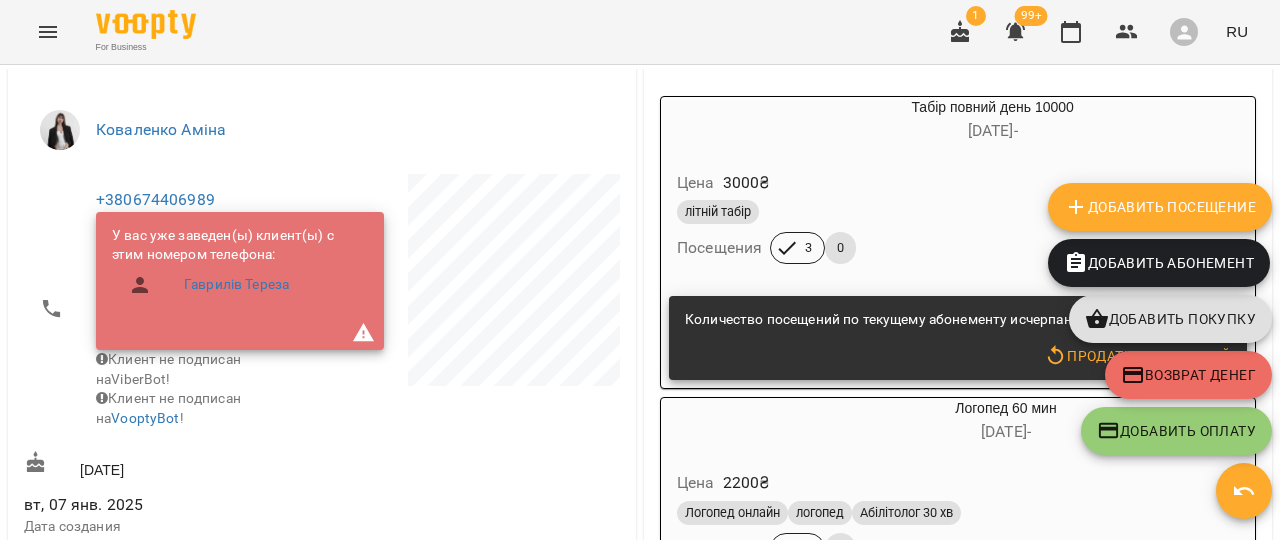 scroll, scrollTop: 0, scrollLeft: 0, axis: both 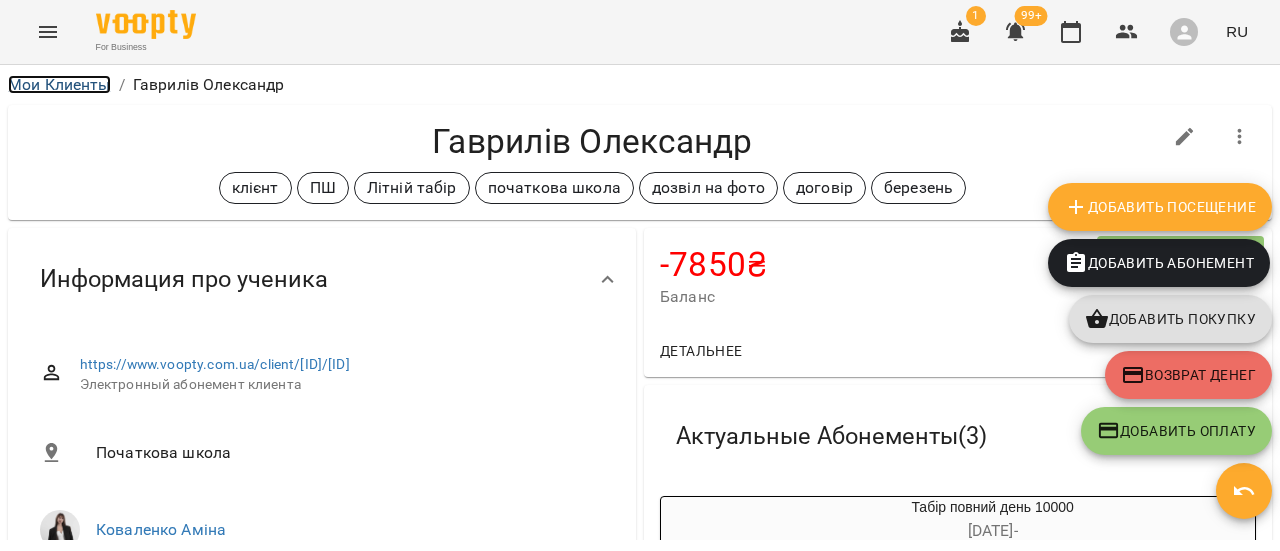 click on "Мои Клиенты" at bounding box center [59, 84] 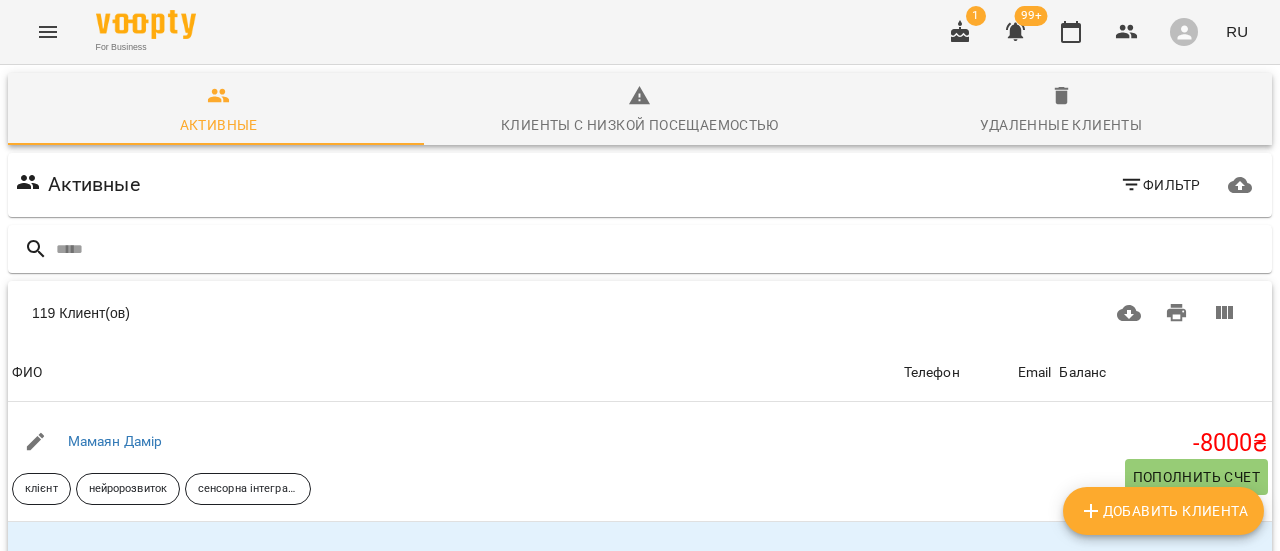 click at bounding box center [48, 32] 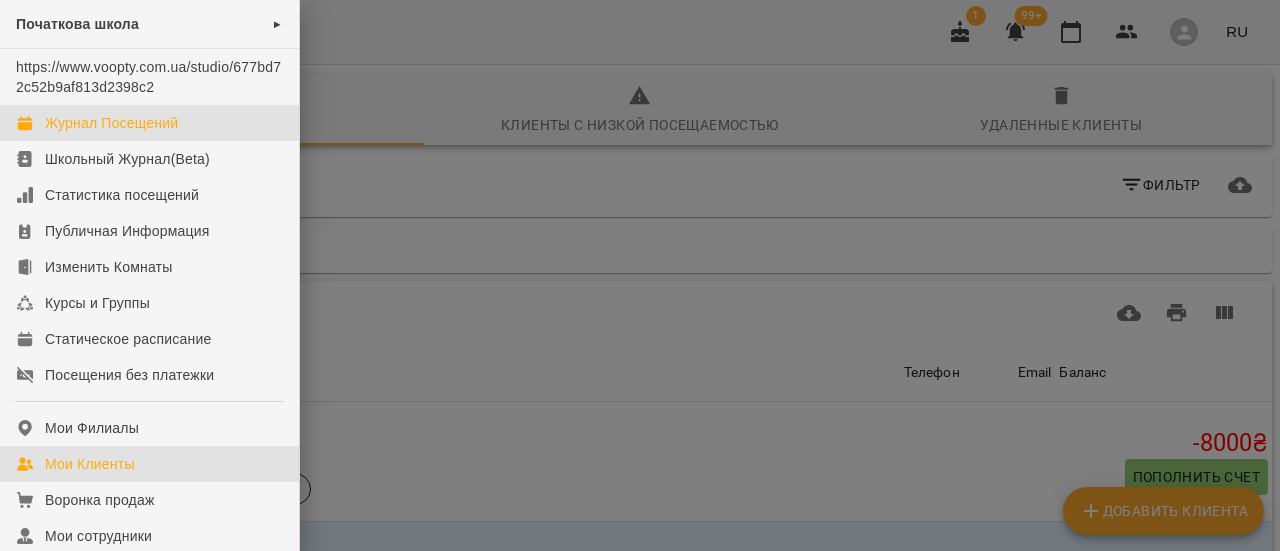 click on "Журнал Посещений" at bounding box center [111, 123] 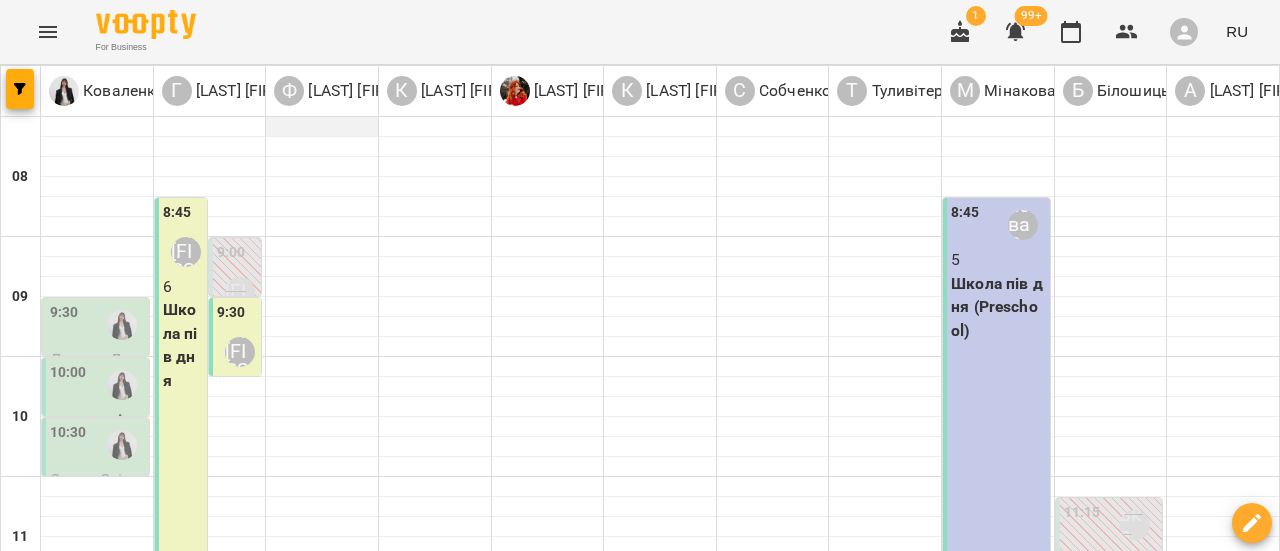 scroll, scrollTop: 0, scrollLeft: 0, axis: both 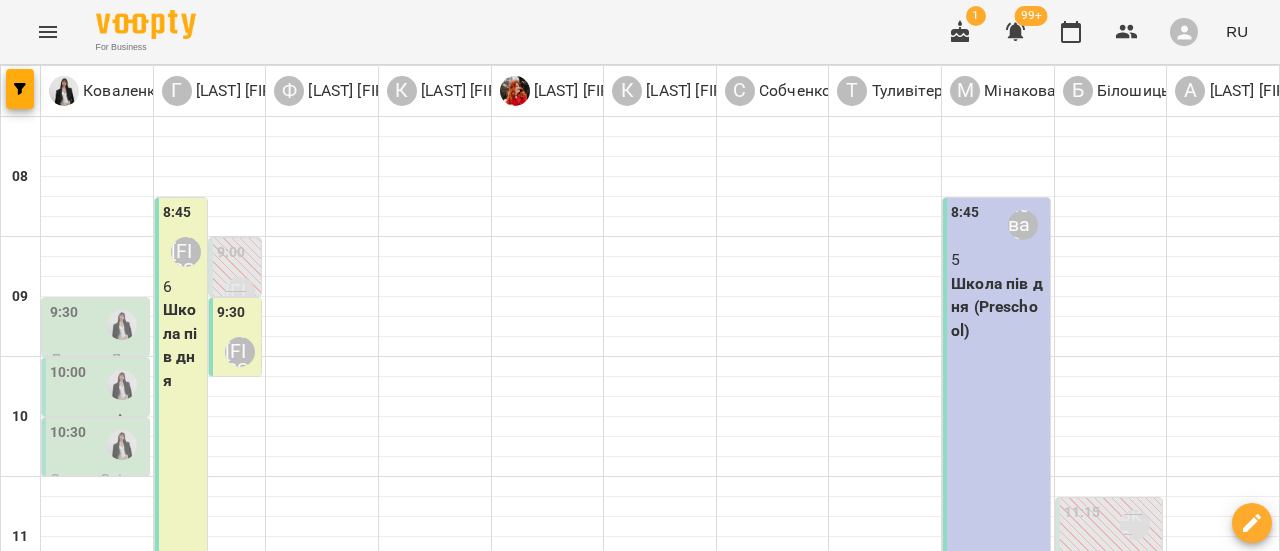 click on "ср" at bounding box center (633, 1583) 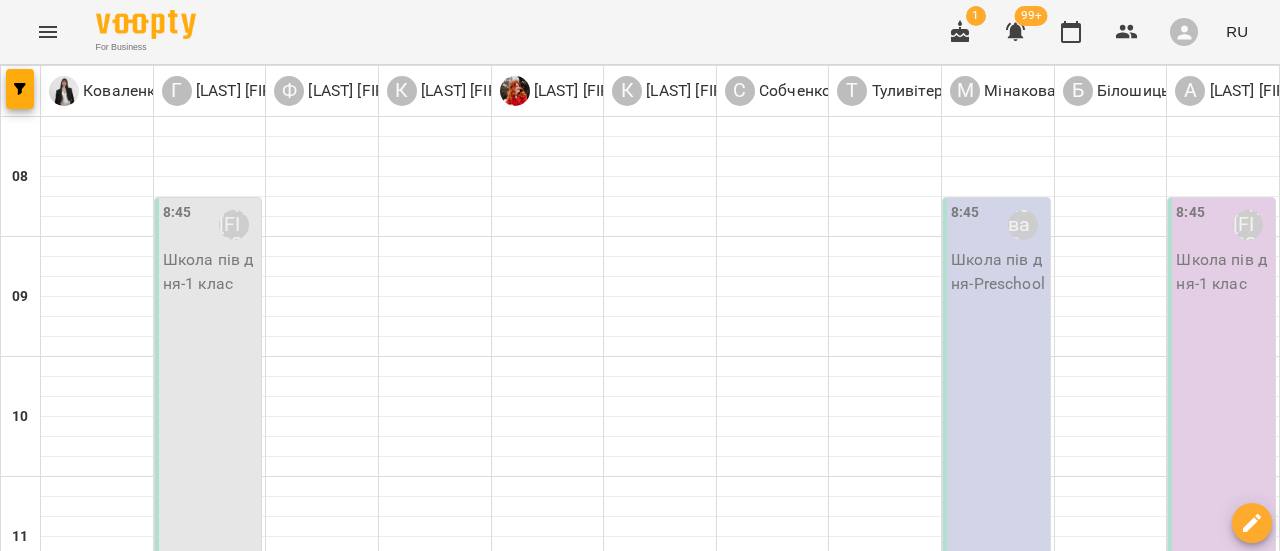 scroll, scrollTop: 400, scrollLeft: 0, axis: vertical 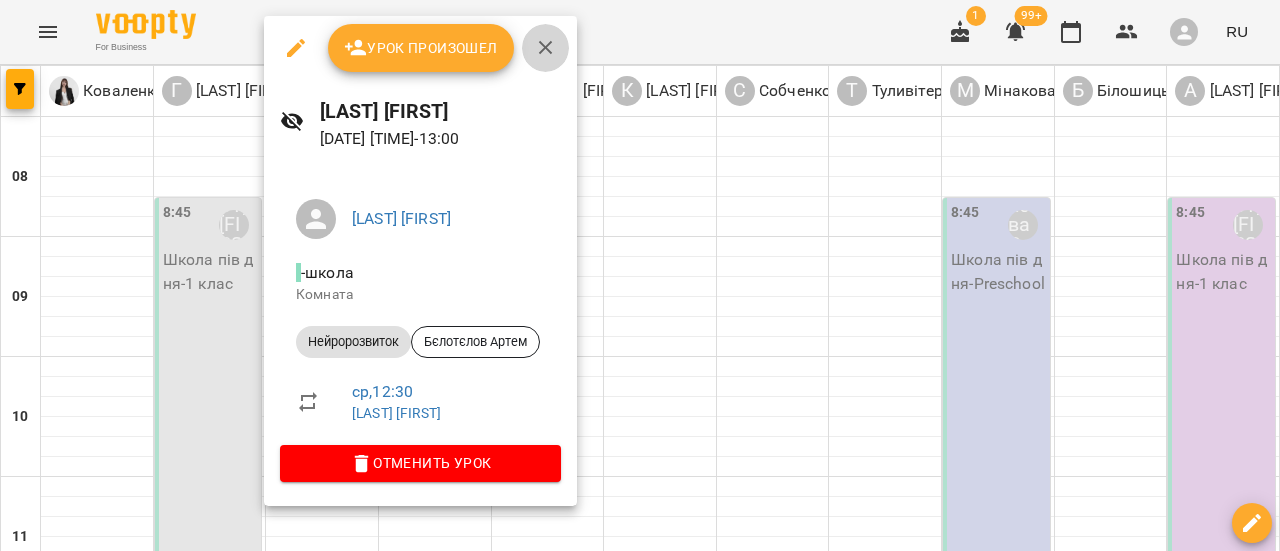 click 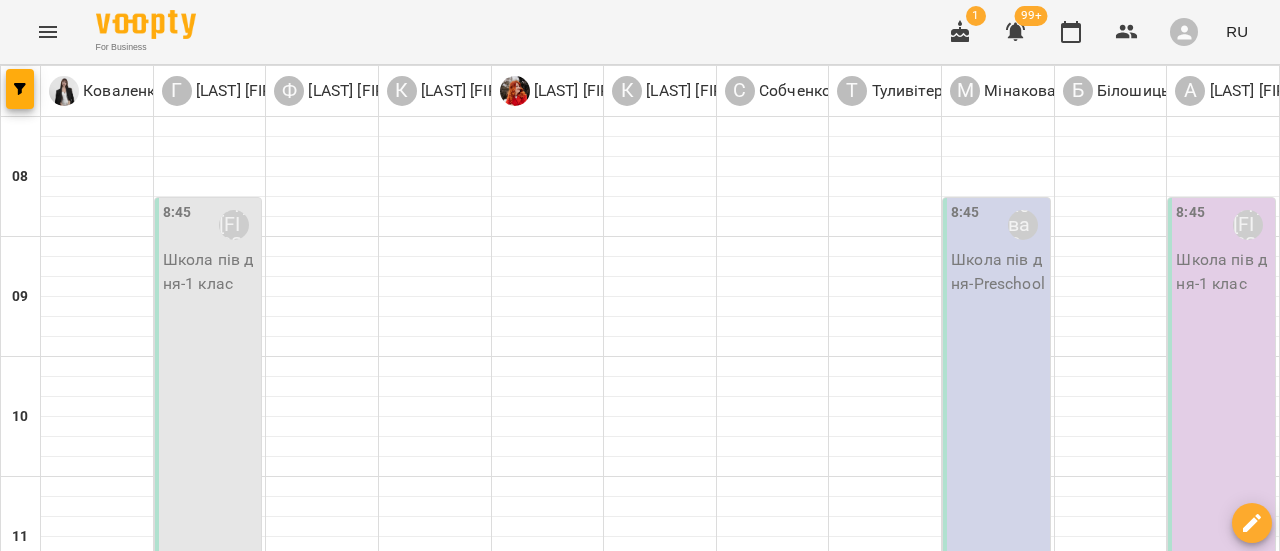 scroll, scrollTop: 600, scrollLeft: 0, axis: vertical 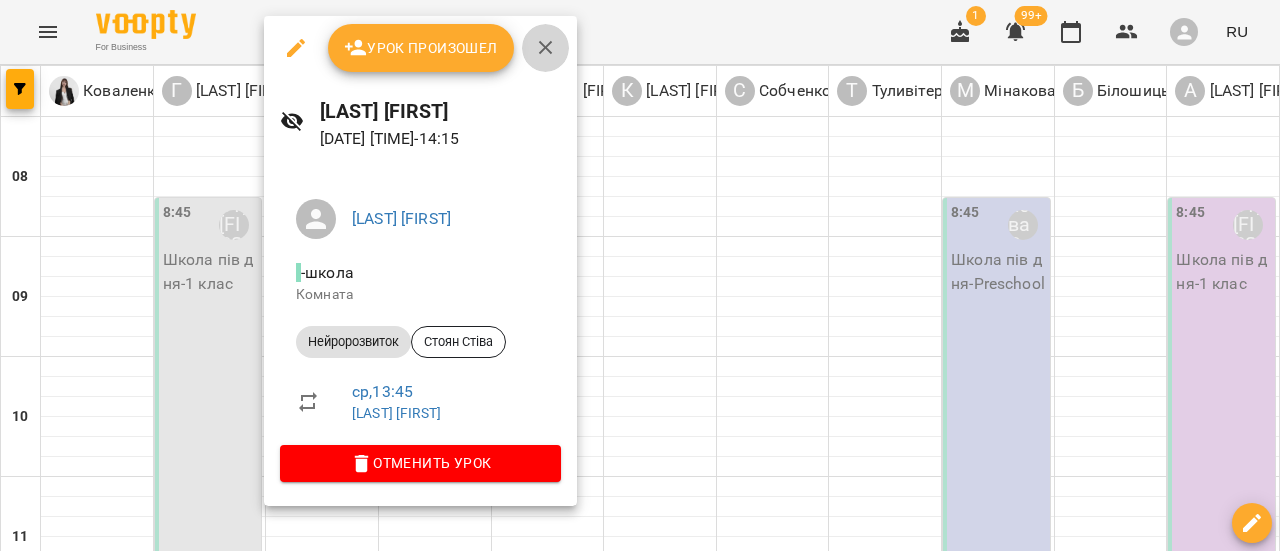click 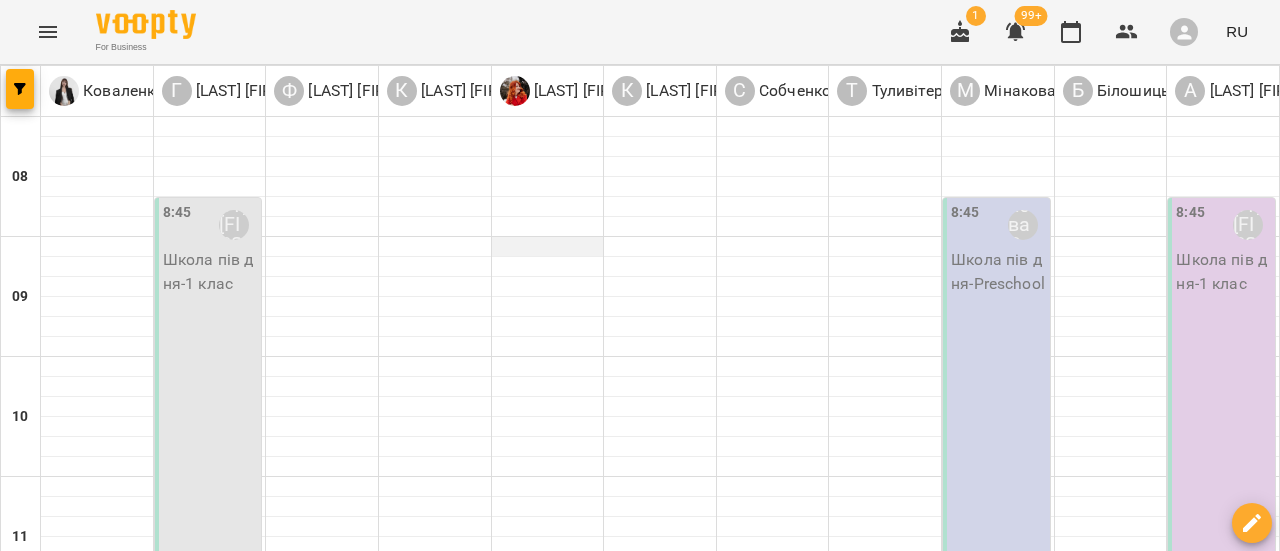 scroll, scrollTop: 0, scrollLeft: 0, axis: both 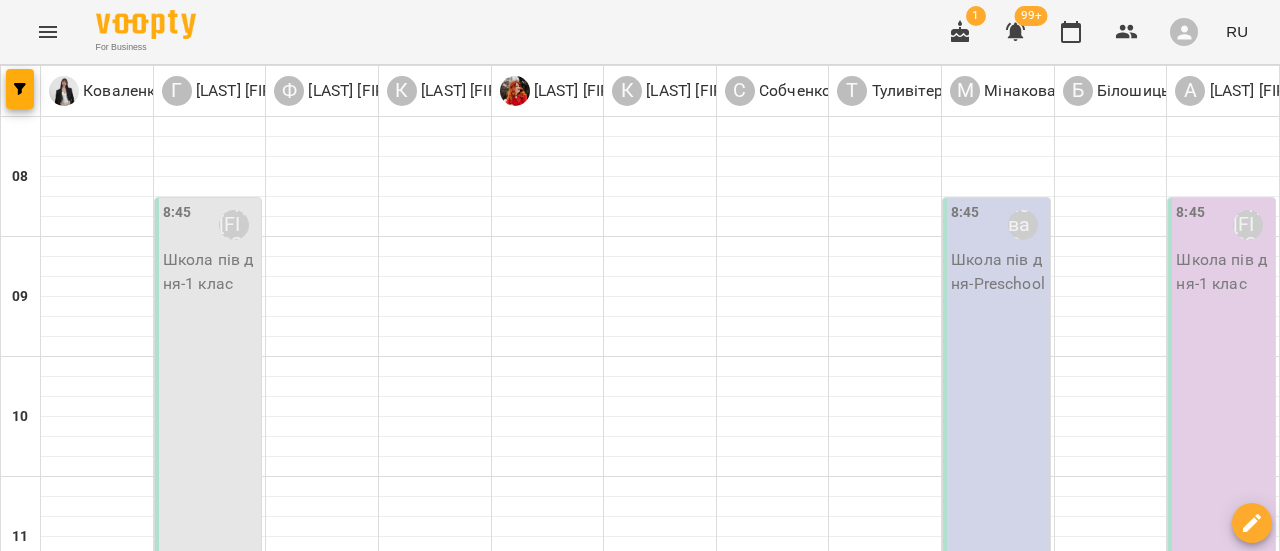 click on "вт" at bounding box center (243, 1583) 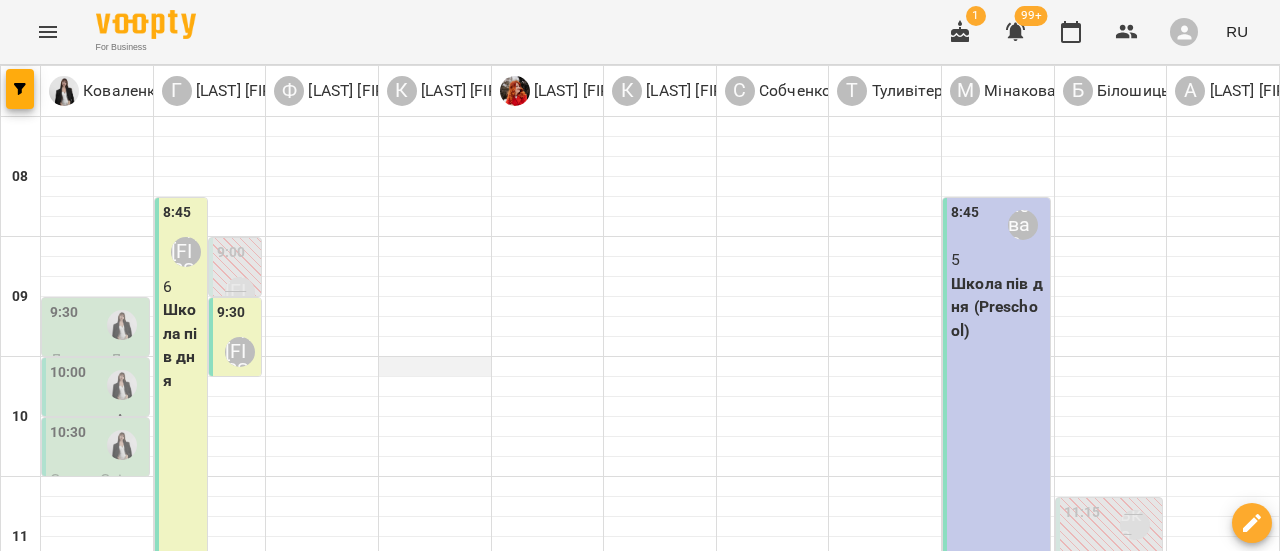scroll, scrollTop: 500, scrollLeft: 0, axis: vertical 